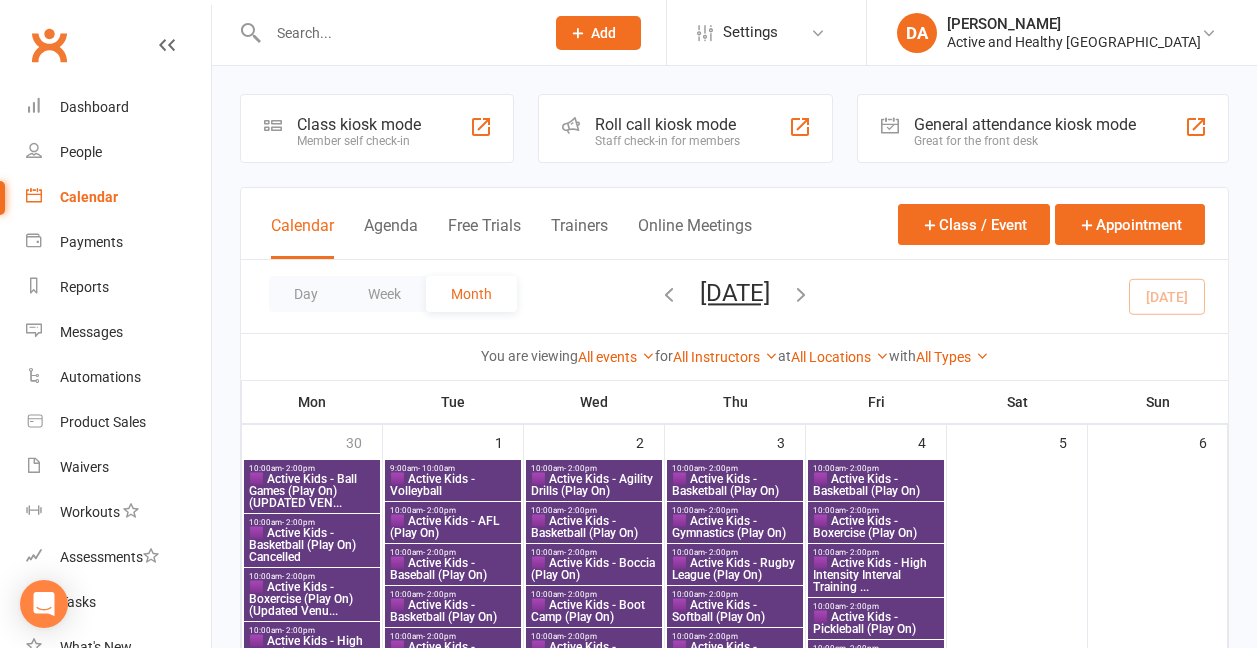 scroll, scrollTop: 630, scrollLeft: 0, axis: vertical 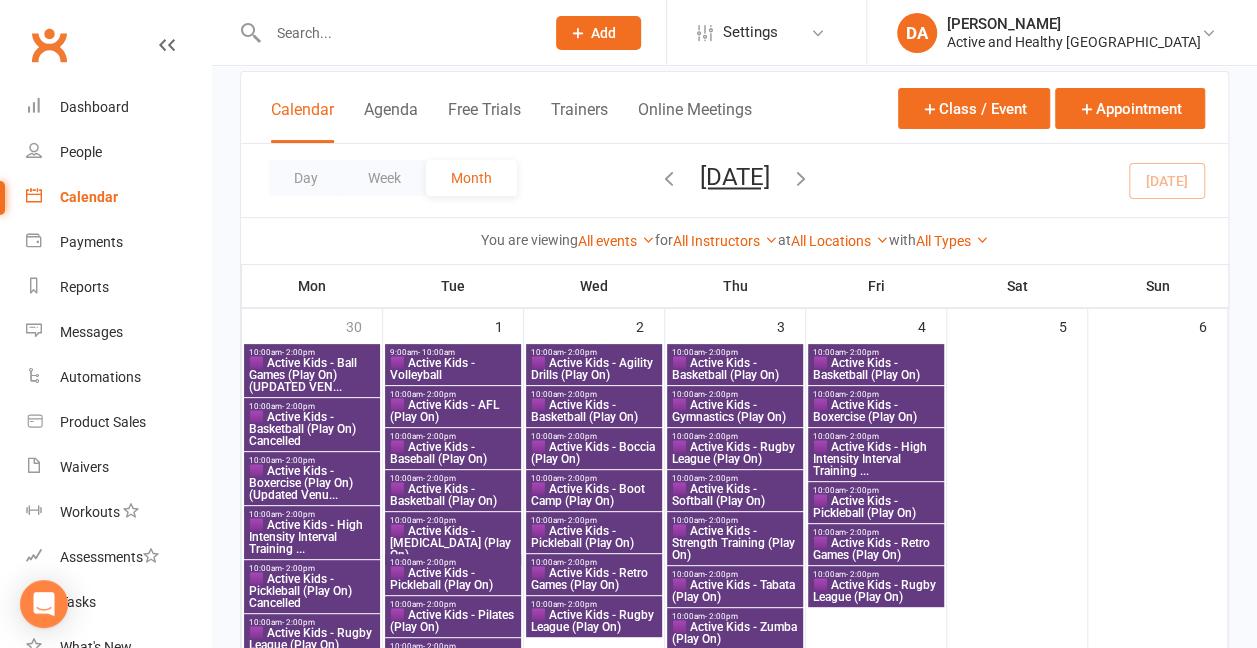 click on "🟪 Active Kids - Ball Games (Play On) (UPDATED VEN..." at bounding box center [312, 375] 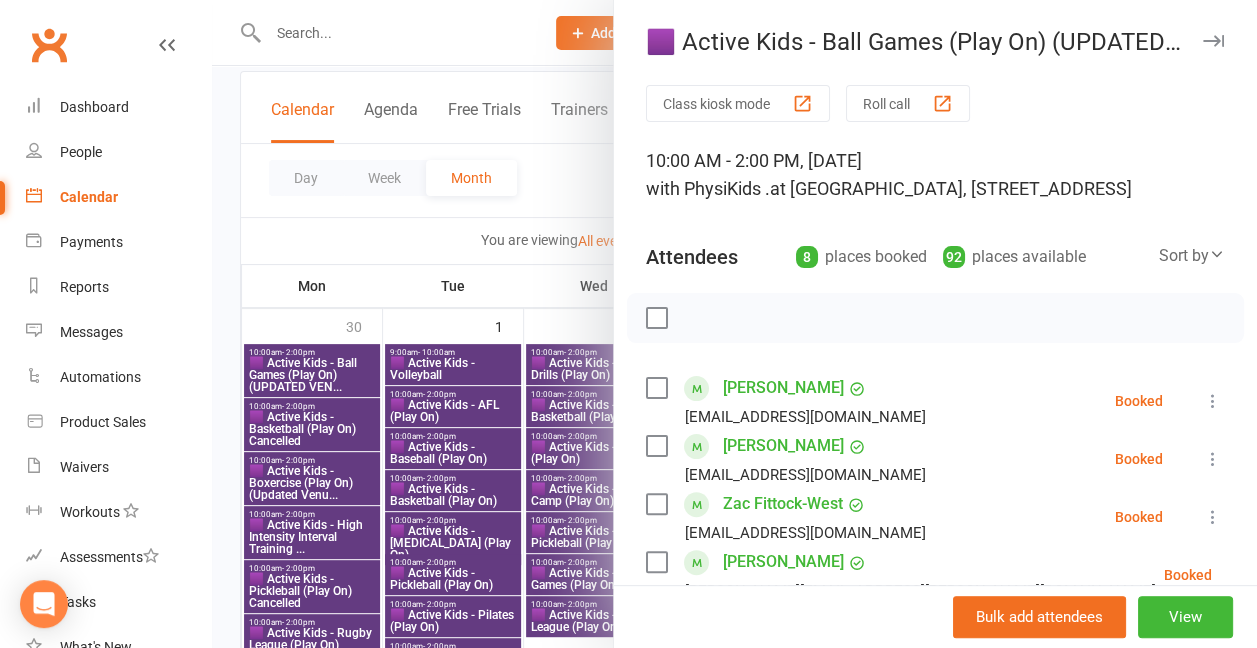 click at bounding box center (734, 324) 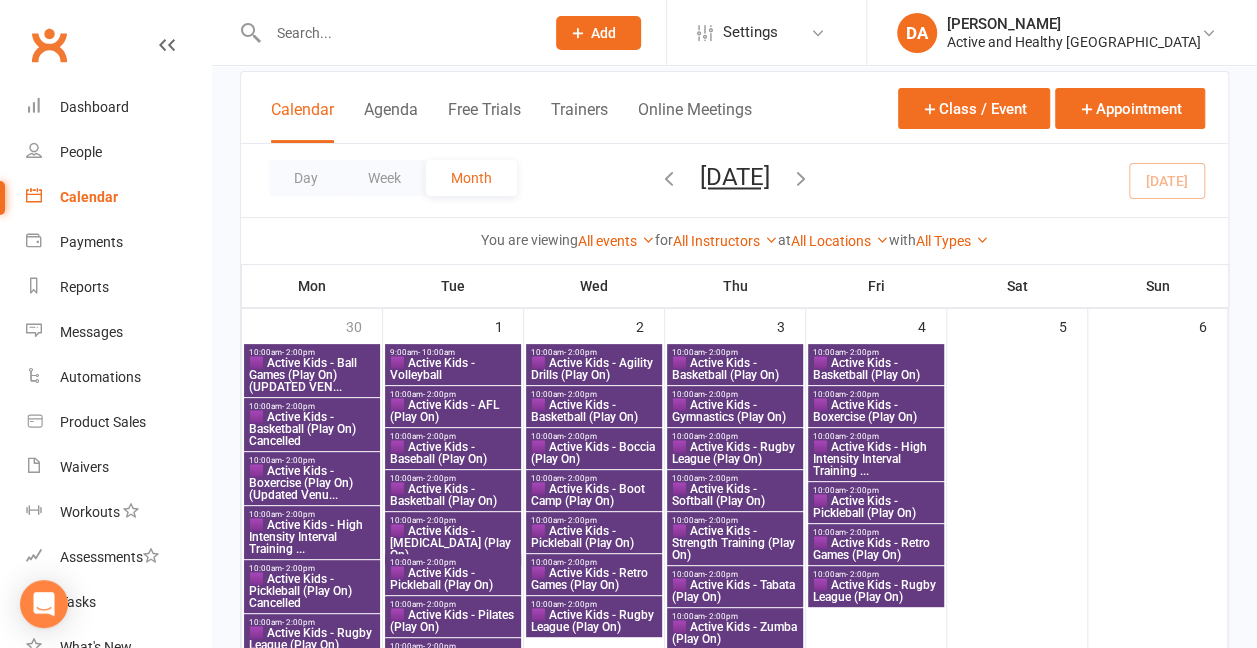 click on "🟪 Active Kids - Boxercise (Play On) (Updated Venu..." at bounding box center [312, 483] 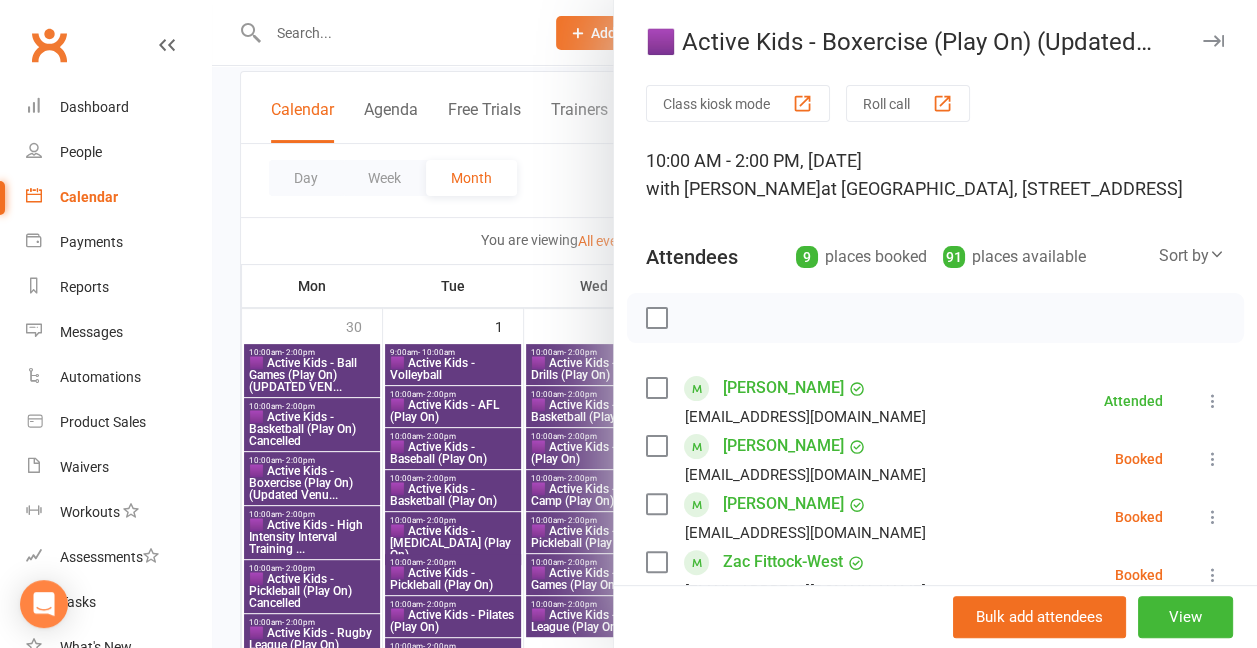 click at bounding box center (734, 324) 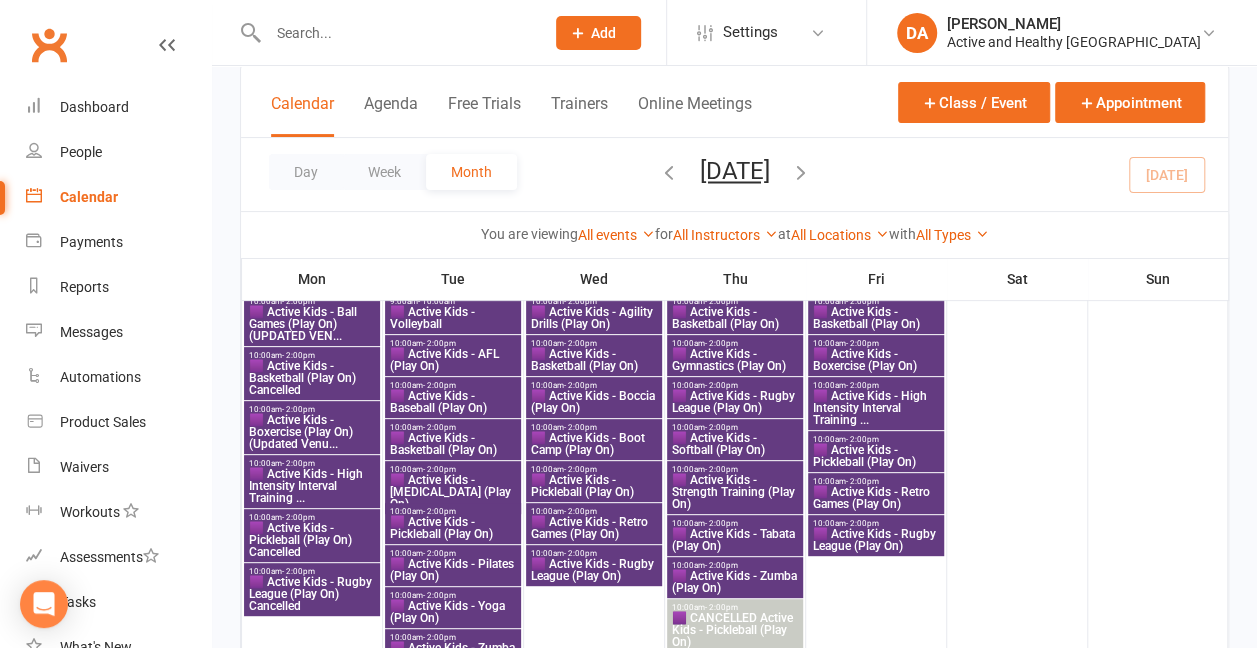 scroll, scrollTop: 156, scrollLeft: 0, axis: vertical 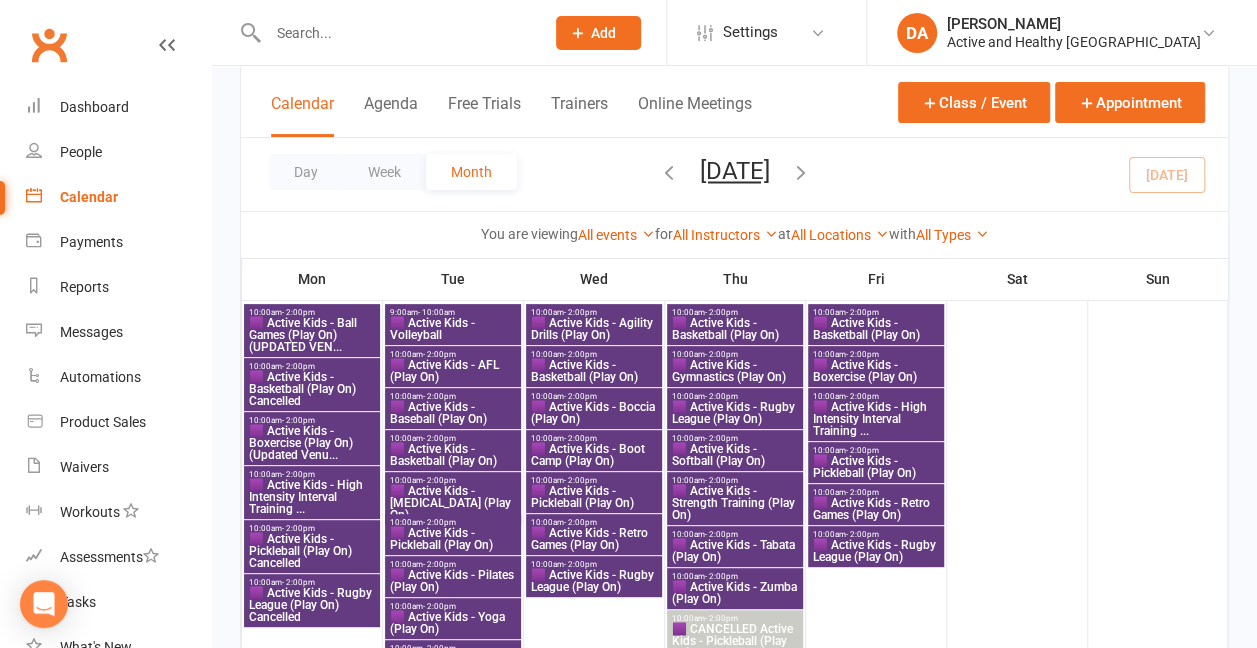 click on "🟪 Active Kids - Basketball (Play On) Cancelled" at bounding box center [312, 389] 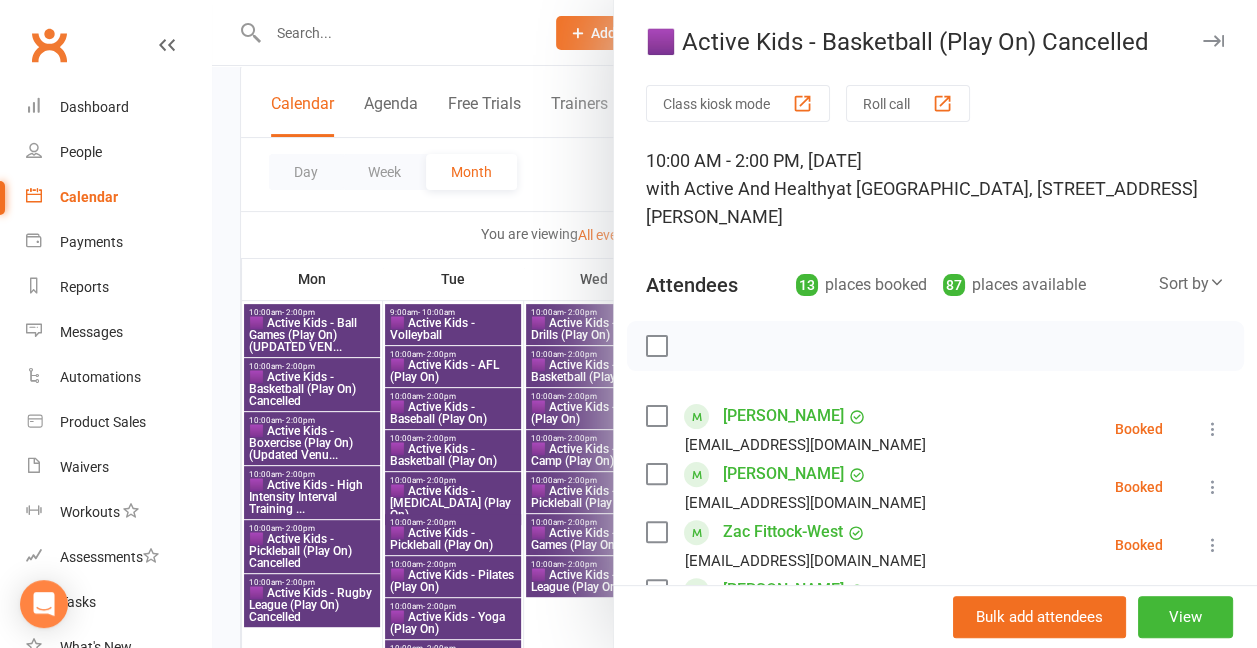 click at bounding box center (734, 324) 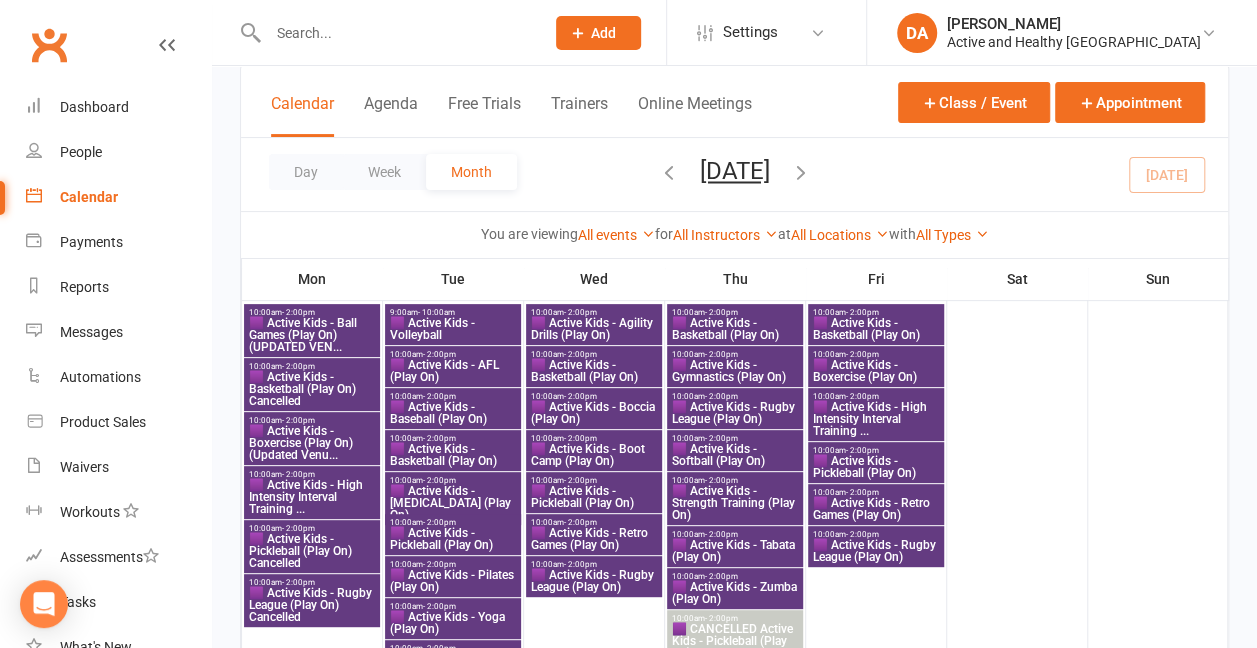 click on "🟪 Active Kids - Boxercise (Play On) (Updated Venu..." at bounding box center (312, 443) 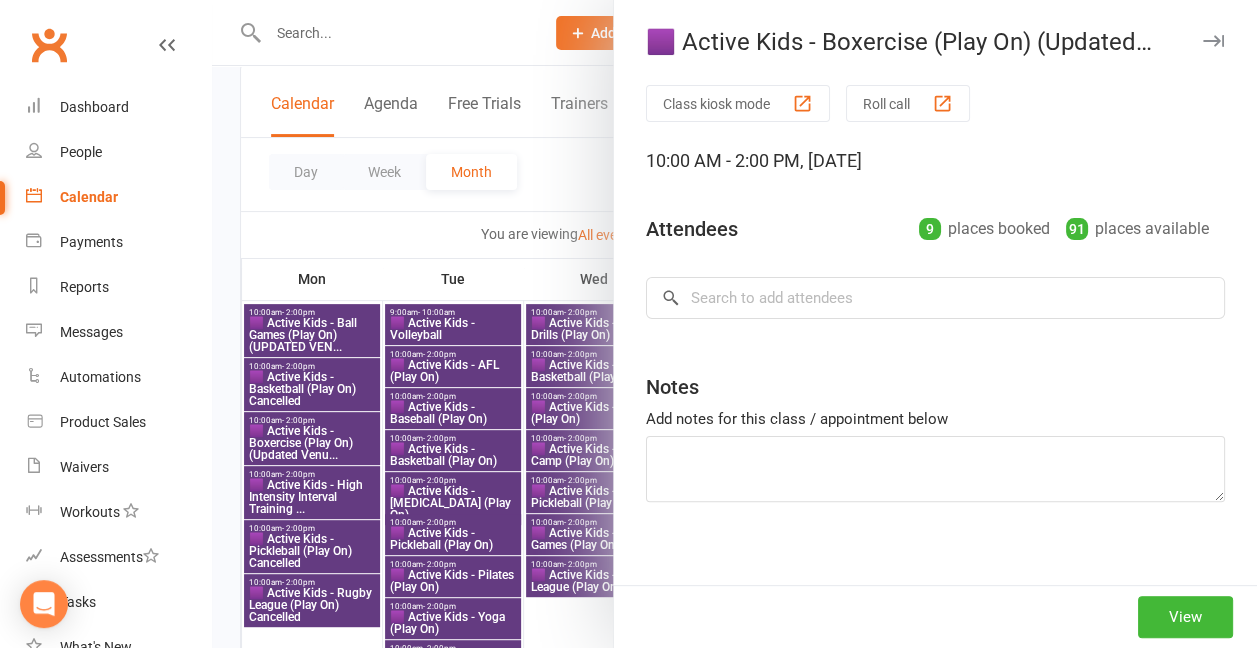 click at bounding box center (734, 324) 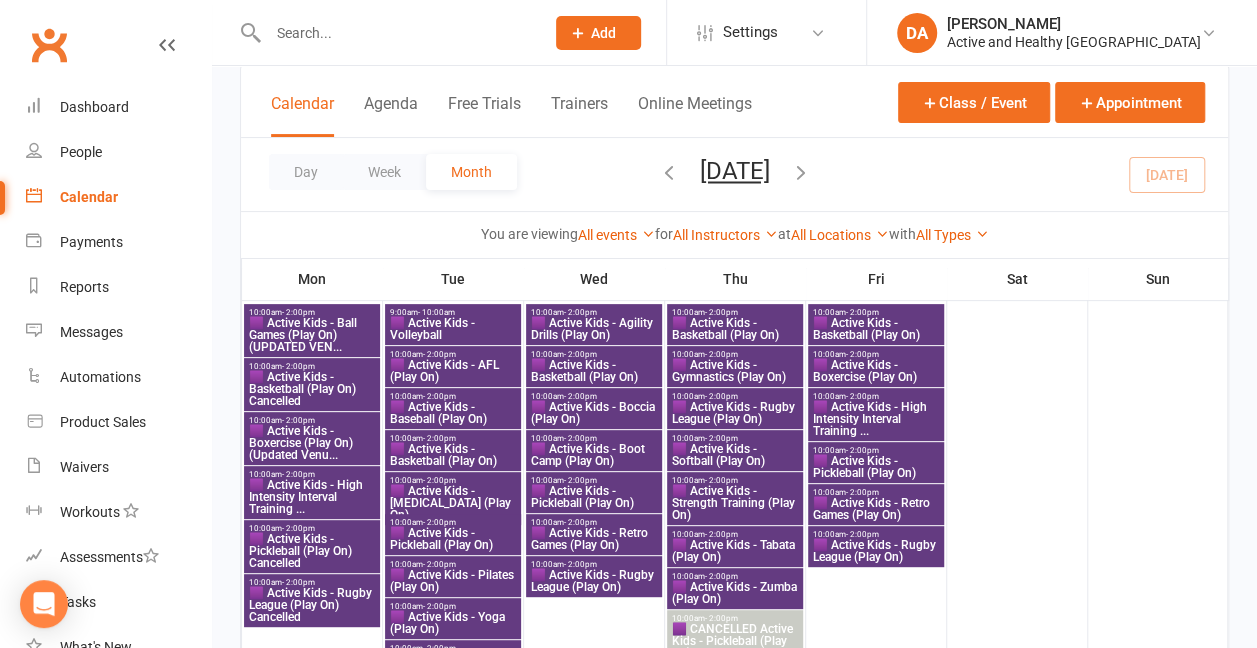 click on "🟪 Active Kids - High Intensity Interval Training ..." at bounding box center (312, 497) 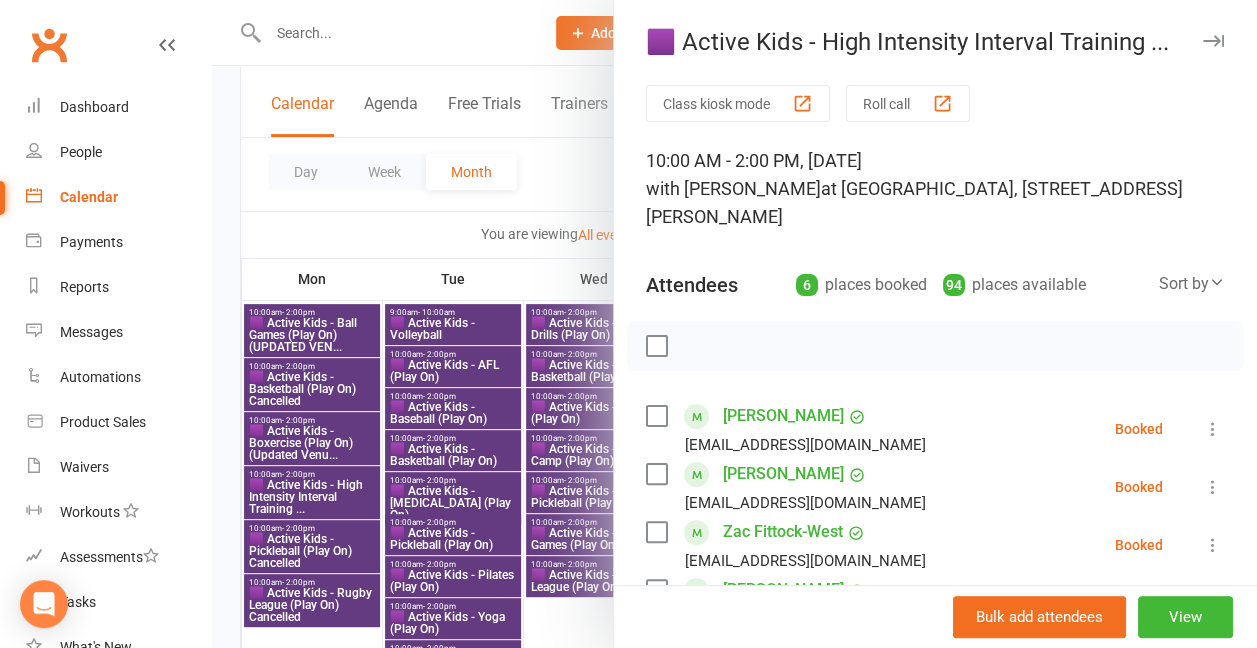 click at bounding box center [734, 324] 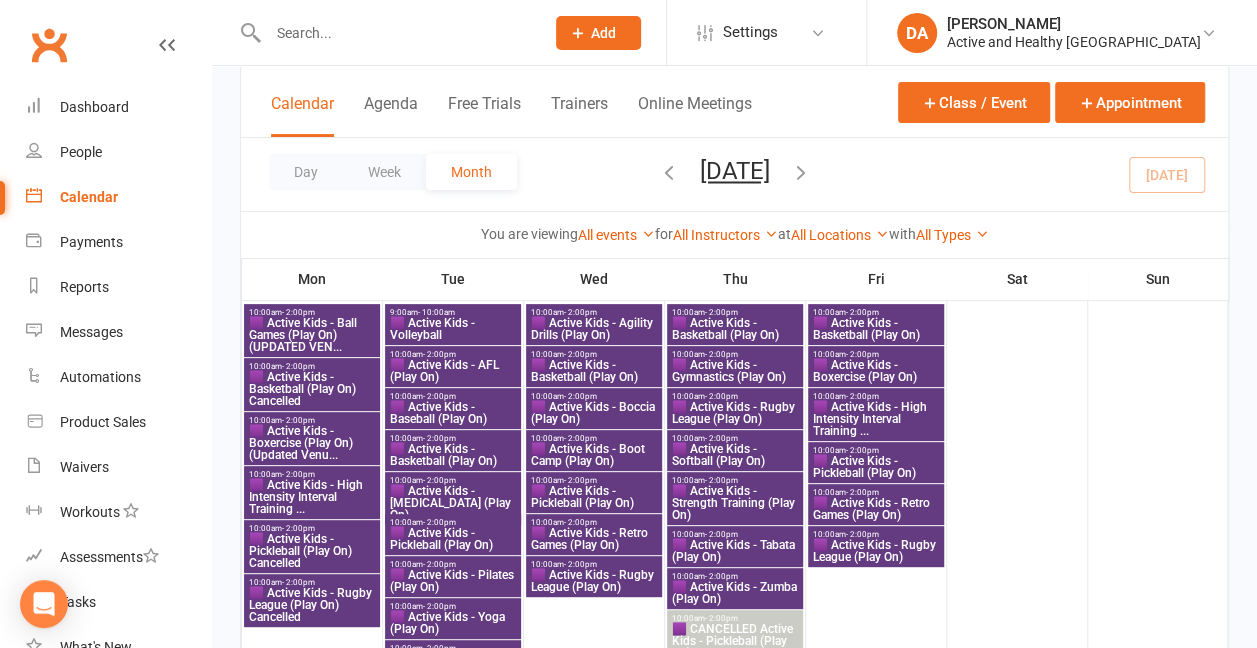 click on "🟪 Active Kids - Pickleball (Play On) Cancelled" at bounding box center (312, 551) 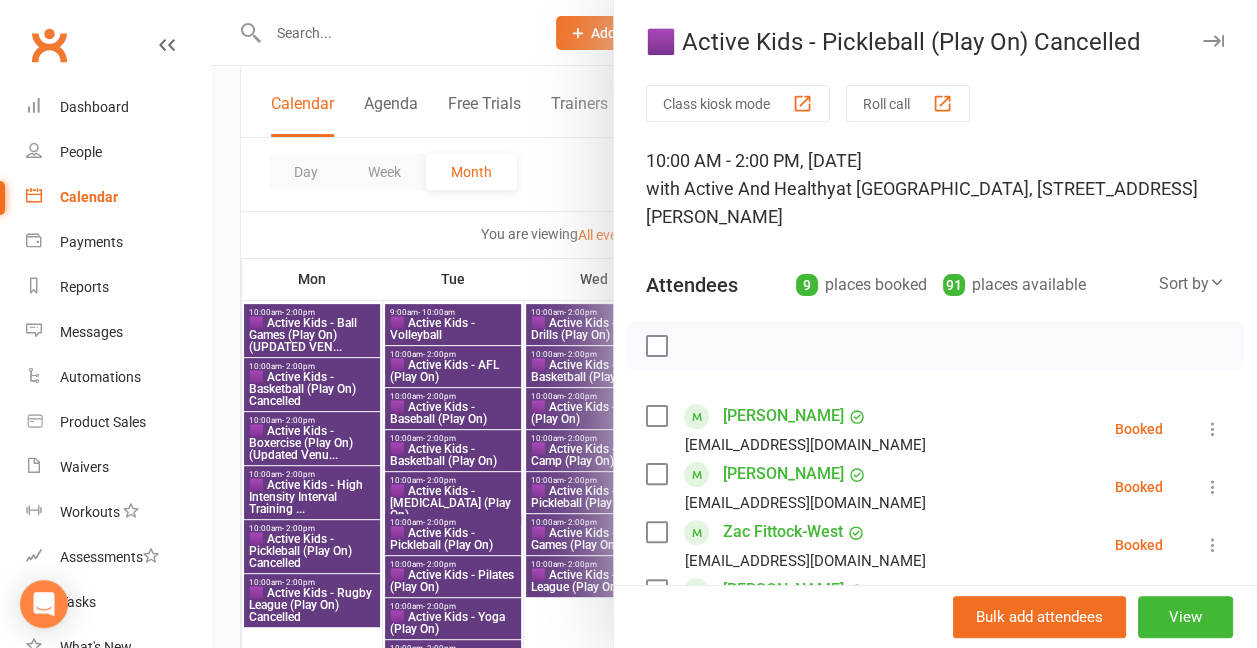 click at bounding box center [734, 324] 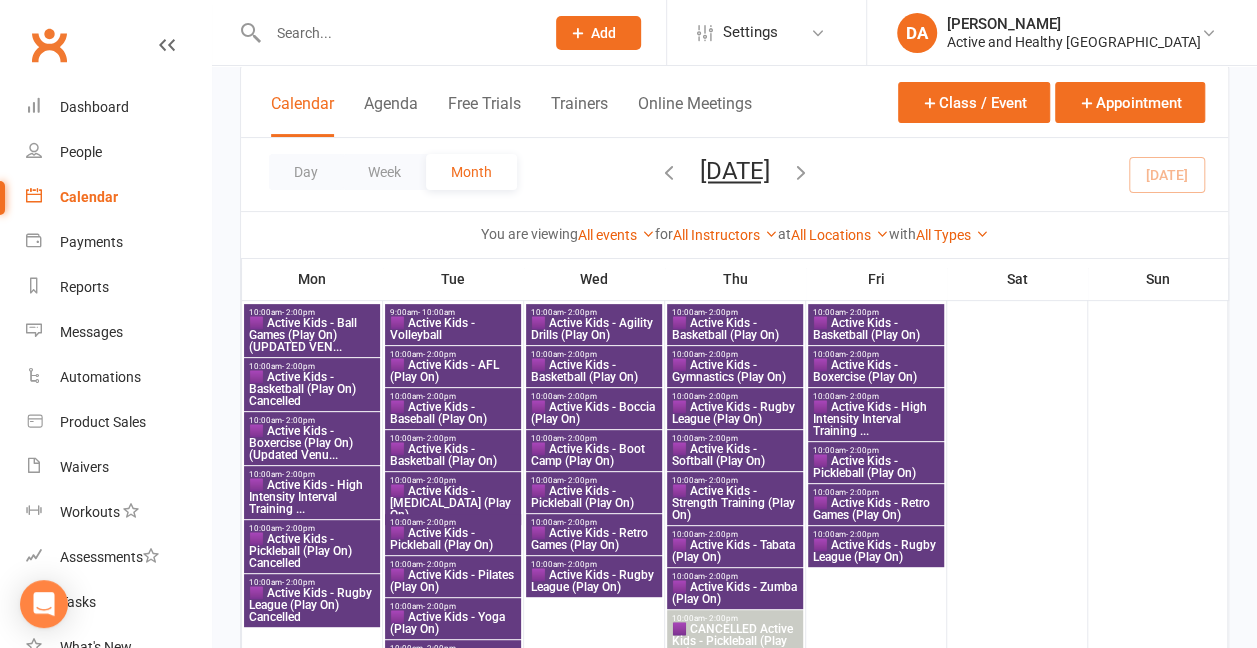 click on "🟪 Active Kids - Rugby League (Play On) Cancelled" at bounding box center [312, 605] 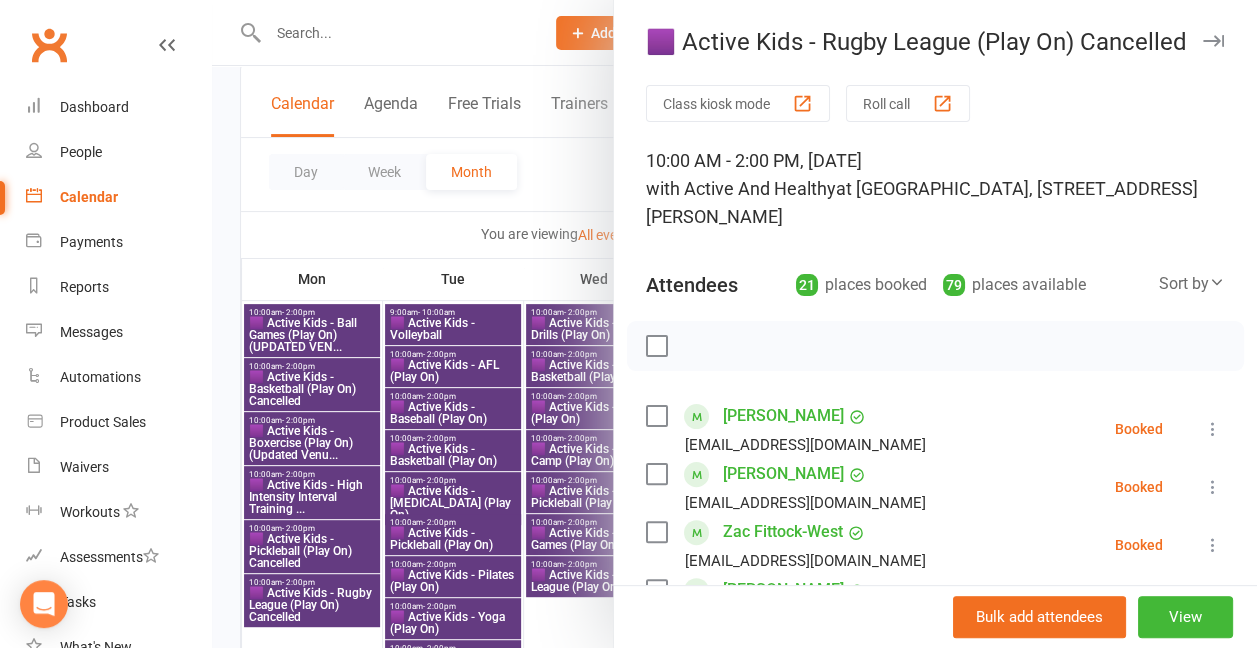click at bounding box center (734, 324) 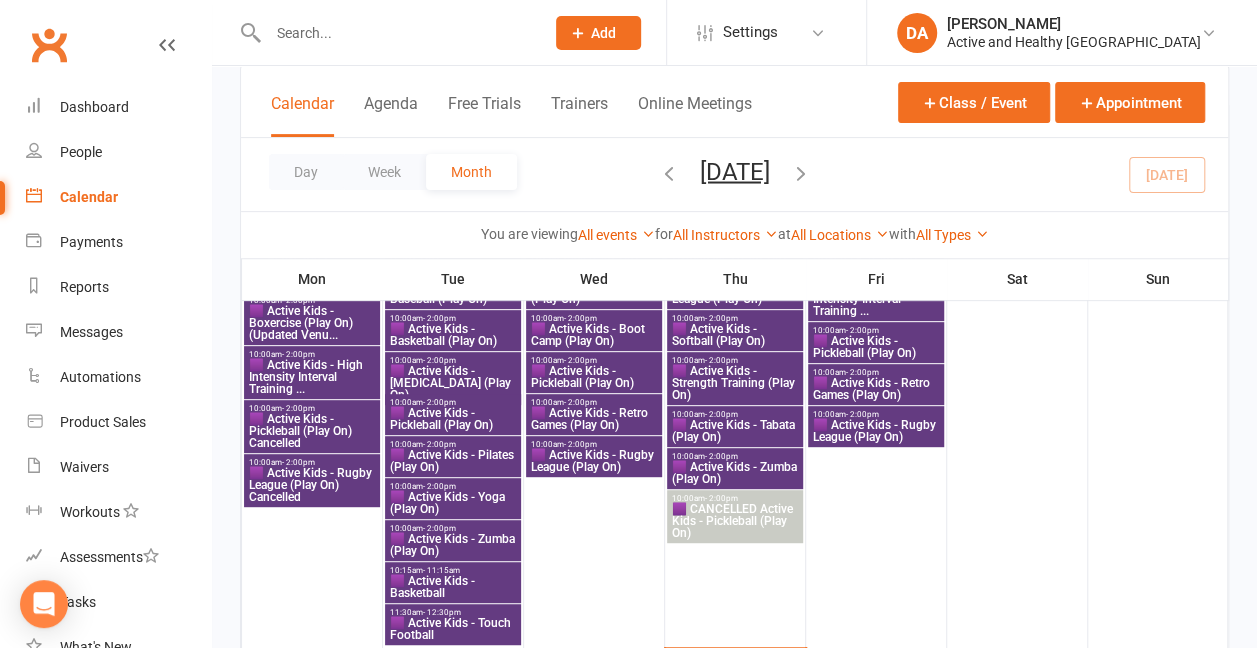 scroll, scrollTop: 287, scrollLeft: 0, axis: vertical 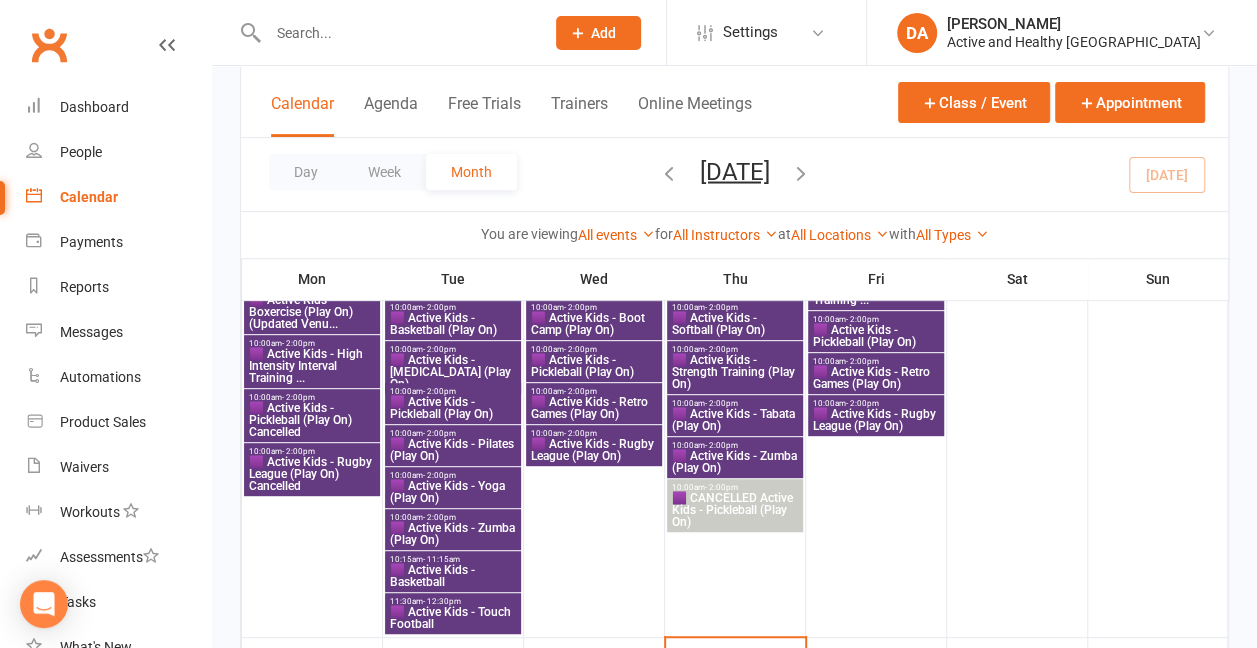 click on "🟪 Active Kids - Touch Football" at bounding box center [453, 618] 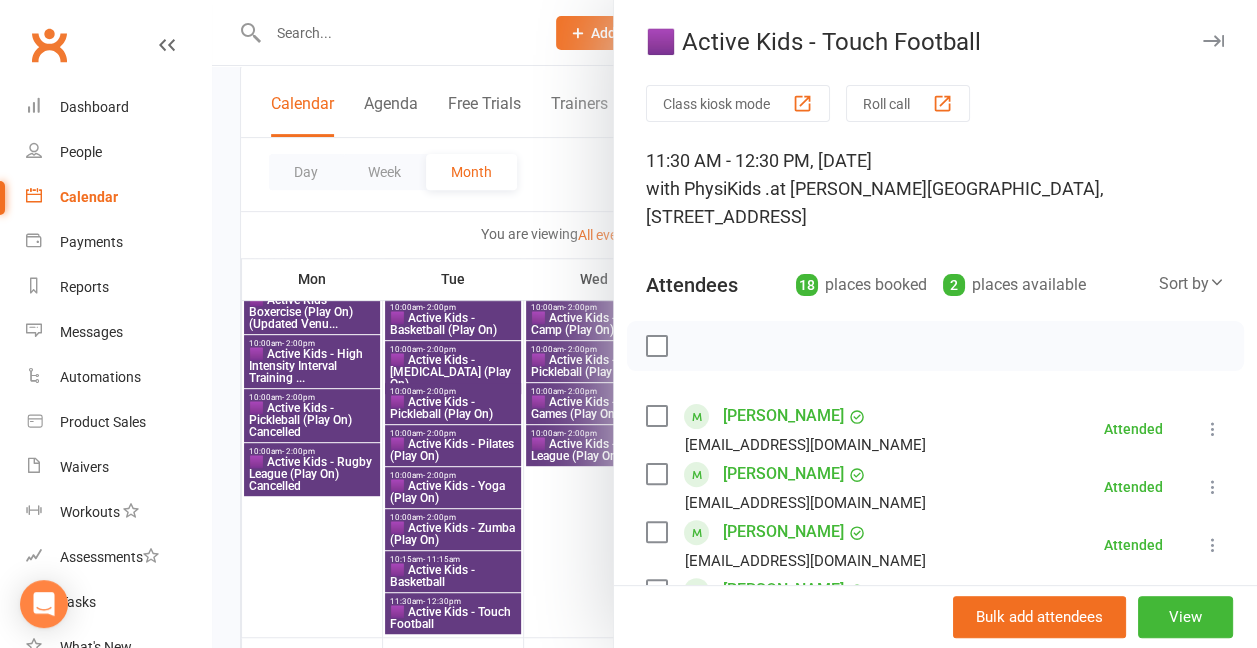 click at bounding box center (734, 324) 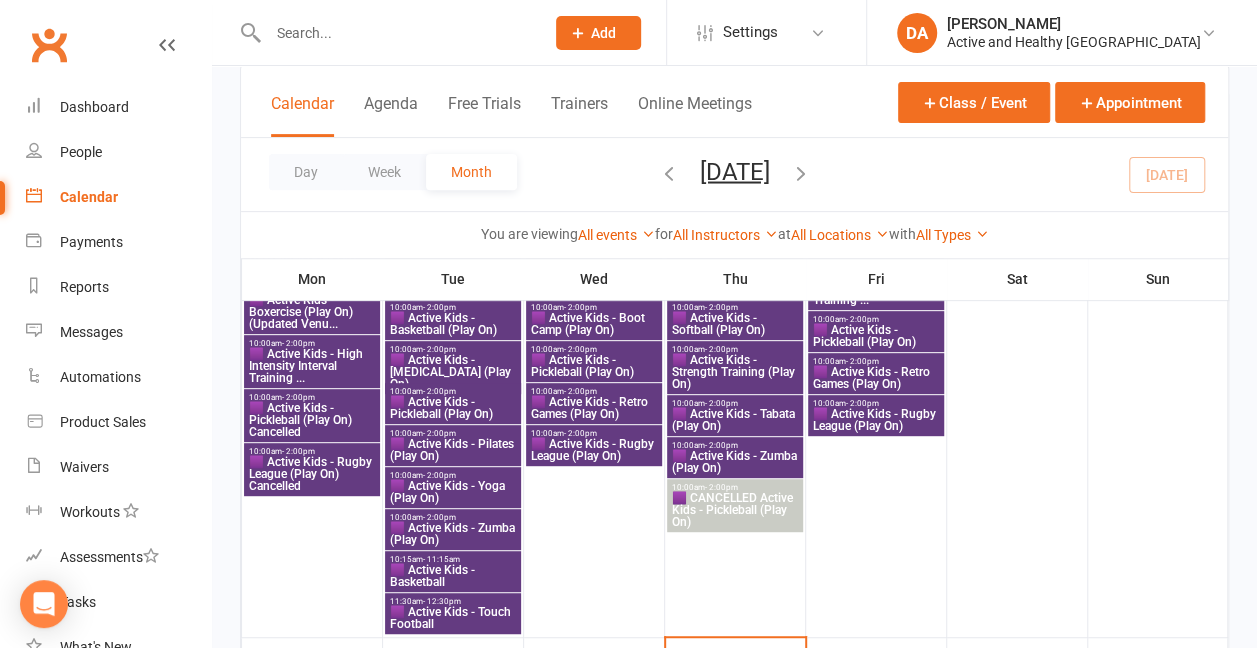 click on "🟪 Active Kids - Touch Football" at bounding box center (453, 618) 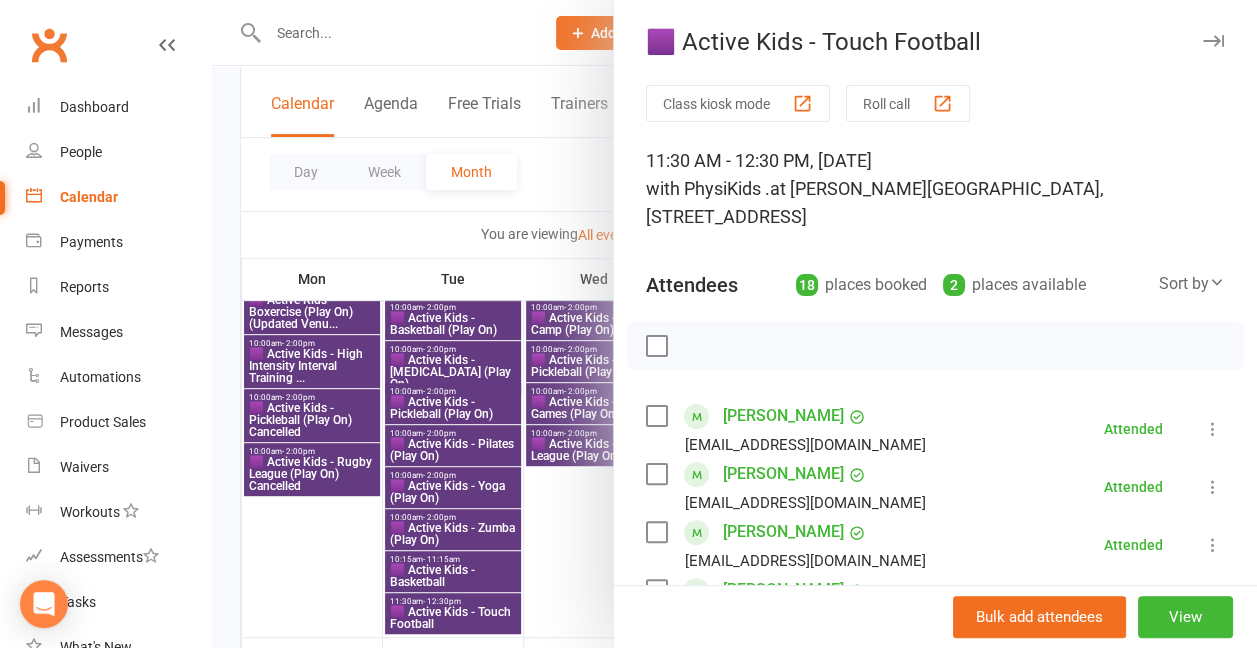 click at bounding box center [734, 324] 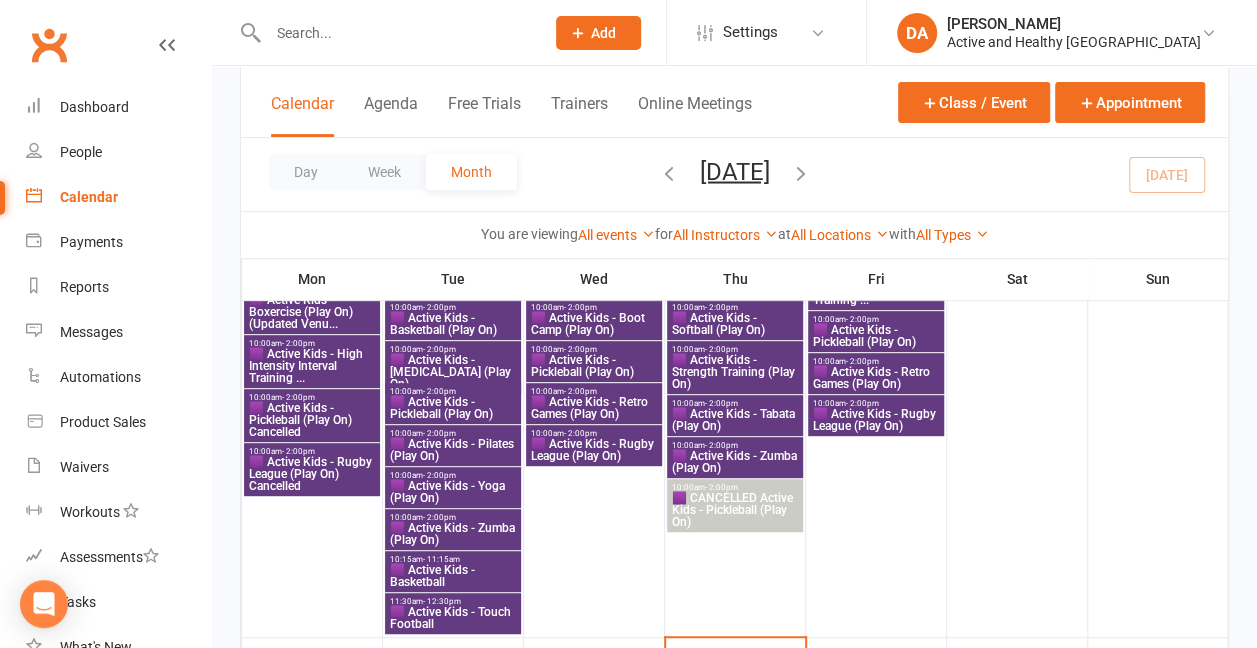 click on "🟪 Active Kids - Touch Football" at bounding box center [453, 618] 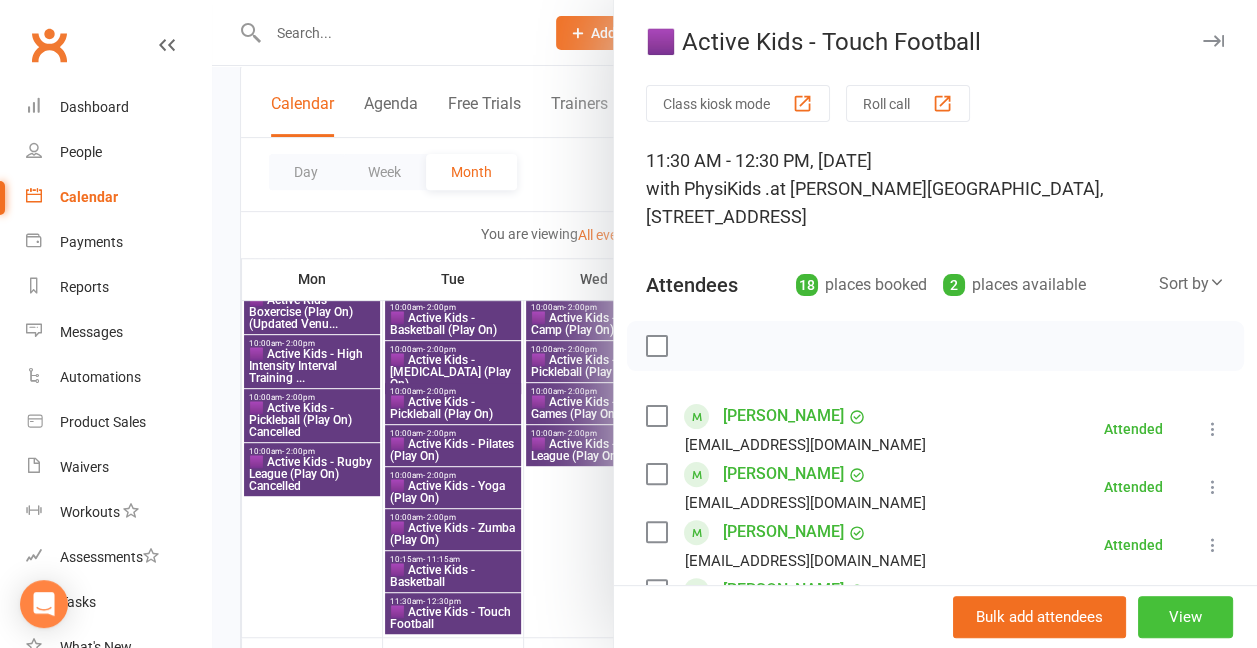 click on "View" at bounding box center [1185, 617] 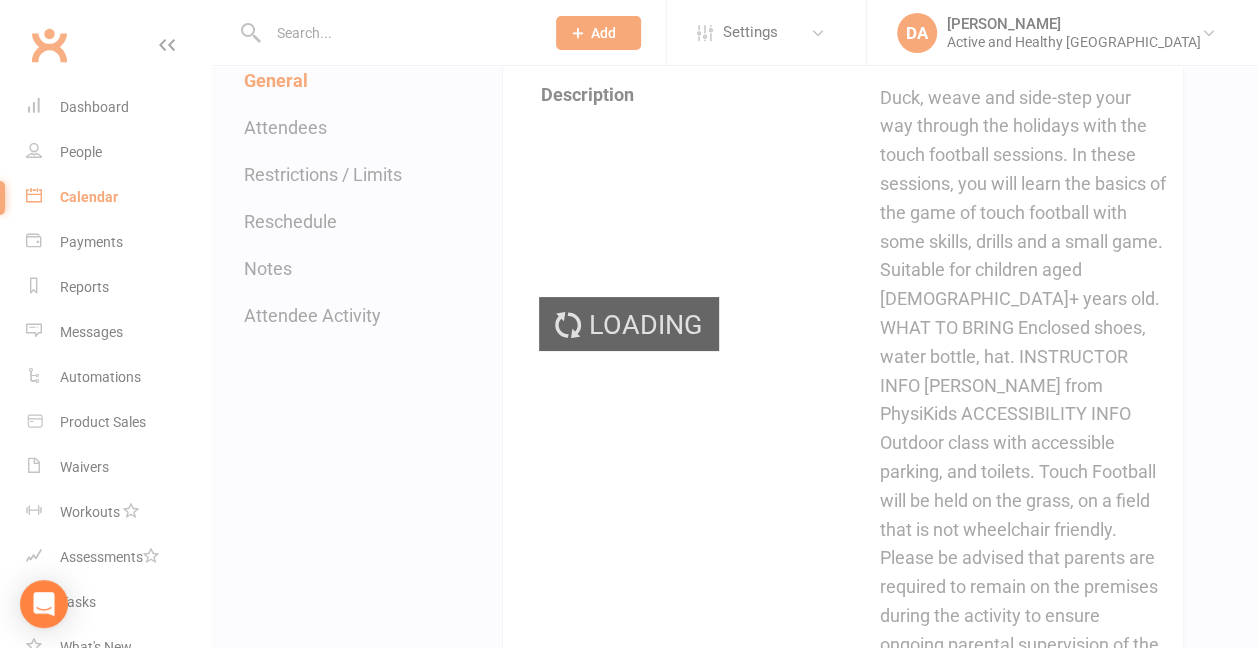 scroll, scrollTop: 0, scrollLeft: 0, axis: both 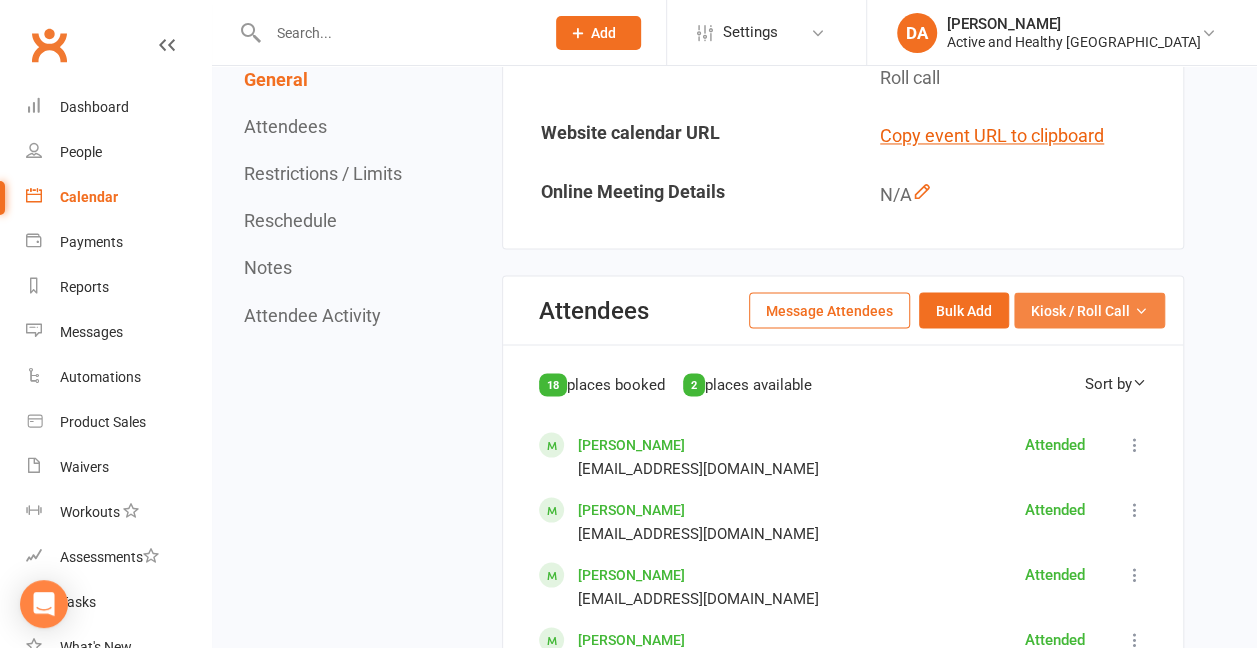 click on "Kiosk / Roll Call" at bounding box center [1080, 310] 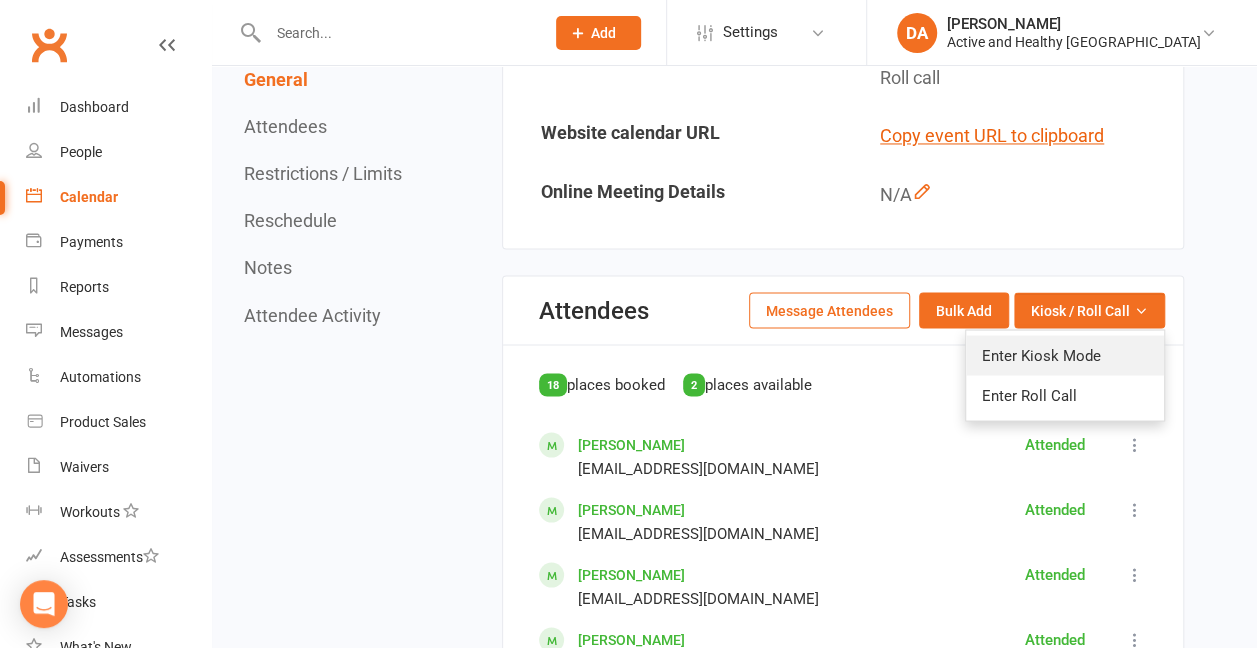 click on "Enter Kiosk Mode" at bounding box center (1065, 355) 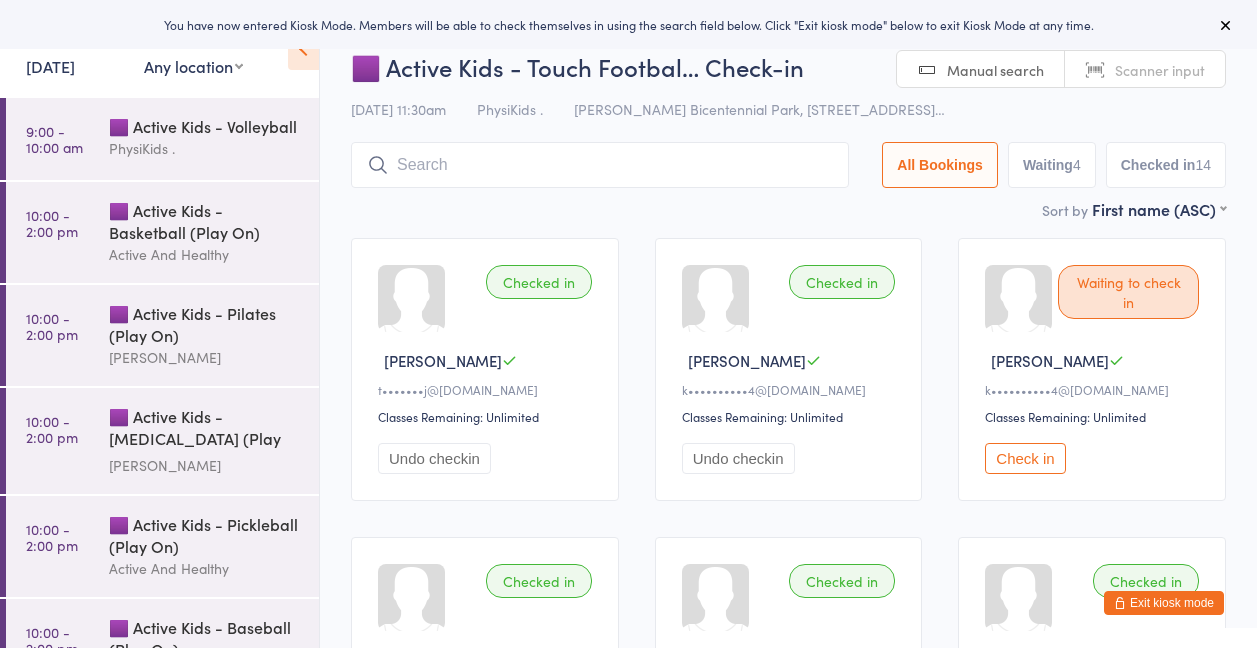 scroll, scrollTop: 0, scrollLeft: 0, axis: both 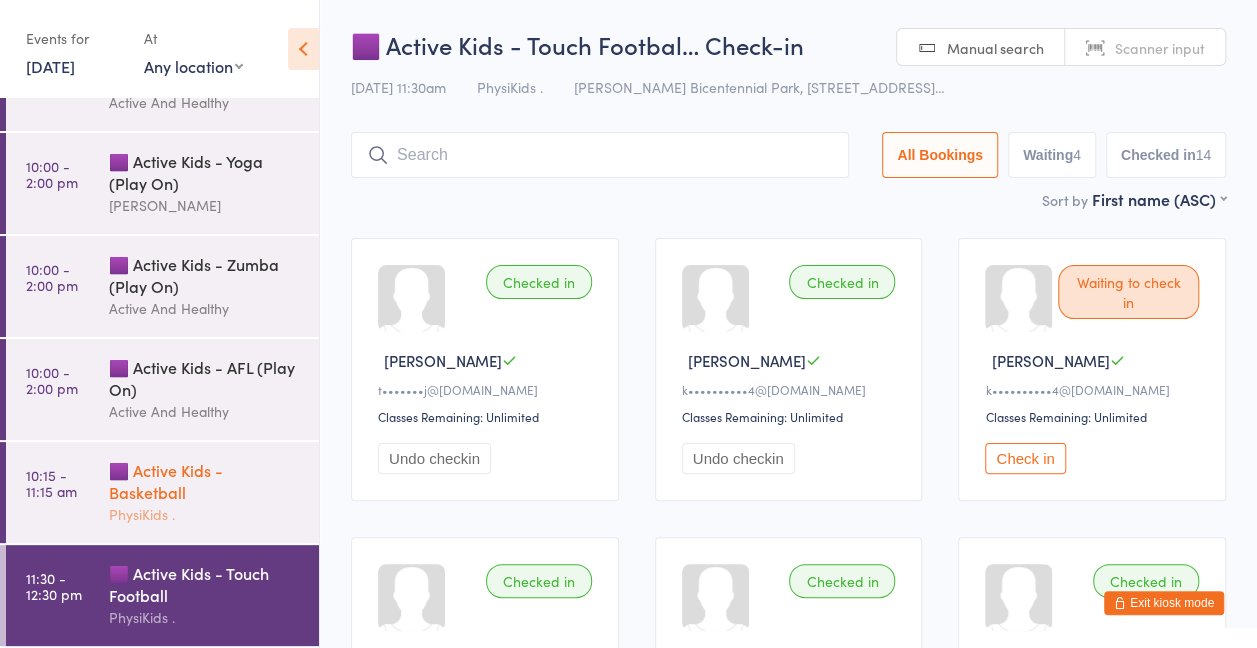 click on "PhysiKids ." at bounding box center [205, 514] 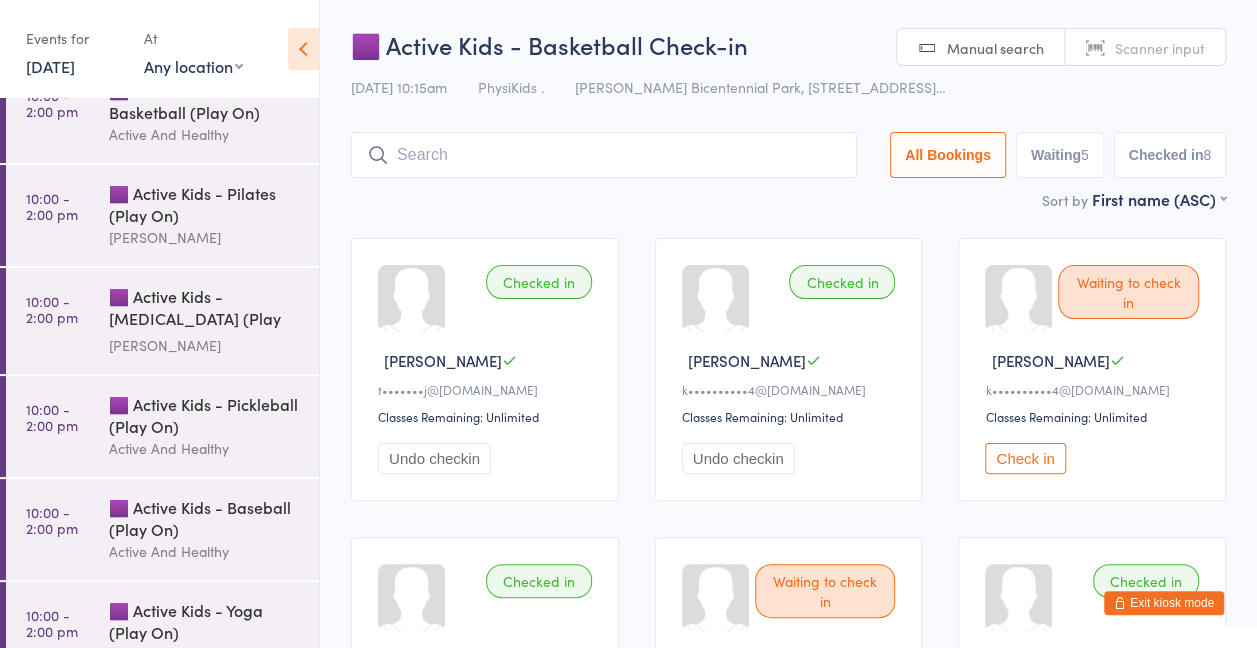 scroll, scrollTop: 0, scrollLeft: 0, axis: both 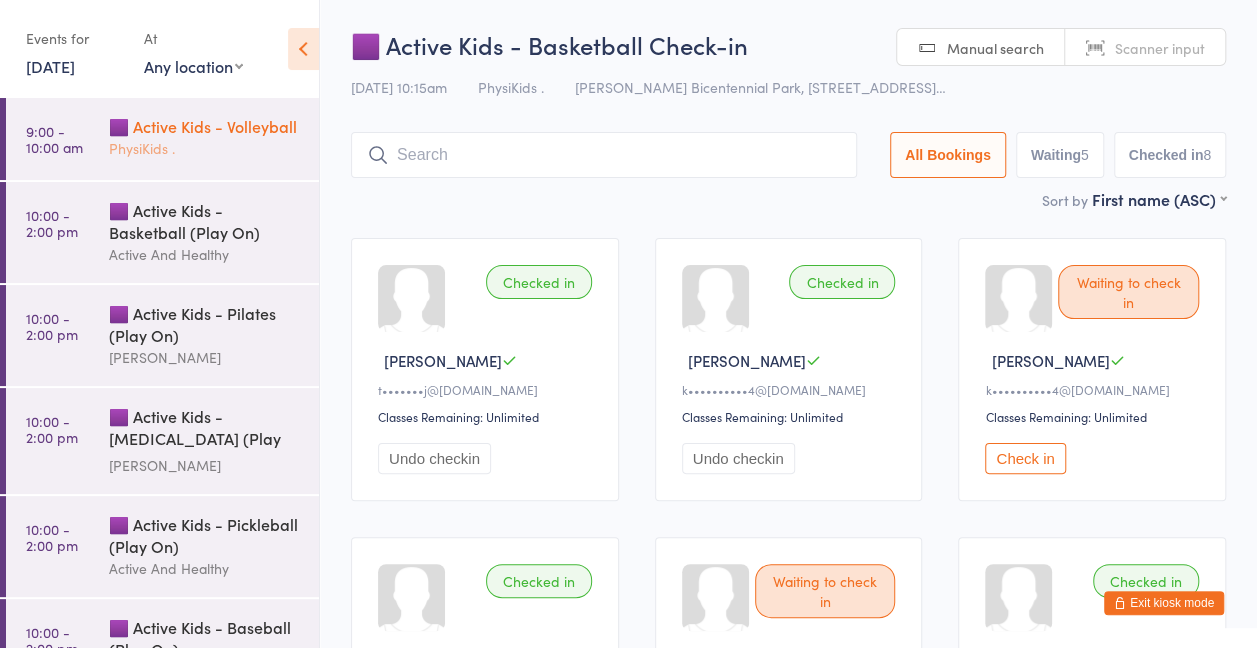 click on "🟪 Active Kids - Volleyball" at bounding box center [205, 126] 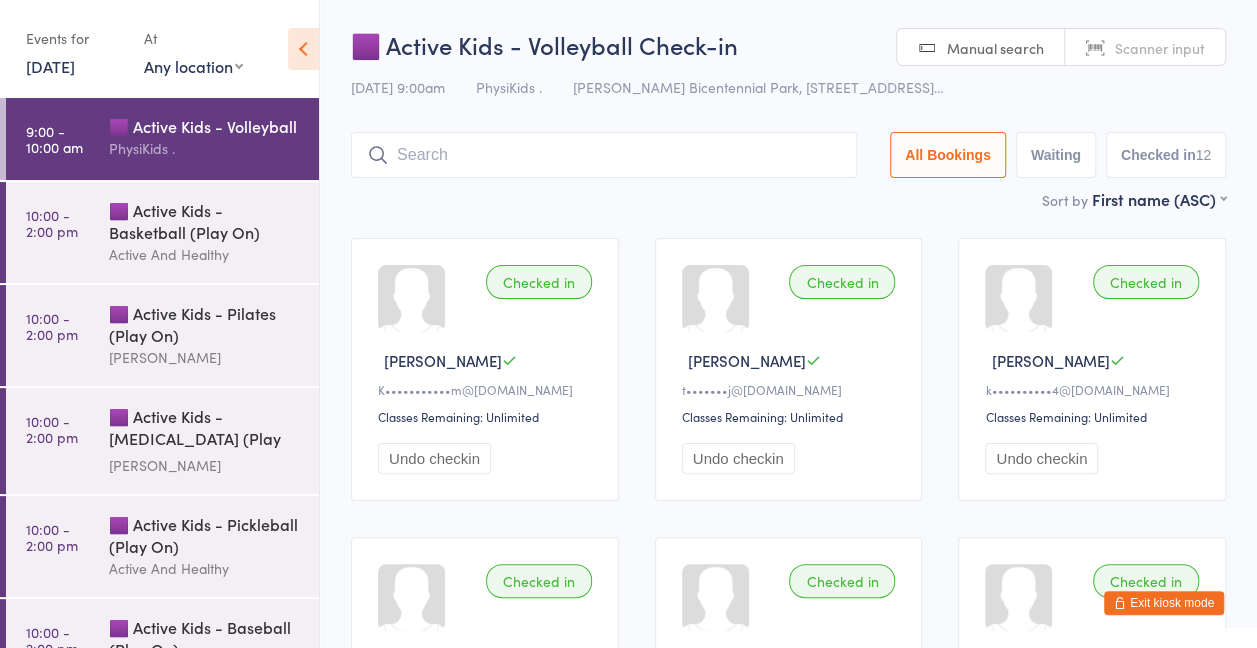 click on "1 Jul, 2025" at bounding box center (50, 66) 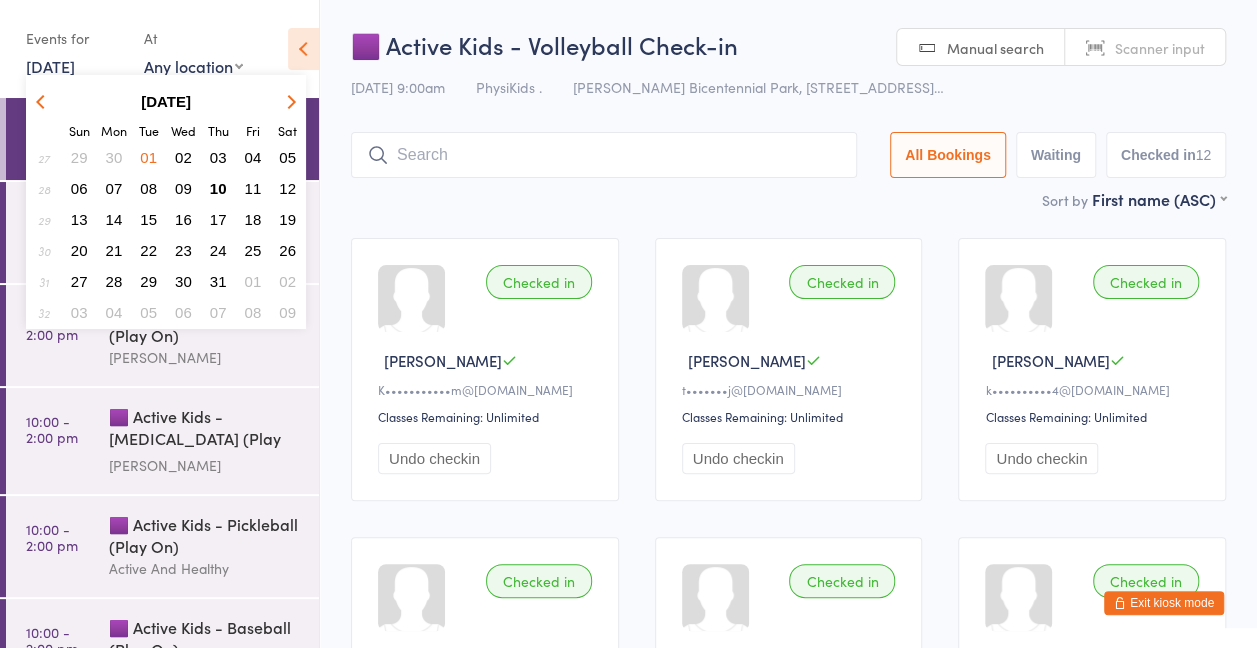 click on "At" at bounding box center (193, 38) 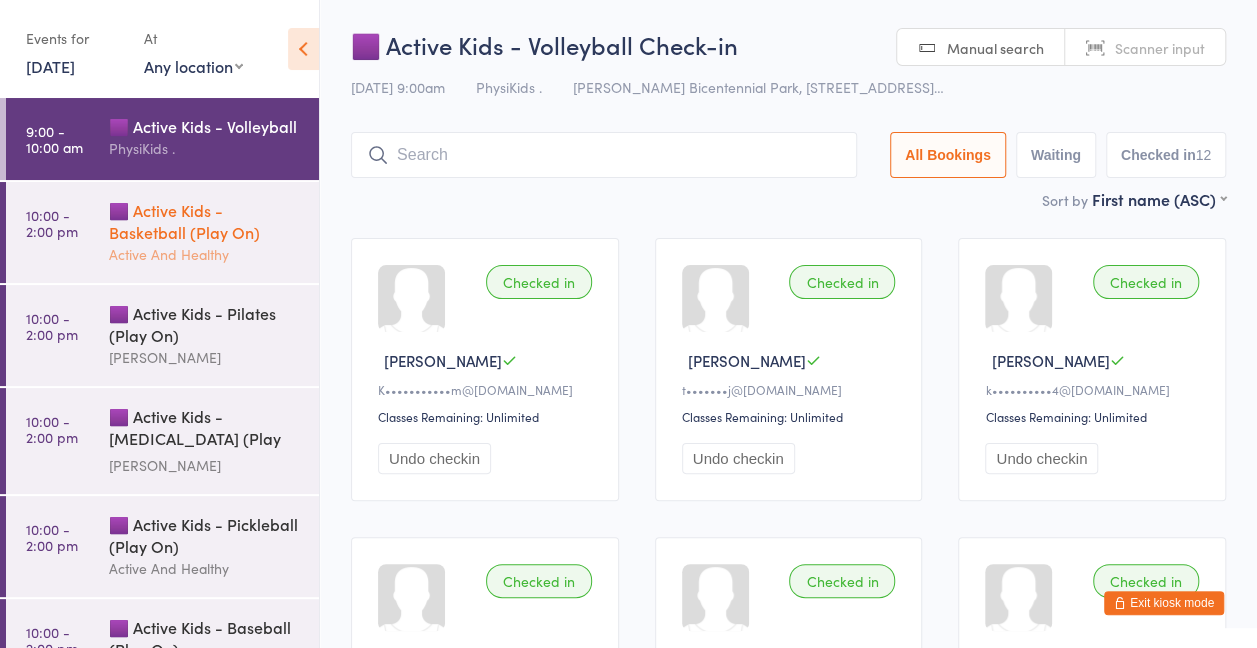 click on "🟪 Active Kids - Basketball (Play On)" at bounding box center (205, 221) 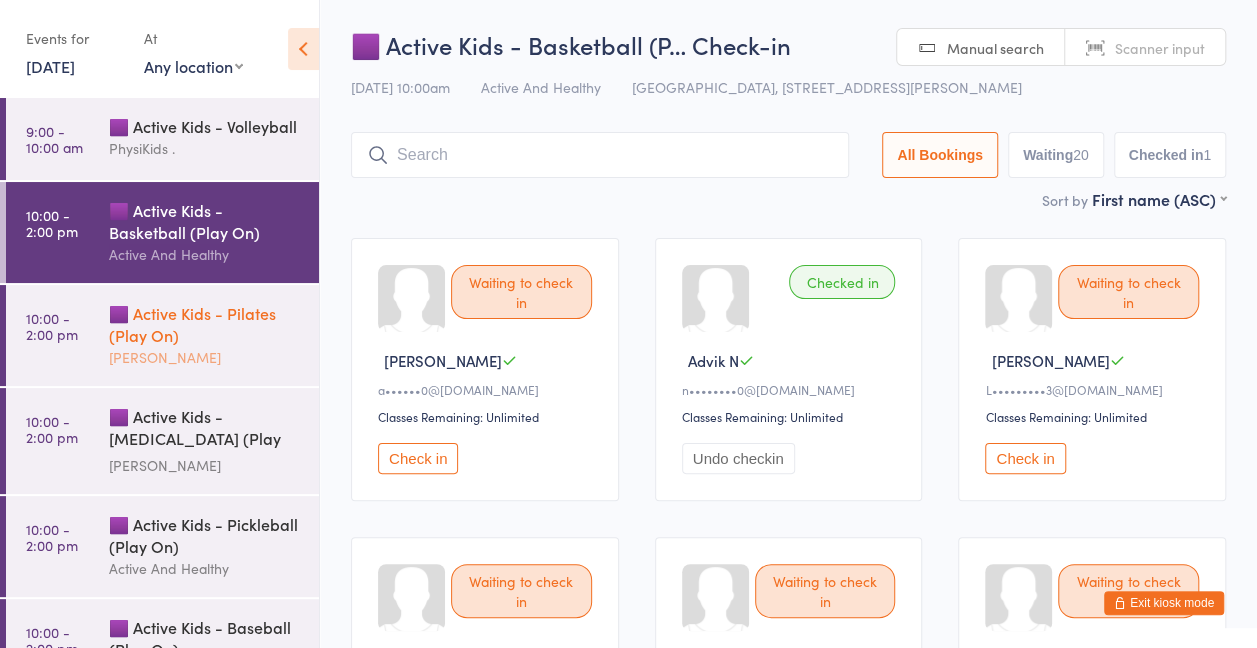 click on "🟪 Active Kids - Pilates (Play On)" at bounding box center [205, 324] 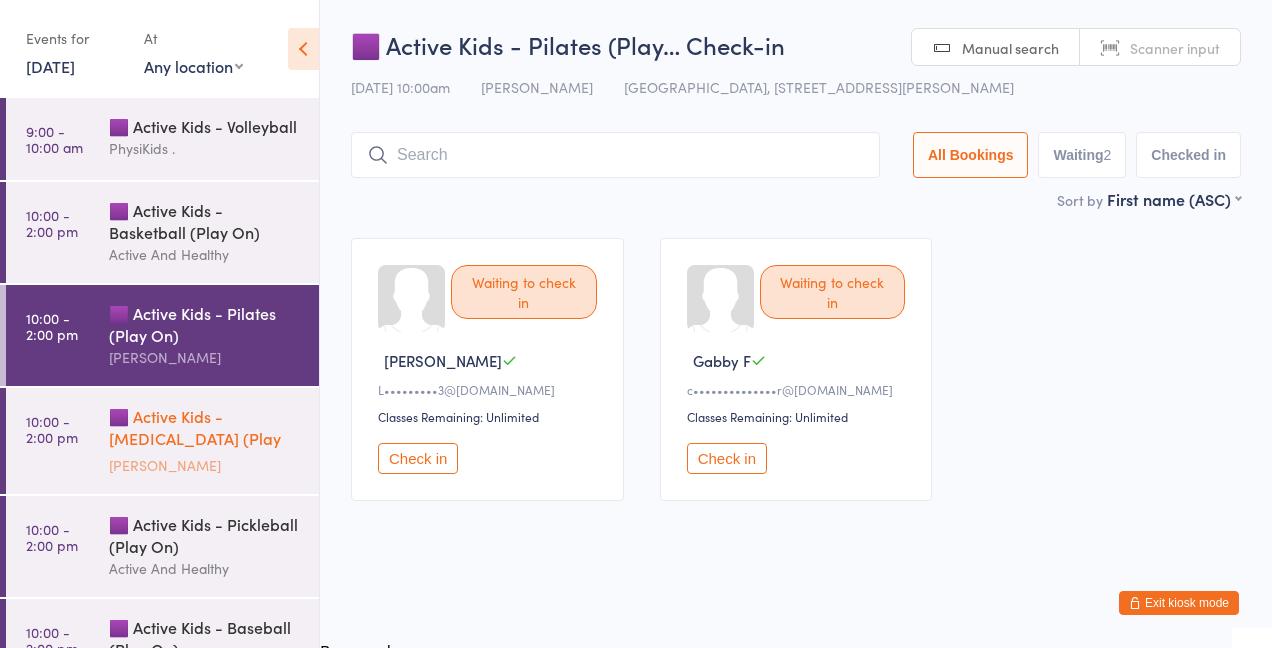 click on "[PERSON_NAME]" at bounding box center [205, 465] 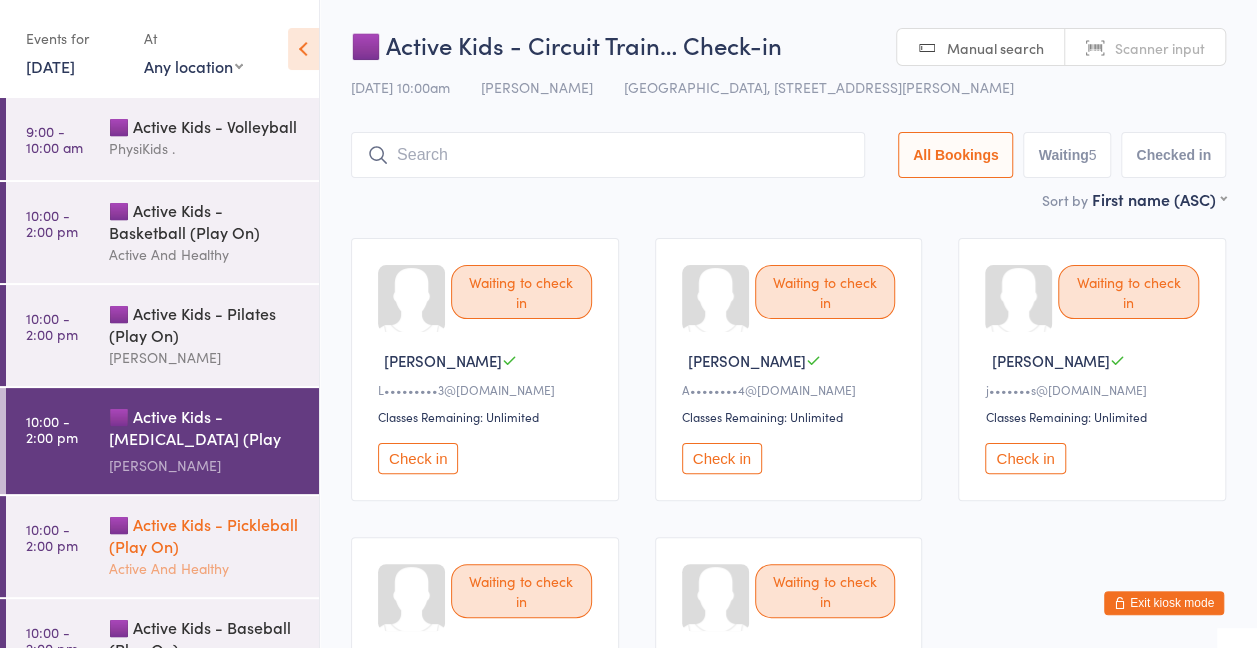 click on "Active And Healthy" at bounding box center (205, 568) 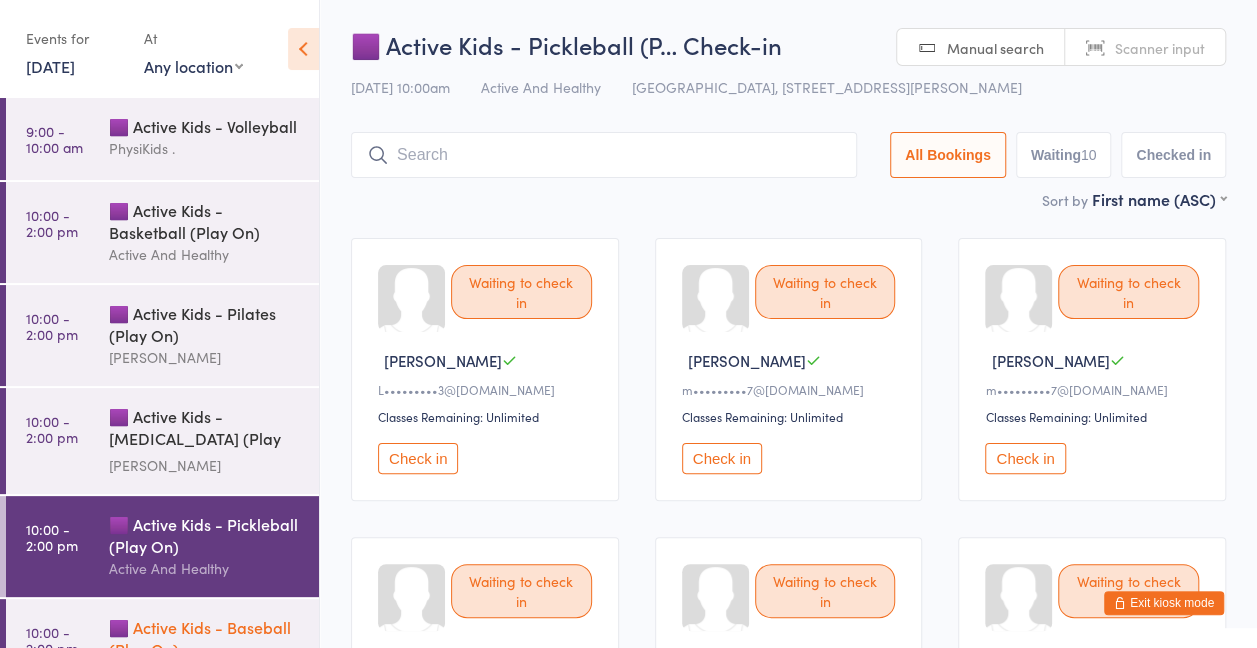 click on "🟪 Active Kids - Baseball (Play On)" at bounding box center (205, 638) 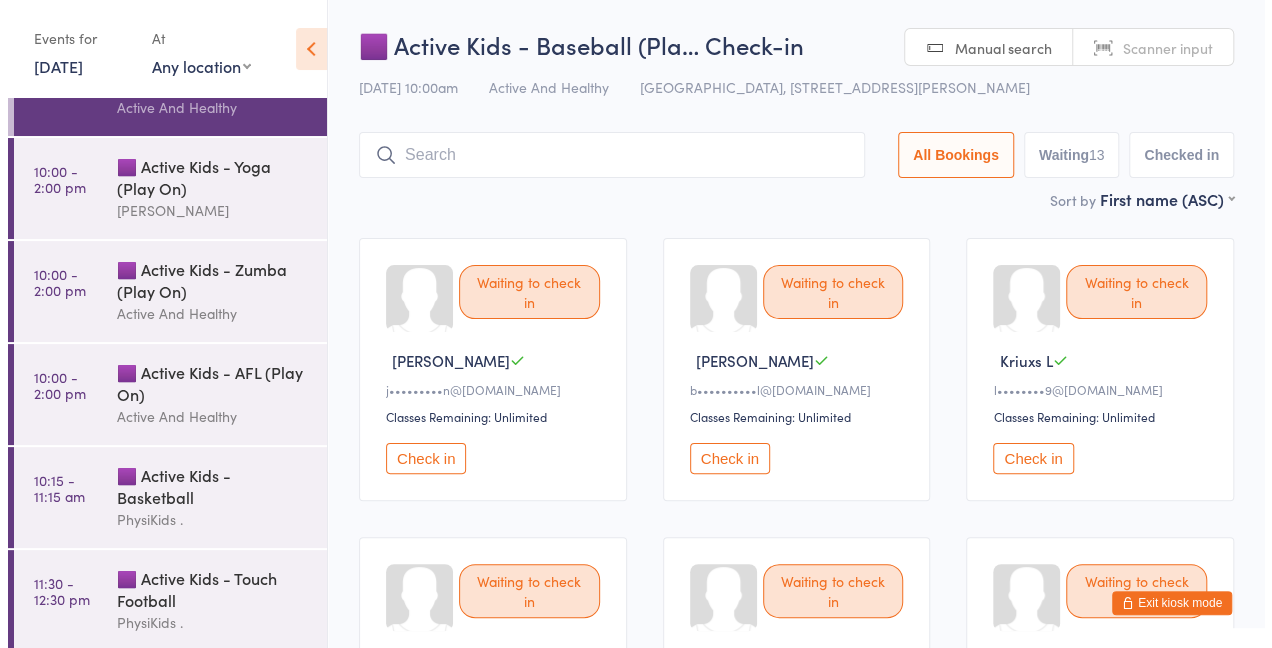 scroll, scrollTop: 583, scrollLeft: 0, axis: vertical 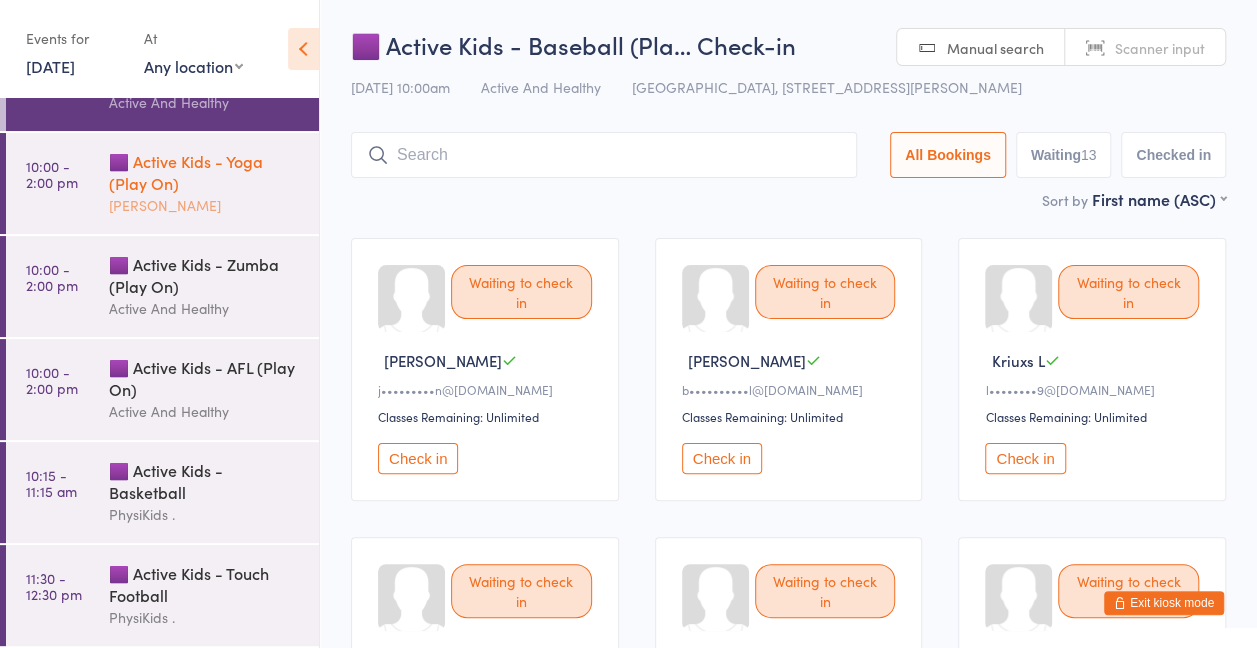 click on "🟪 Active Kids - Yoga (Play On)" at bounding box center [205, 172] 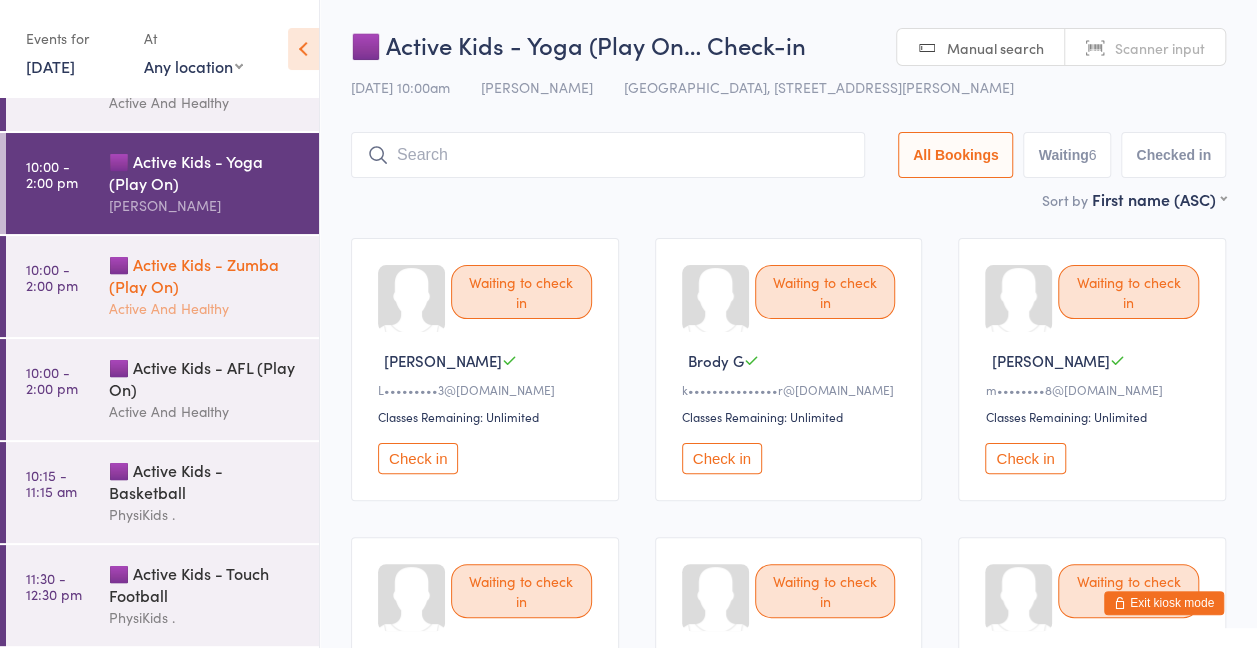 click on "🟪 Active Kids - Zumba (Play On)" at bounding box center (205, 275) 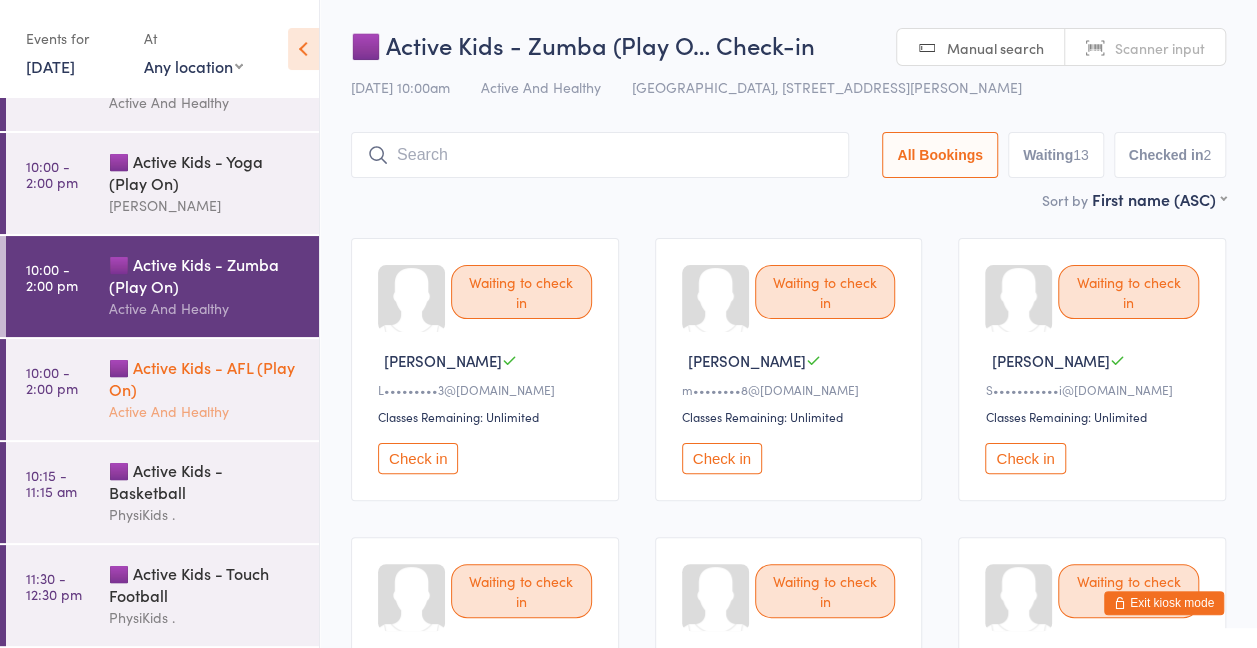 click on "🟪 Active Kids - AFL (Play On)" at bounding box center [205, 378] 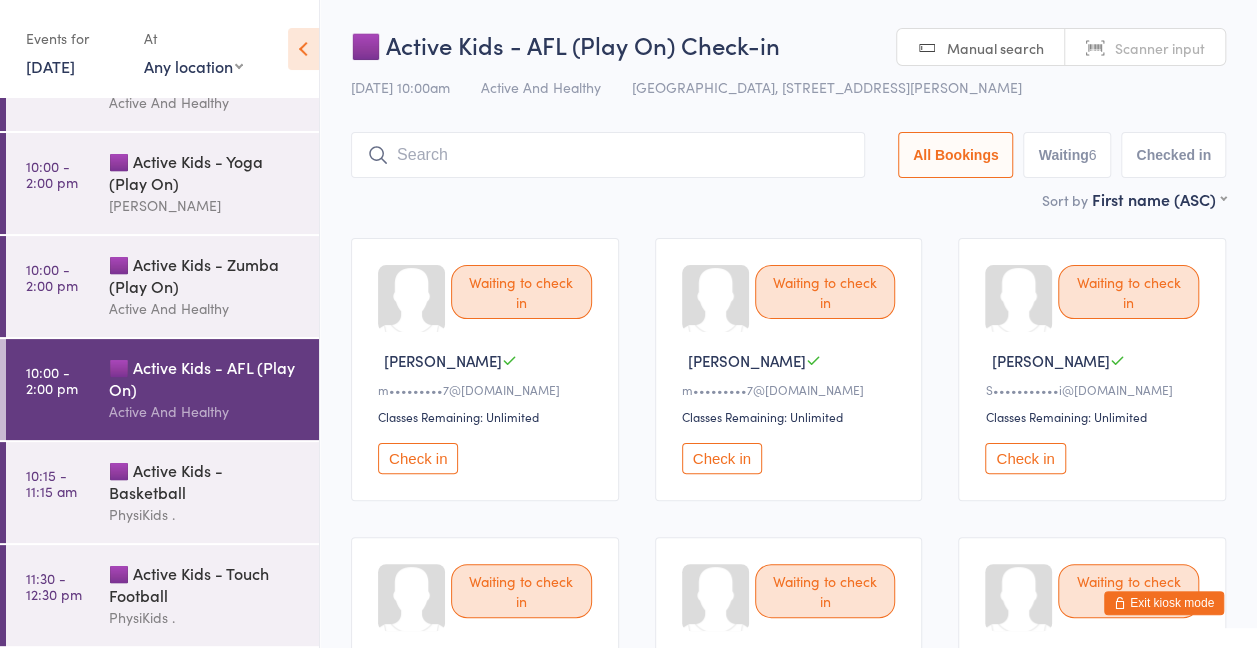 click on "1 Jul, 2025" at bounding box center (50, 66) 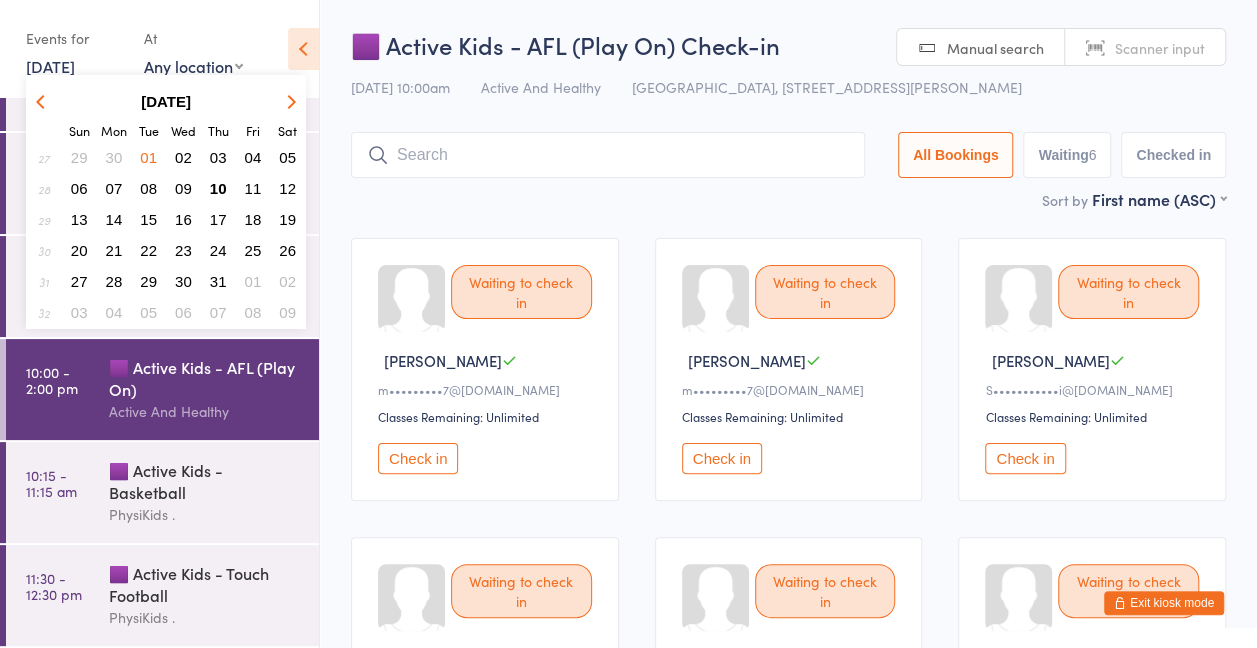 click on "02" at bounding box center (183, 157) 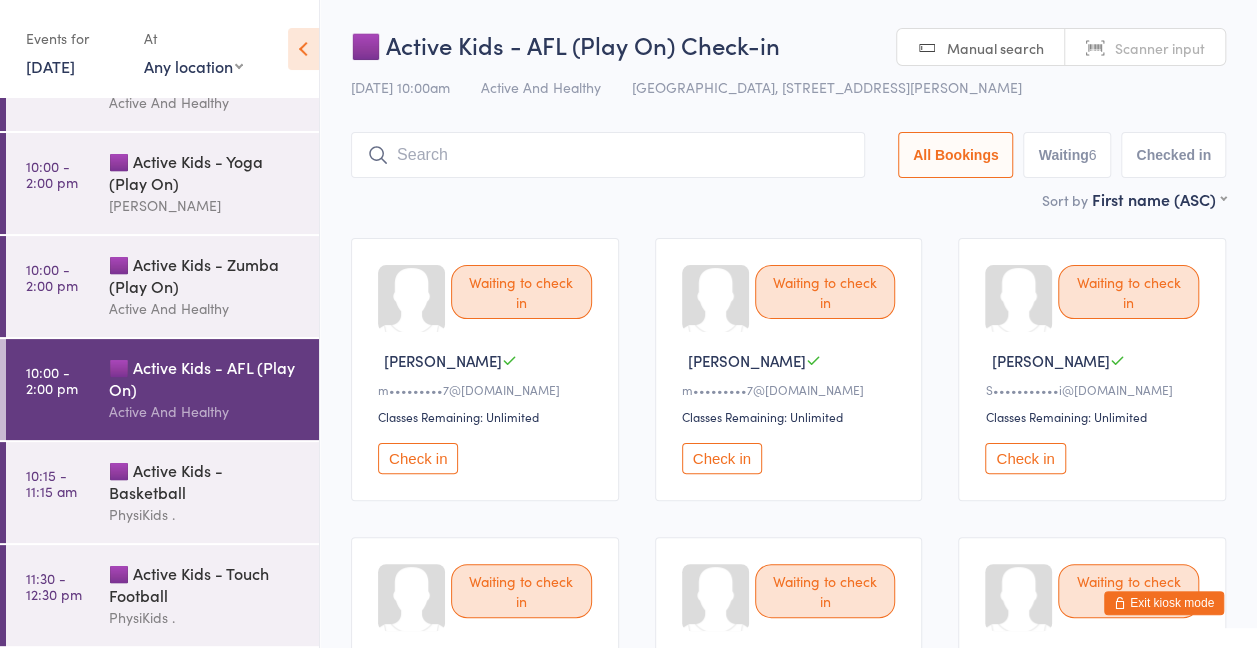 scroll, scrollTop: 171, scrollLeft: 0, axis: vertical 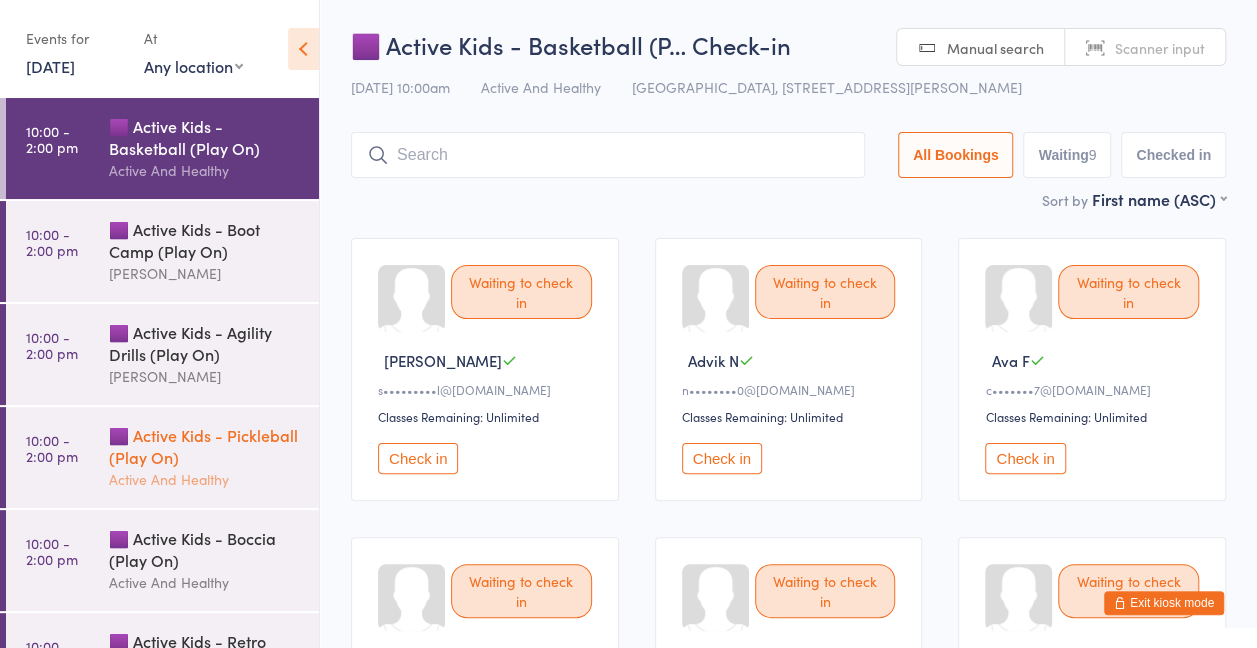 click on "🟪 Active Kids - Pickleball (Play On)" at bounding box center [205, 446] 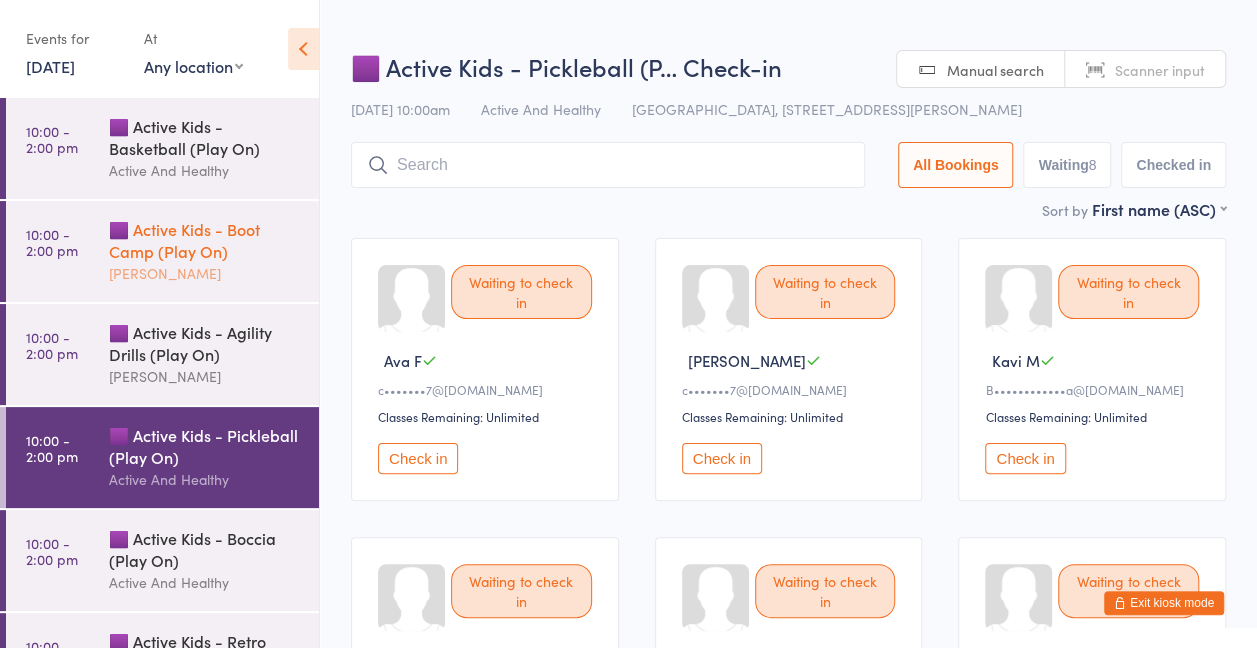 click on "🟪 Active Kids - Boot Camp (Play On)" at bounding box center [205, 240] 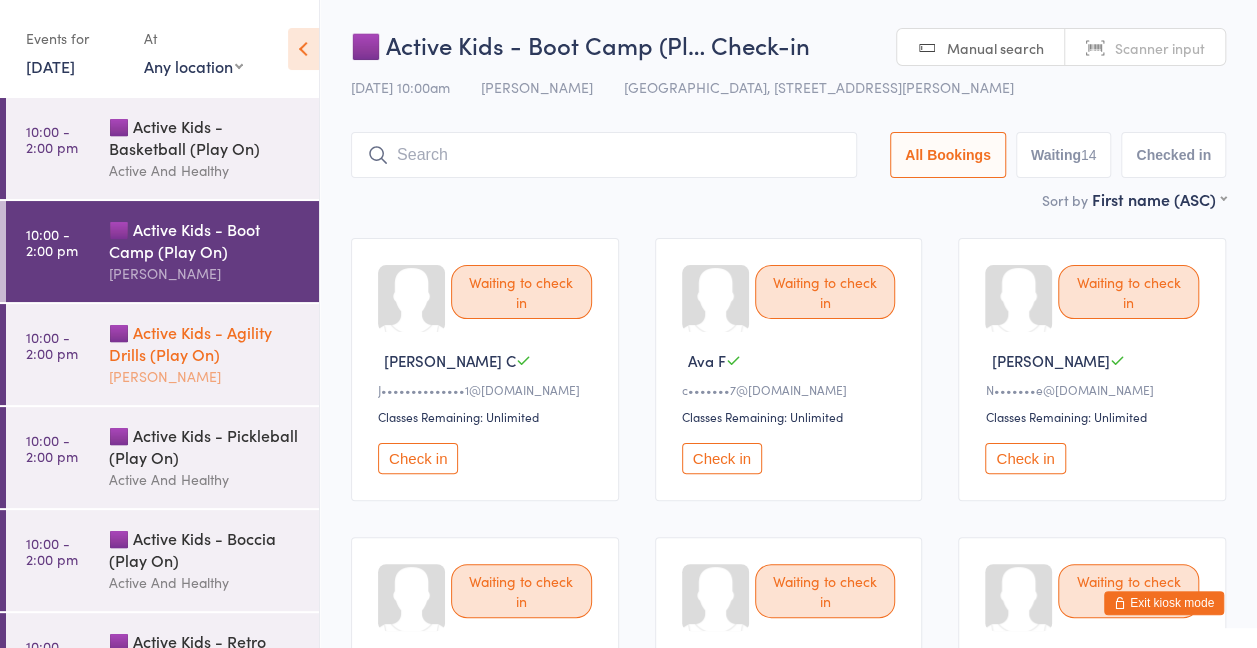 click on "🟪 Active Kids - Agility Drills (Play On)" at bounding box center (205, 343) 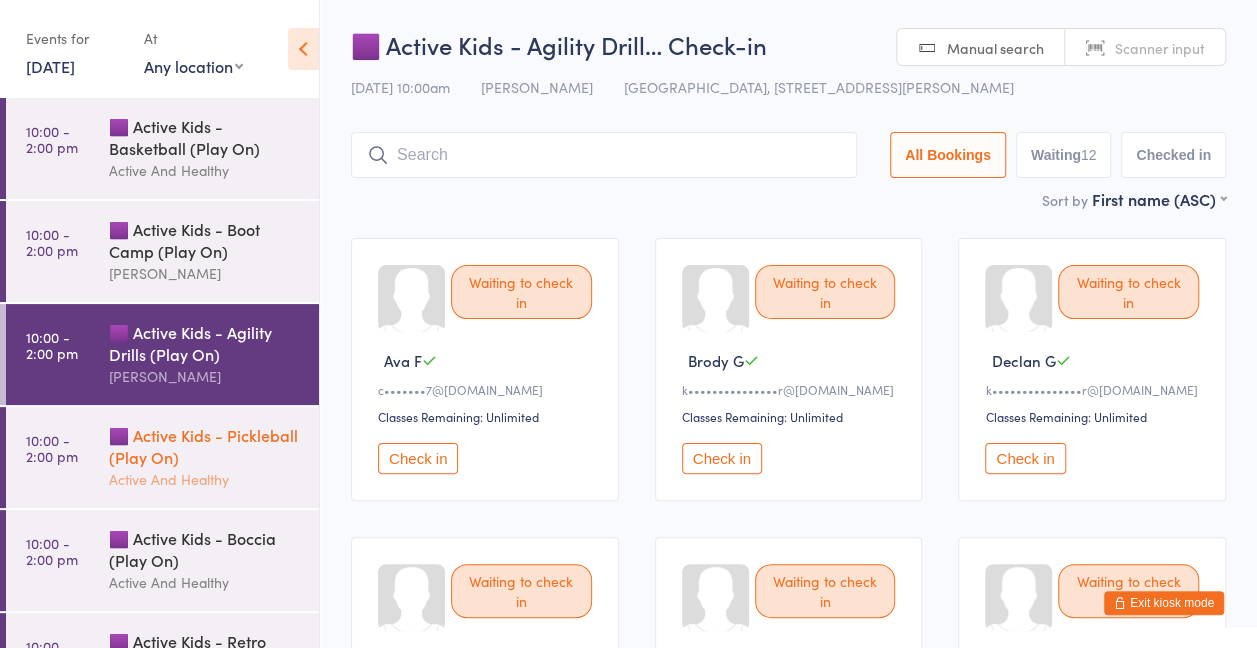 click on "Active And Healthy" at bounding box center (205, 479) 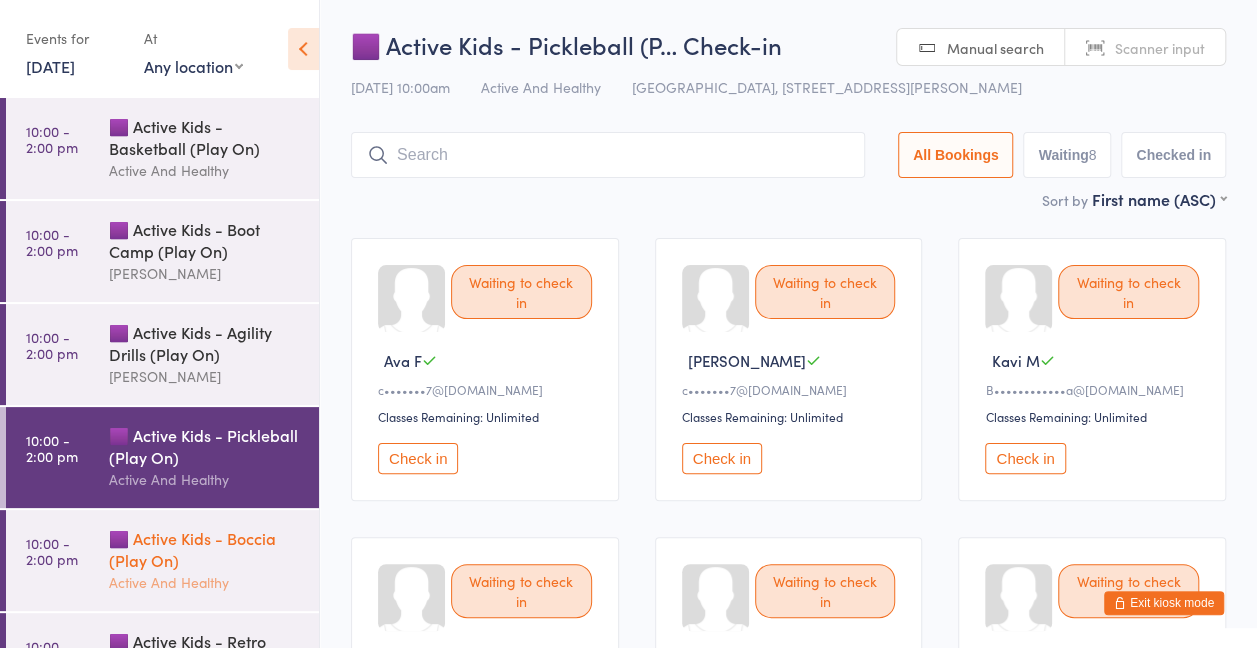 scroll, scrollTop: 6, scrollLeft: 0, axis: vertical 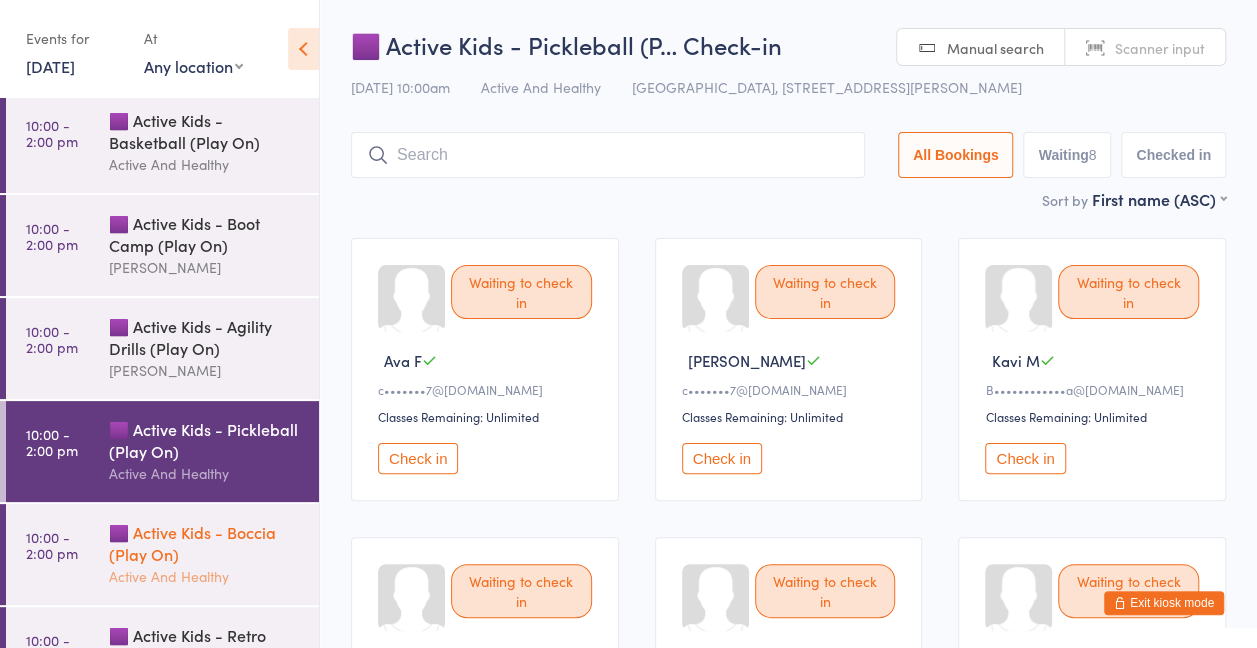 click on "🟪 Active Kids - Boccia (Play On)" at bounding box center (205, 543) 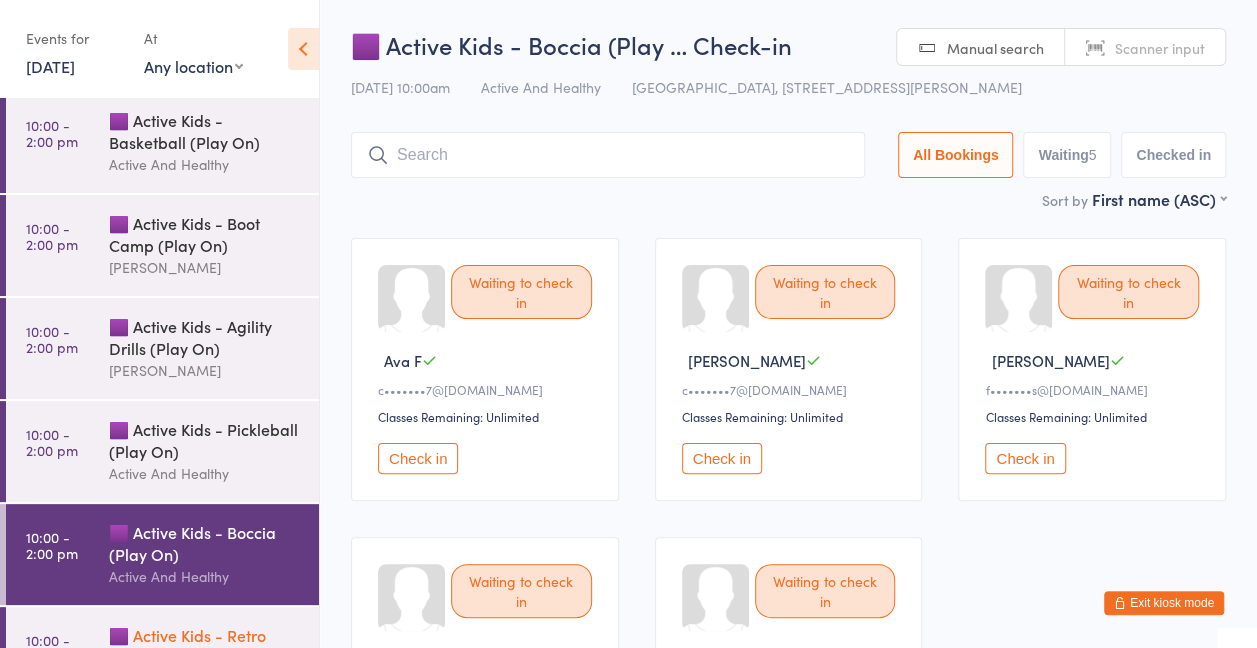 click on "🟪 Active Kids - Retro Games (Play On)" at bounding box center [205, 646] 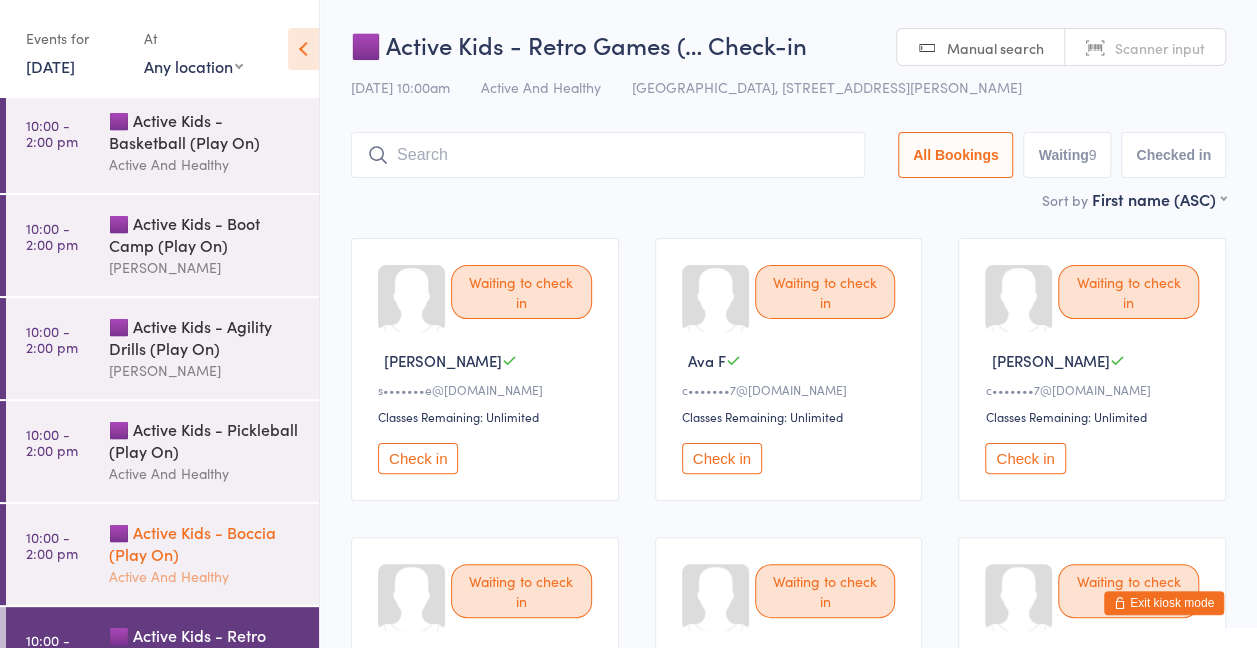 click on "🟪 Active Kids - Boccia (Play On) Active And Healthy" at bounding box center [214, 554] 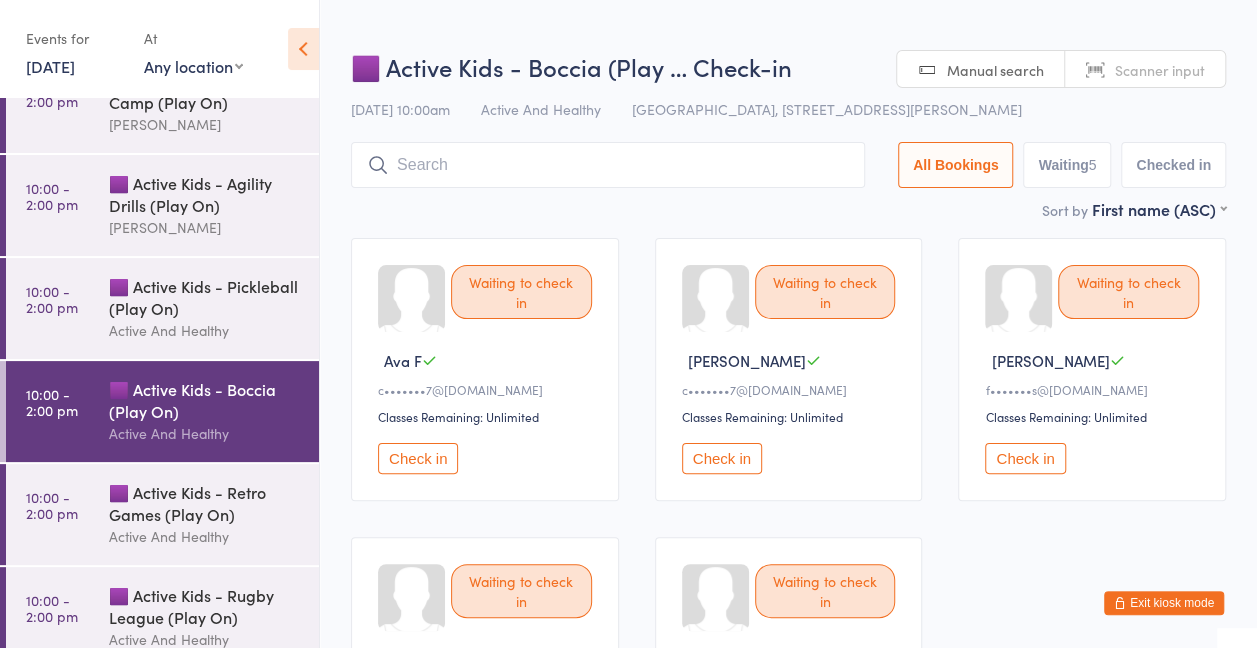 scroll, scrollTop: 171, scrollLeft: 0, axis: vertical 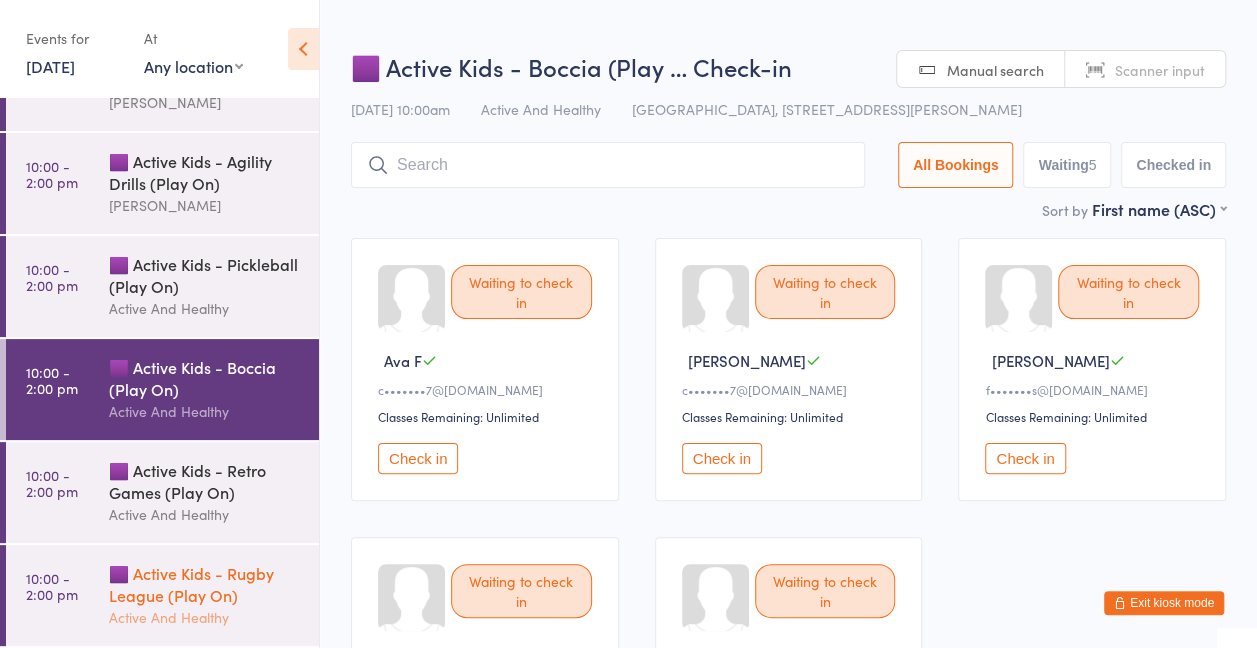 click on "🟪 Active Kids - Rugby League (Play On)" at bounding box center (205, 584) 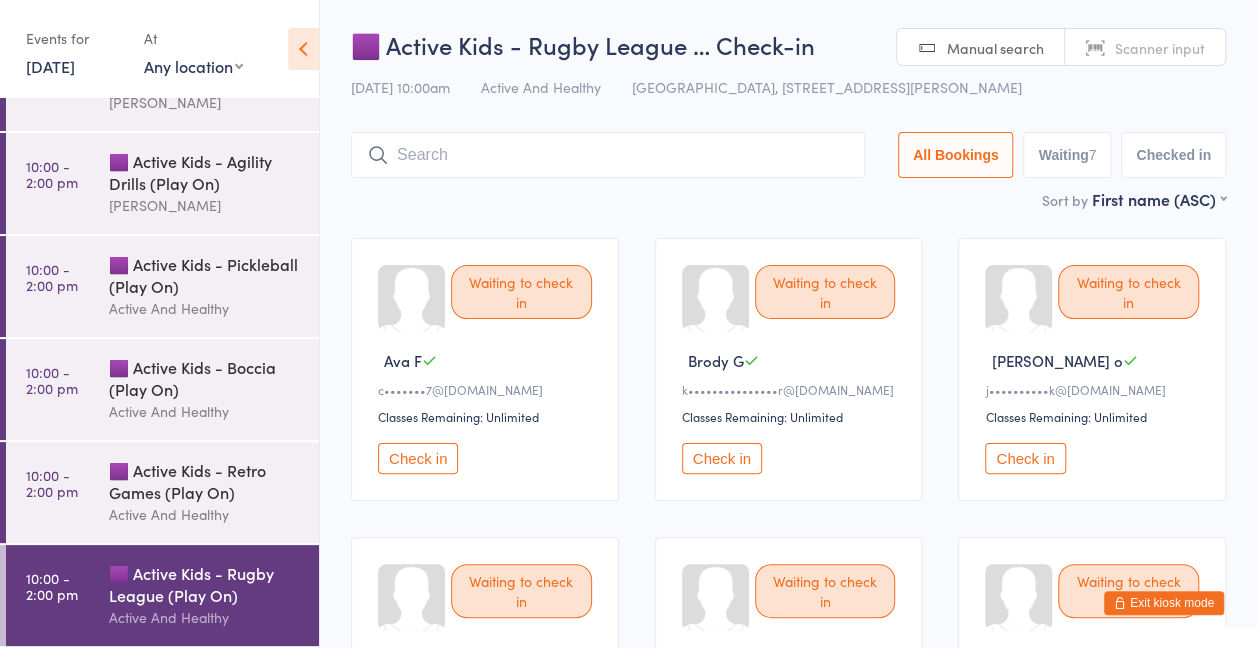 click on "Events for 2 Jul, 2025 D Jul, YYYY
July 2025
Sun Mon Tue Wed Thu Fri Sat
27
29
30
01
02
03
04
05
28
06
07
08
09
10
11
12
29
13
14
15
16
17
18
19
30
20
21
22
23
24
25
26
31
27
28
29
30
31
01
02
32" at bounding box center (75, 51) 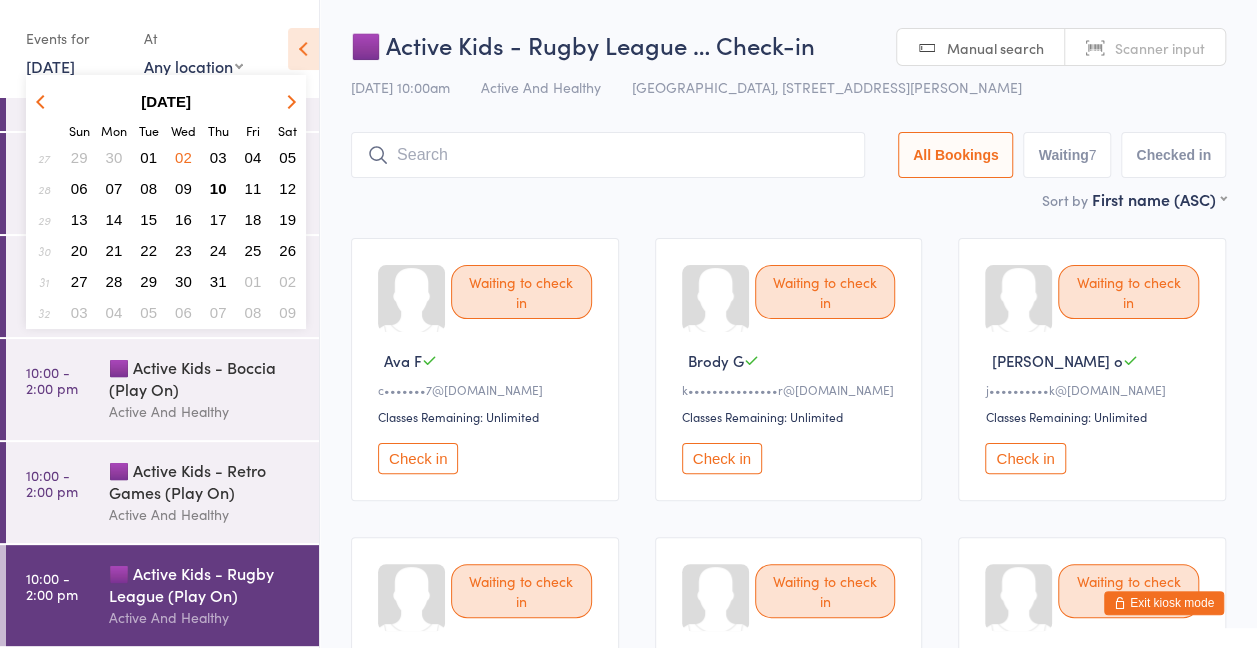 click on "03" at bounding box center (218, 157) 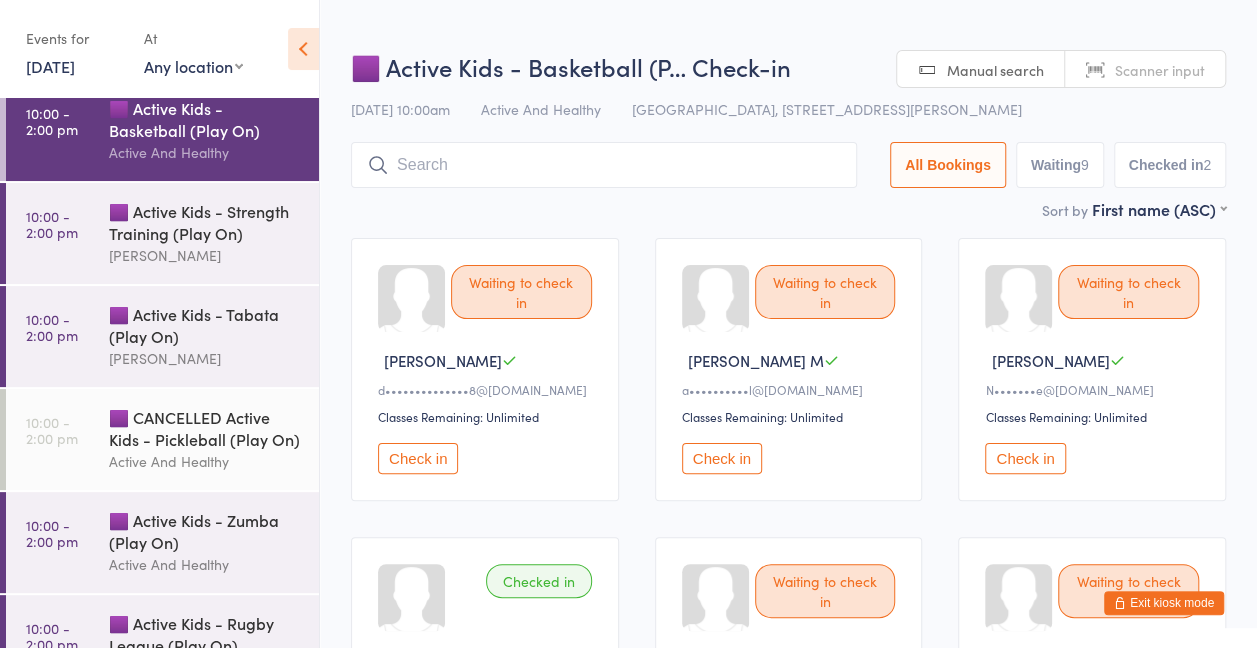 scroll, scrollTop: 0, scrollLeft: 0, axis: both 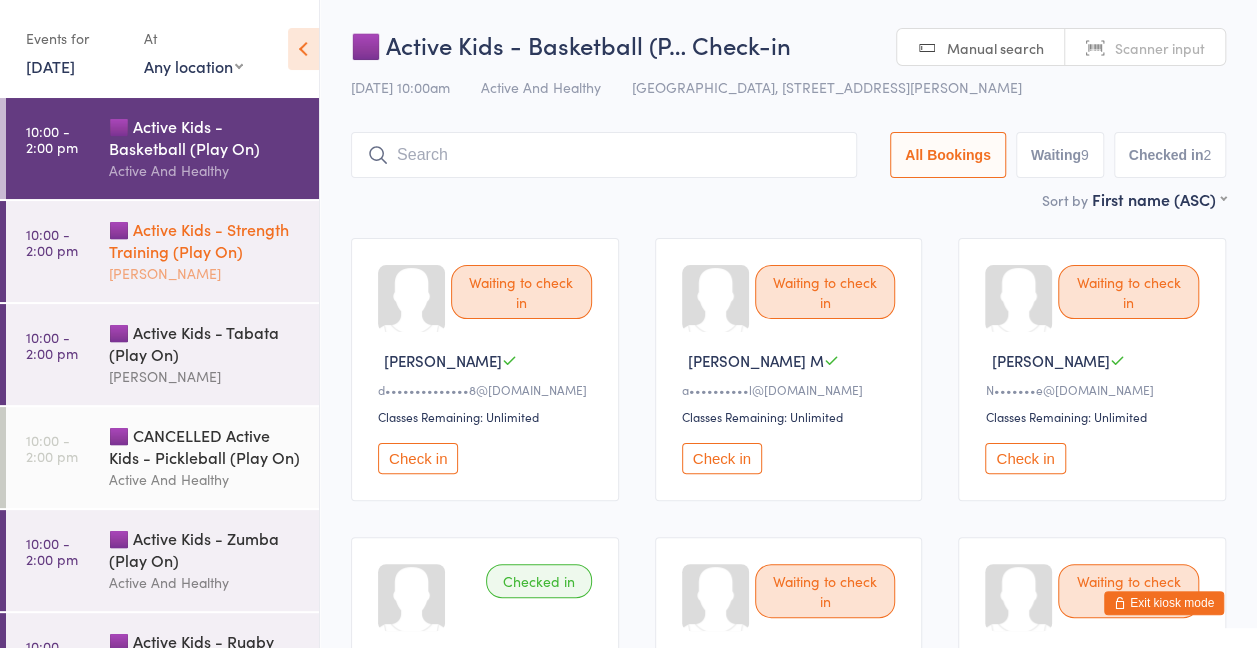 click on "[PERSON_NAME]" at bounding box center [205, 273] 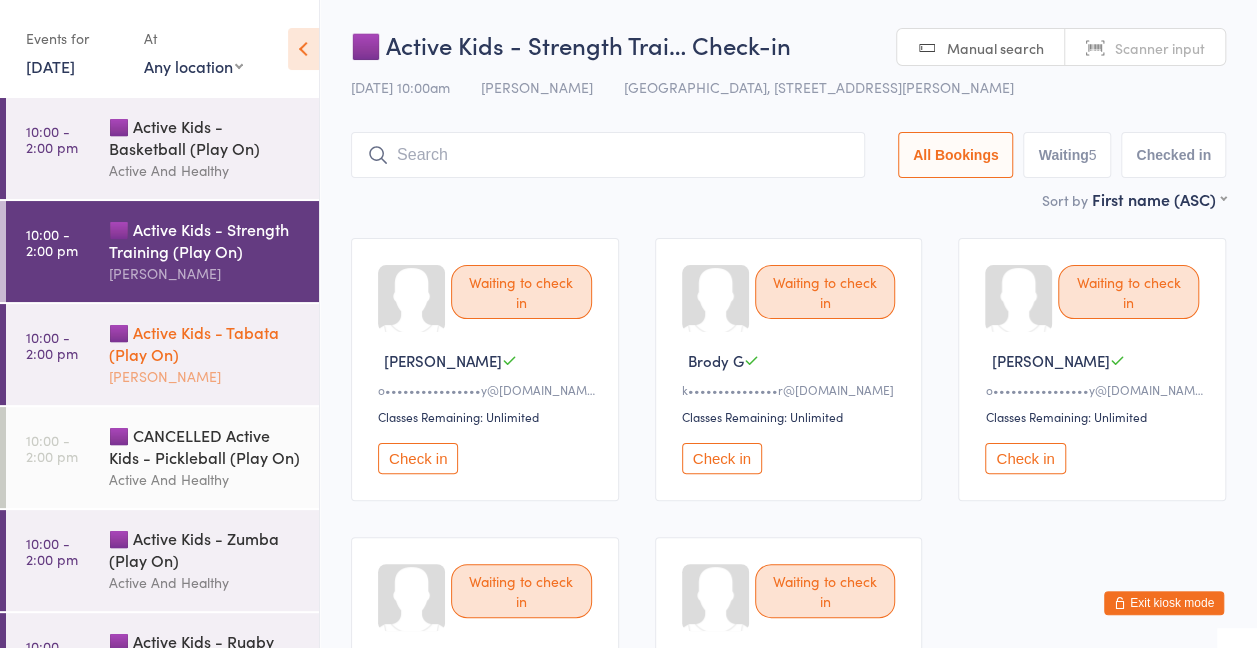 click on "🟪 Active Kids - Tabata (Play On)" at bounding box center (205, 343) 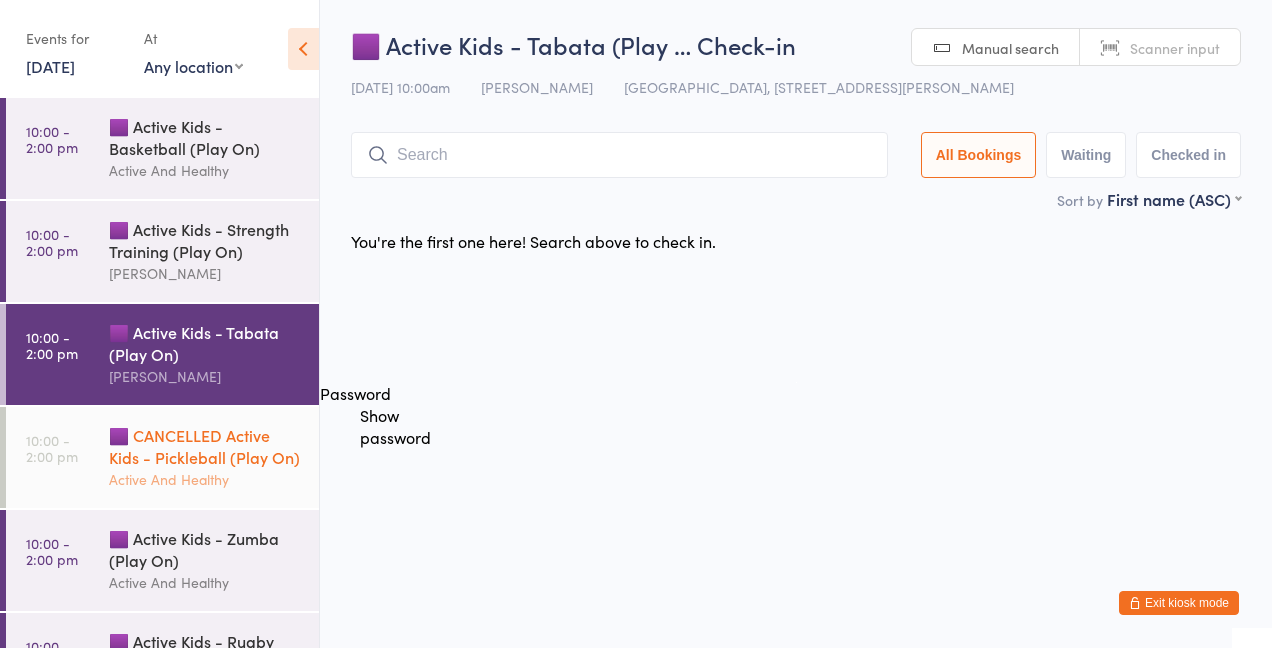click on "Active And Healthy" at bounding box center (205, 479) 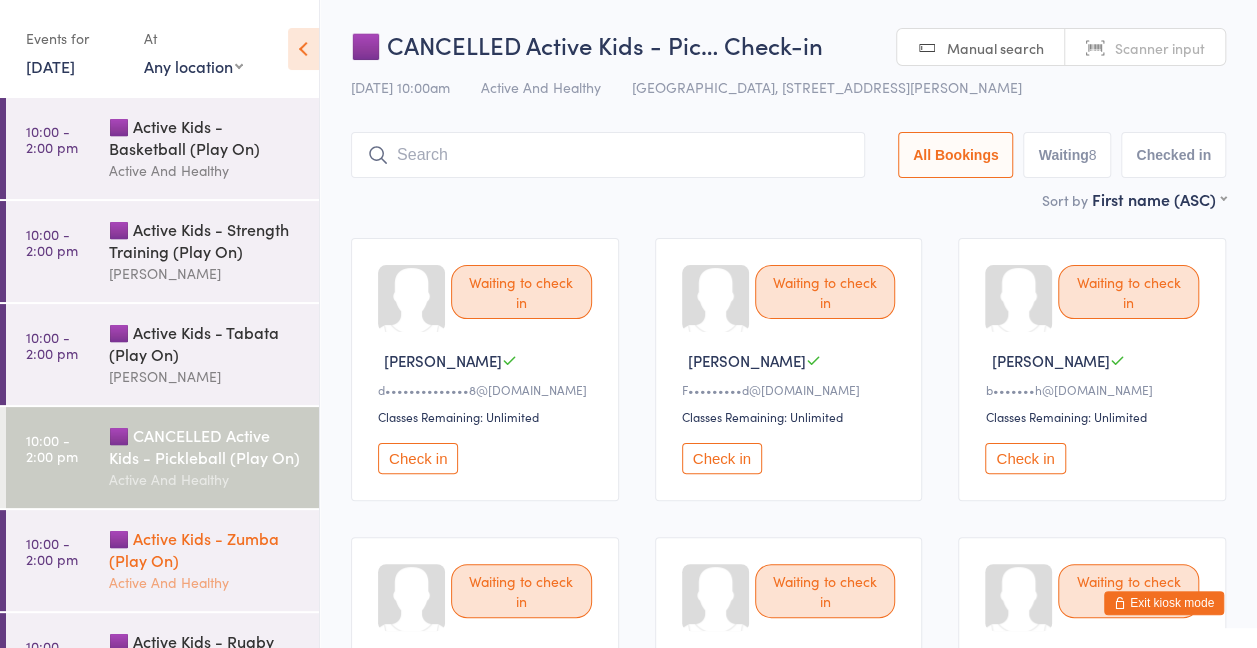 click on "🟪 Active Kids - Zumba (Play On)" at bounding box center [205, 549] 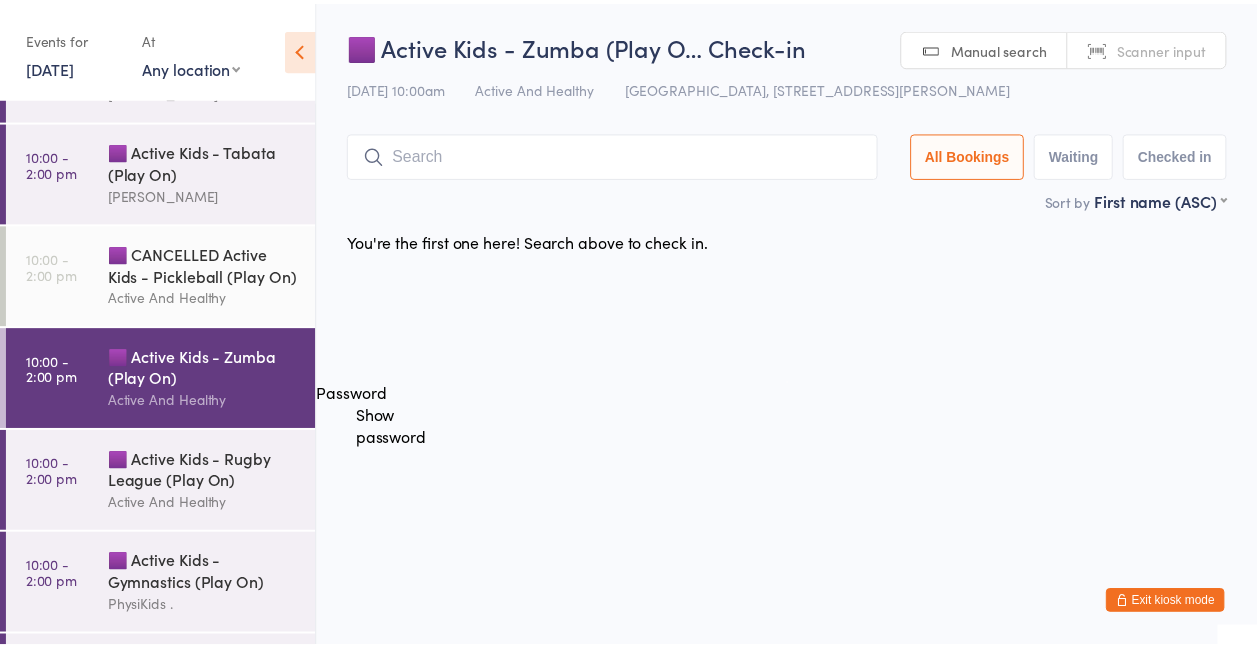 scroll, scrollTop: 191, scrollLeft: 0, axis: vertical 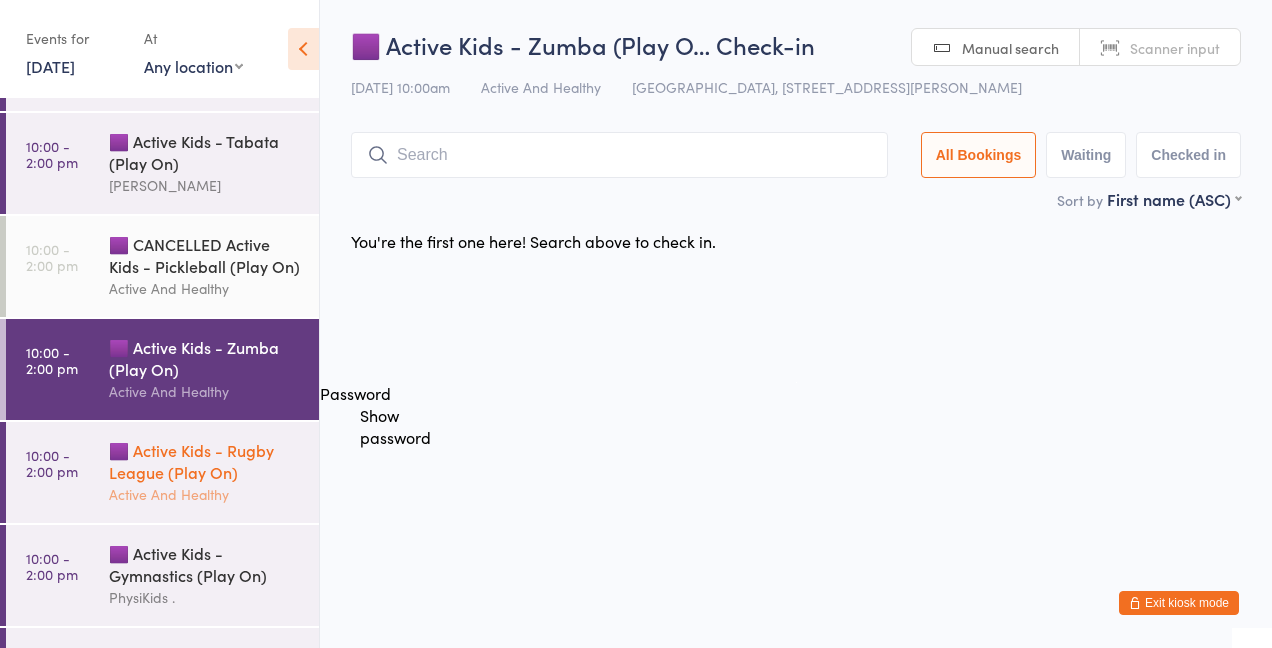 click on "🟪 Active Kids - Rugby League (Play On)" at bounding box center [205, 461] 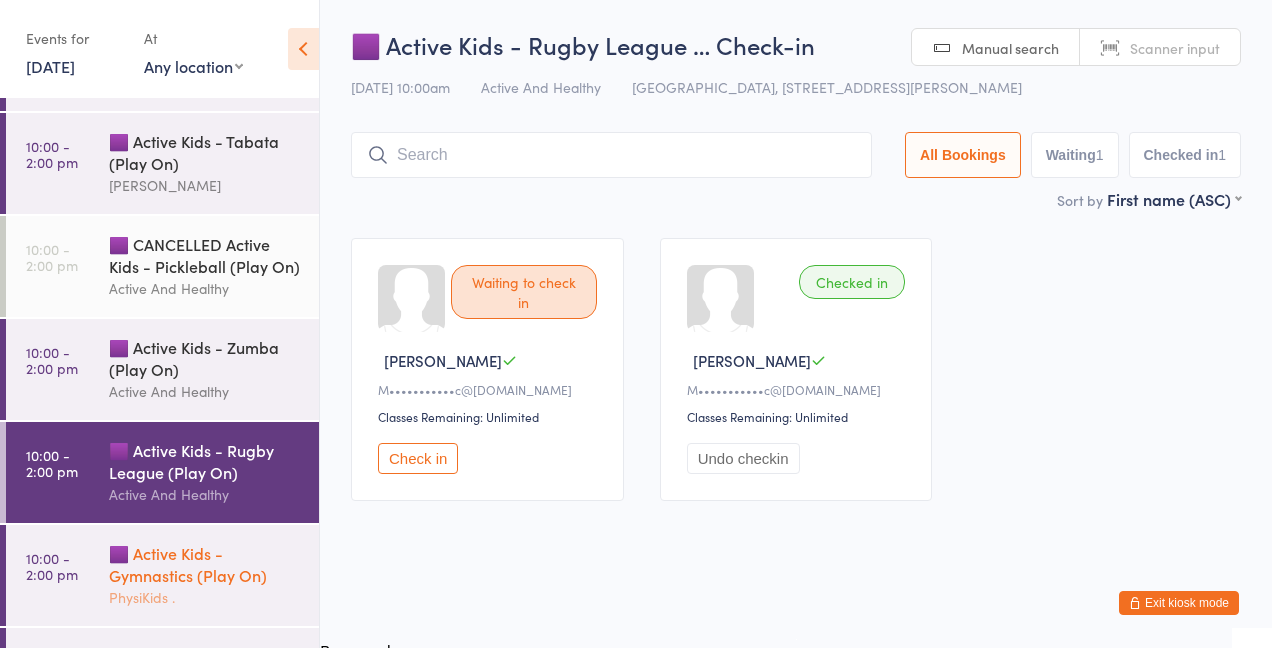 click on "🟪 Active Kids - Gymnastics (Play On)" at bounding box center [205, 564] 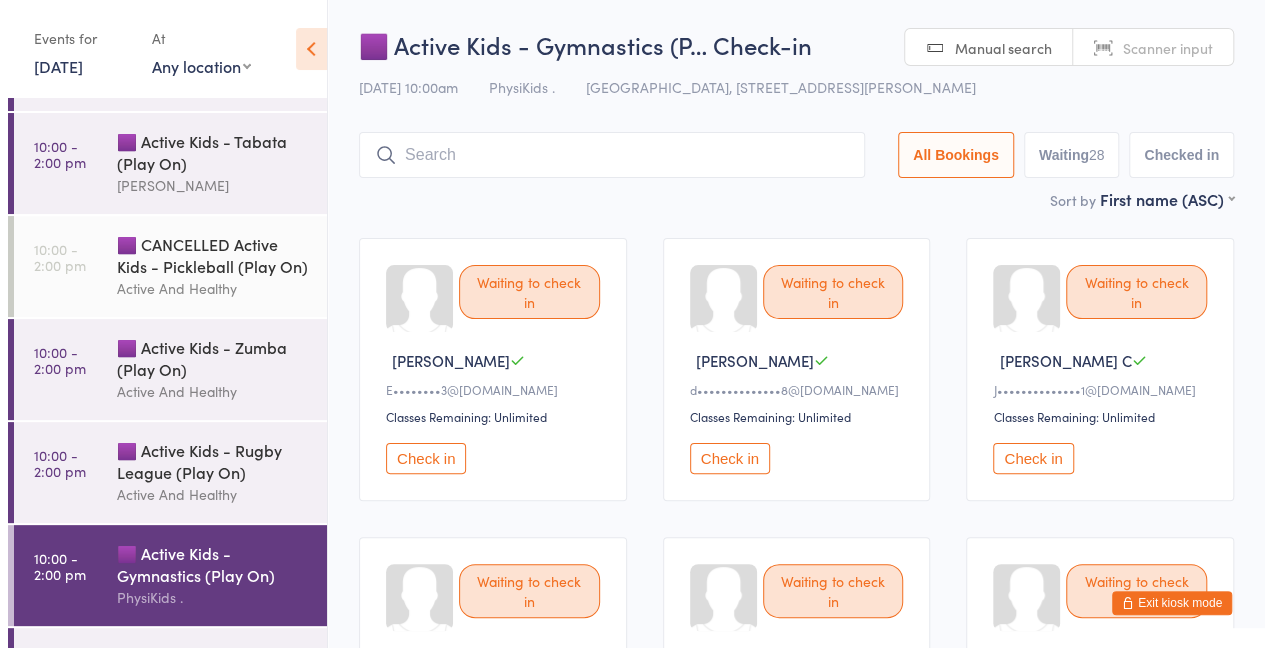 scroll, scrollTop: 284, scrollLeft: 0, axis: vertical 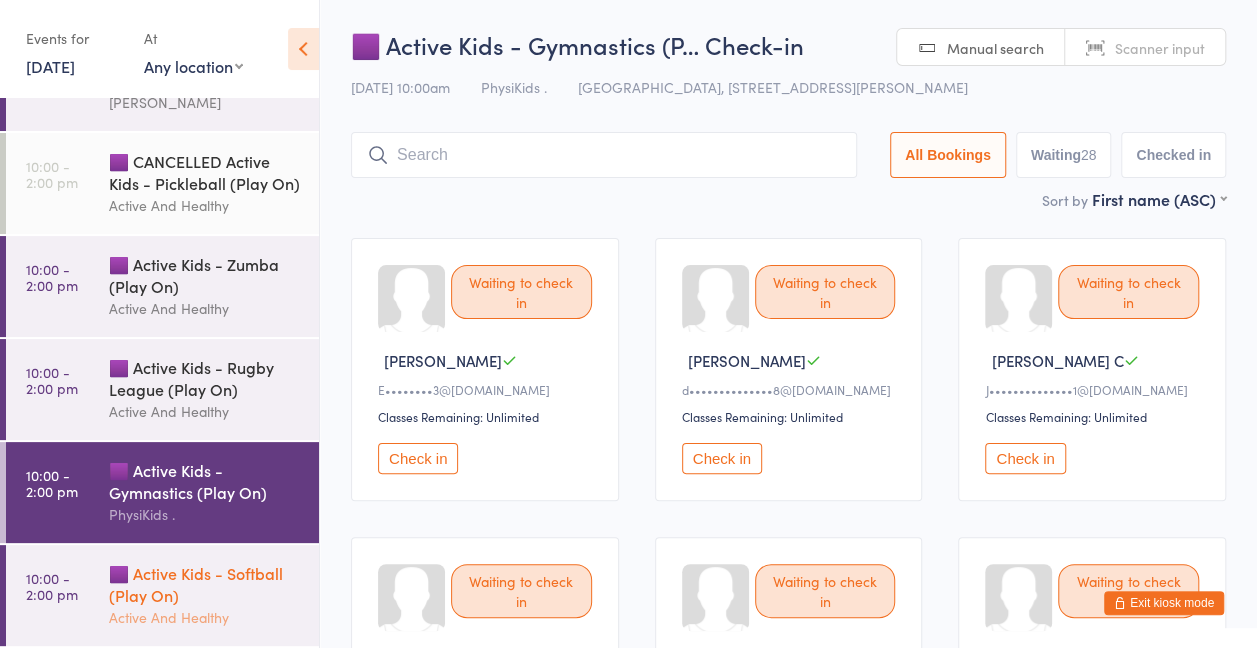 click on "🟪 Active Kids - Softball (Play On)" at bounding box center (205, 584) 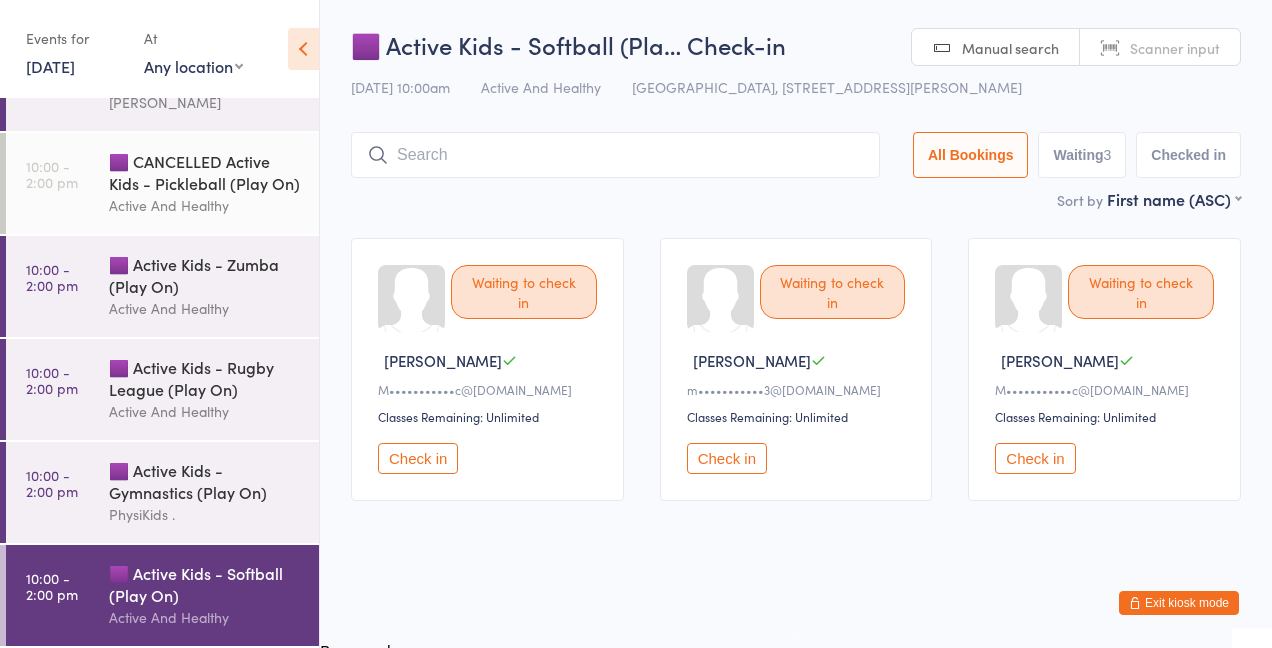 click on "3 Jul, 2025" at bounding box center [50, 66] 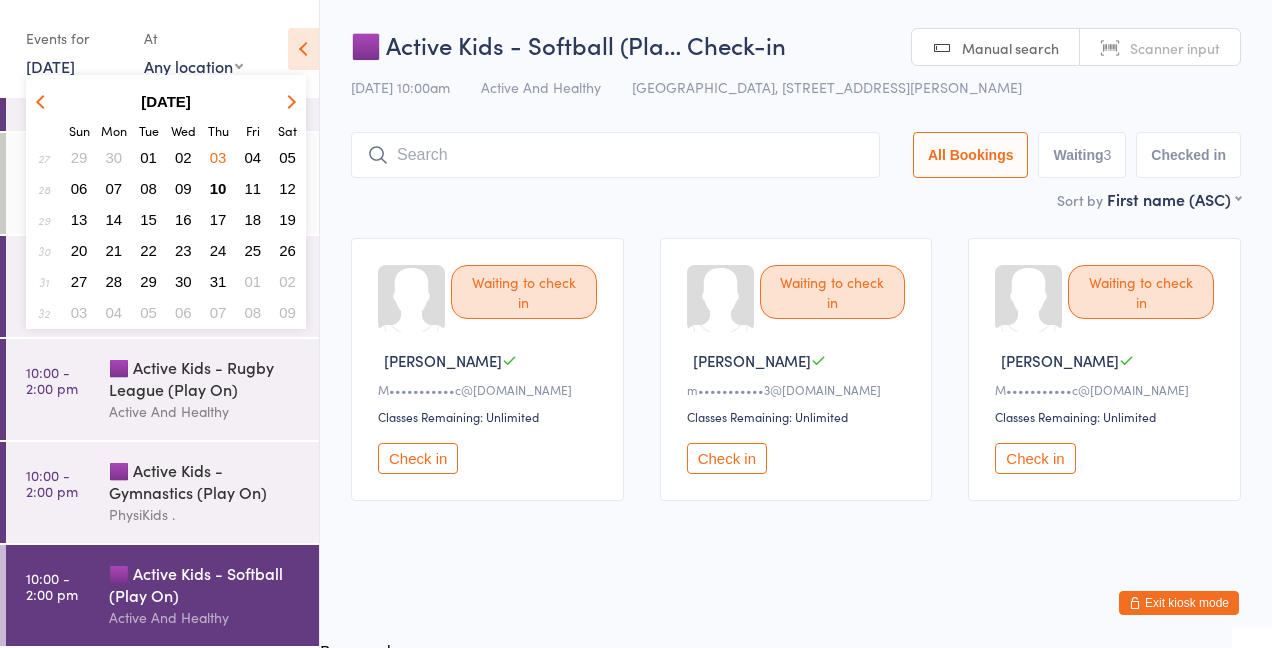 click on "04" at bounding box center [253, 157] 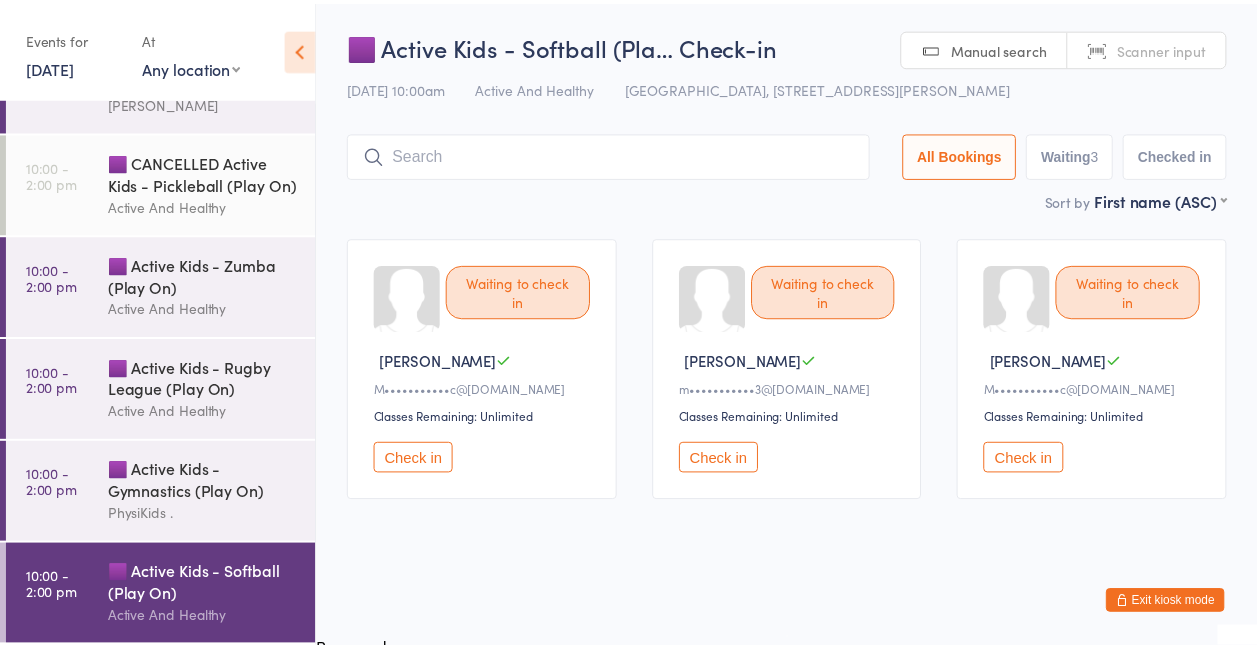 scroll, scrollTop: 73, scrollLeft: 0, axis: vertical 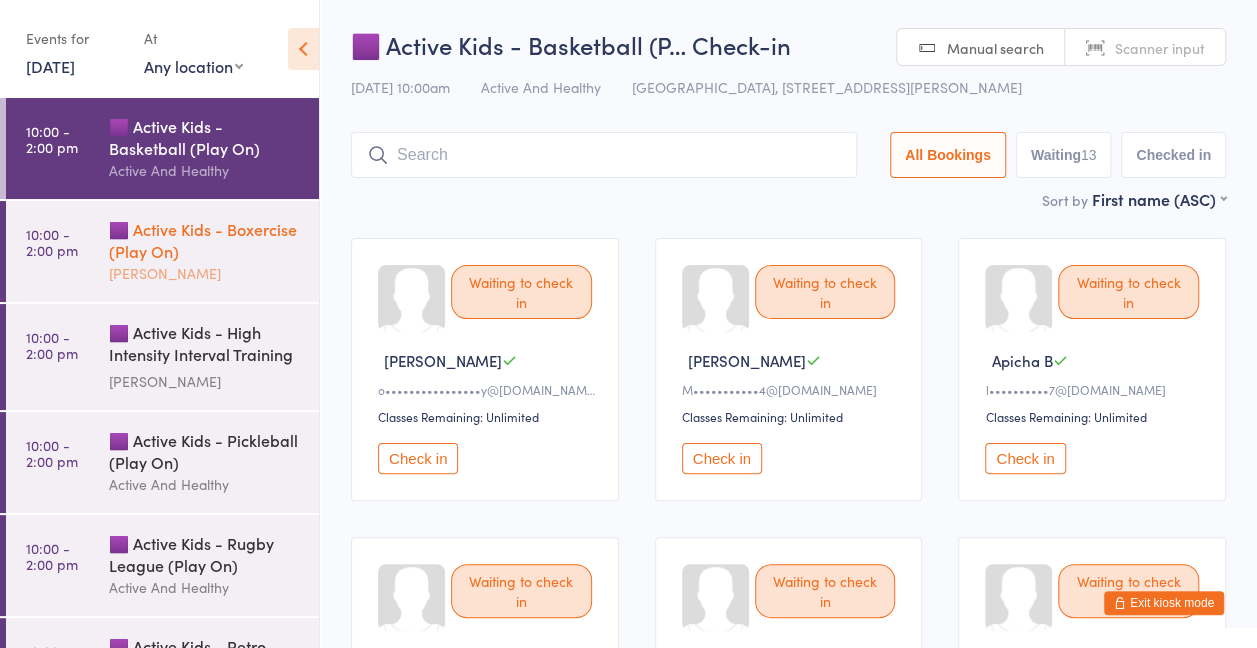 click on "🟪 Active Kids - Boxercise (Play On)" at bounding box center (205, 240) 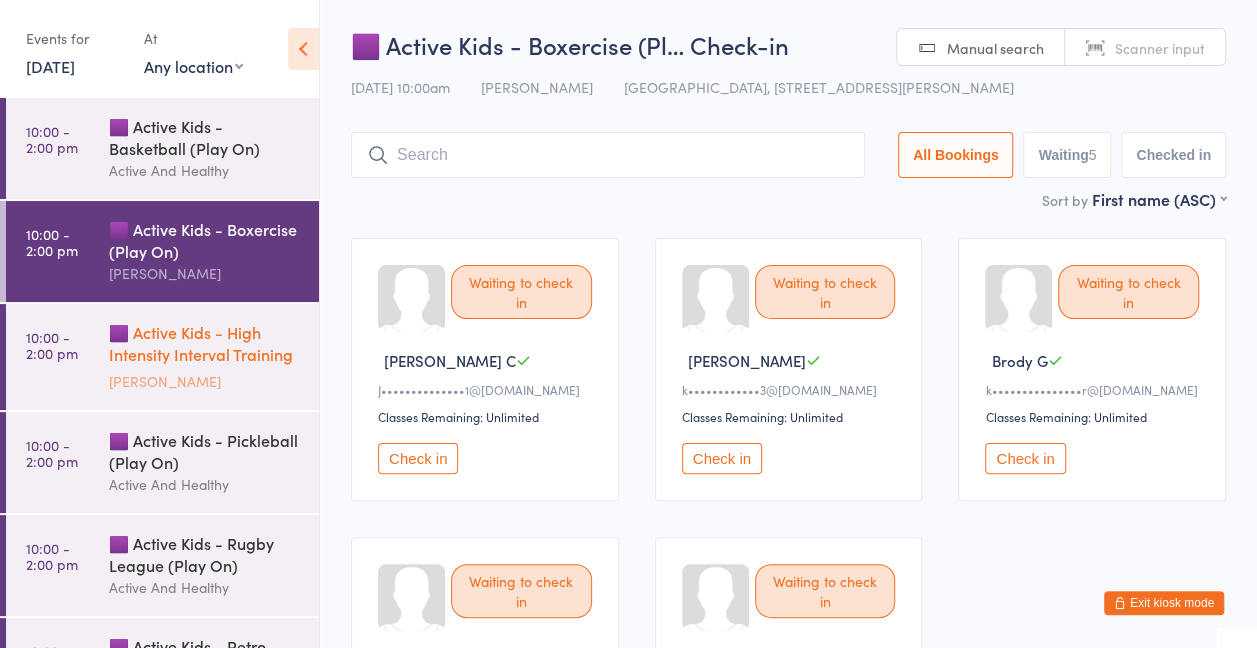 click on "🟪 Active Kids - High Intensity Interval Training ..." at bounding box center [205, 345] 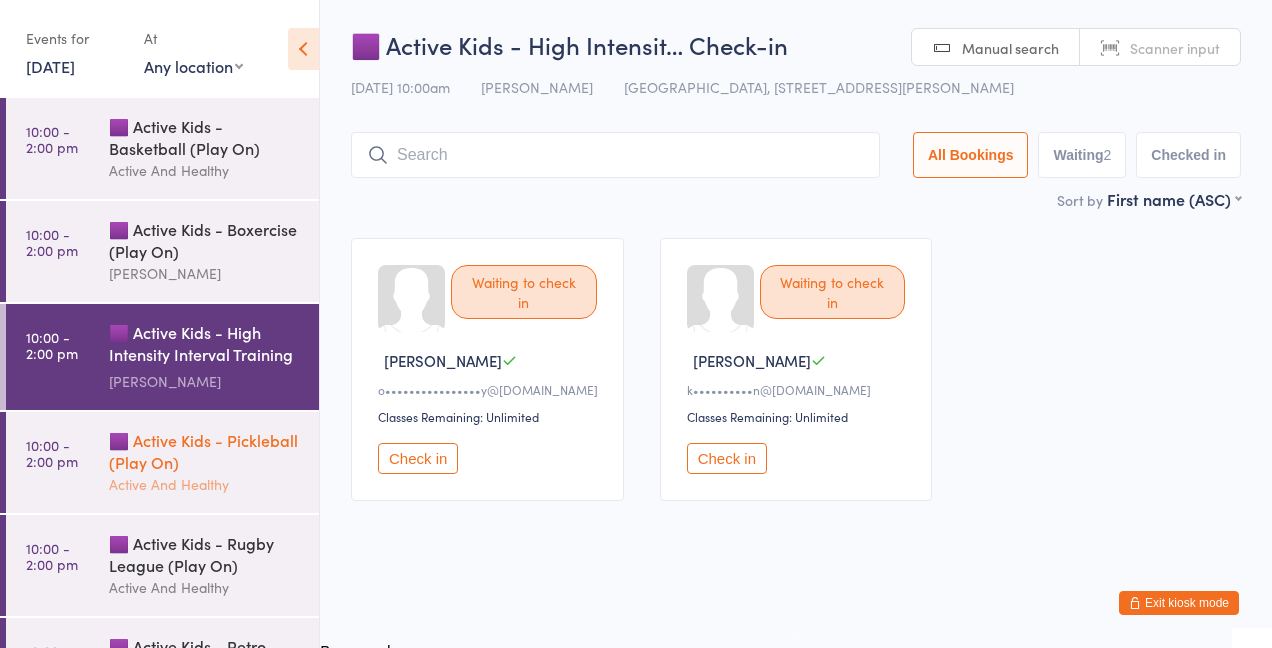 click on "10:00 - 2:00 pm 🟪 Active Kids - Pickleball (Play On) Active And Healthy" at bounding box center [162, 462] 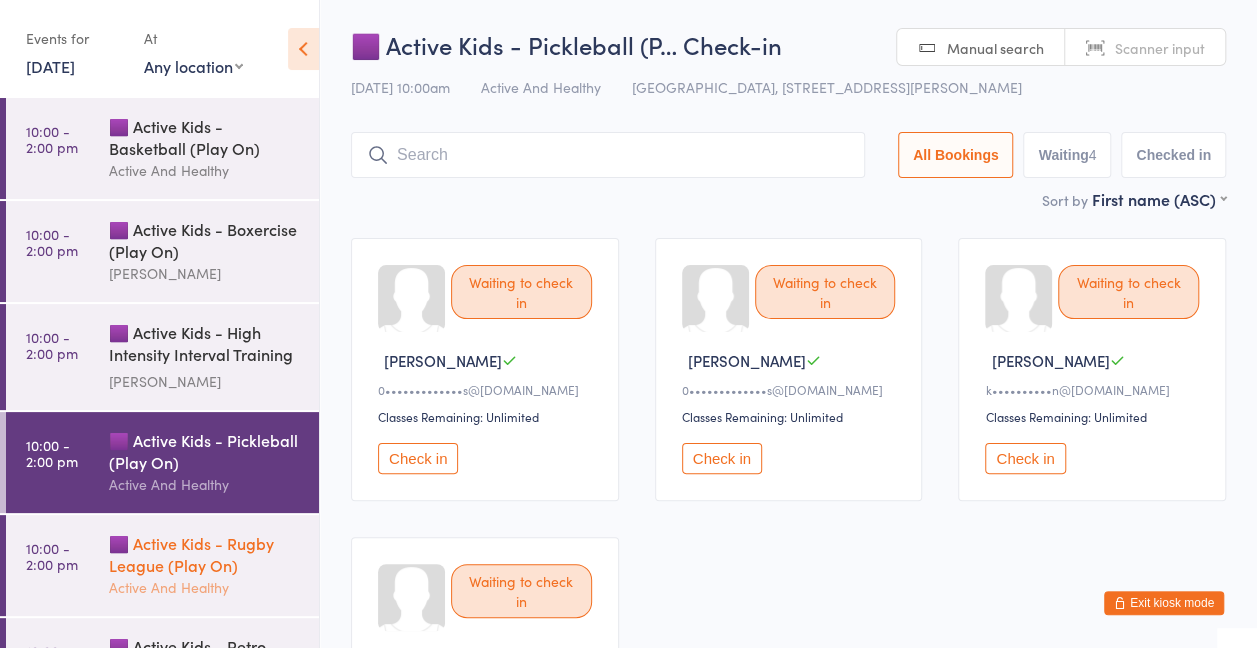 click on "🟪 Active Kids - Rugby League (Play On)" at bounding box center [205, 554] 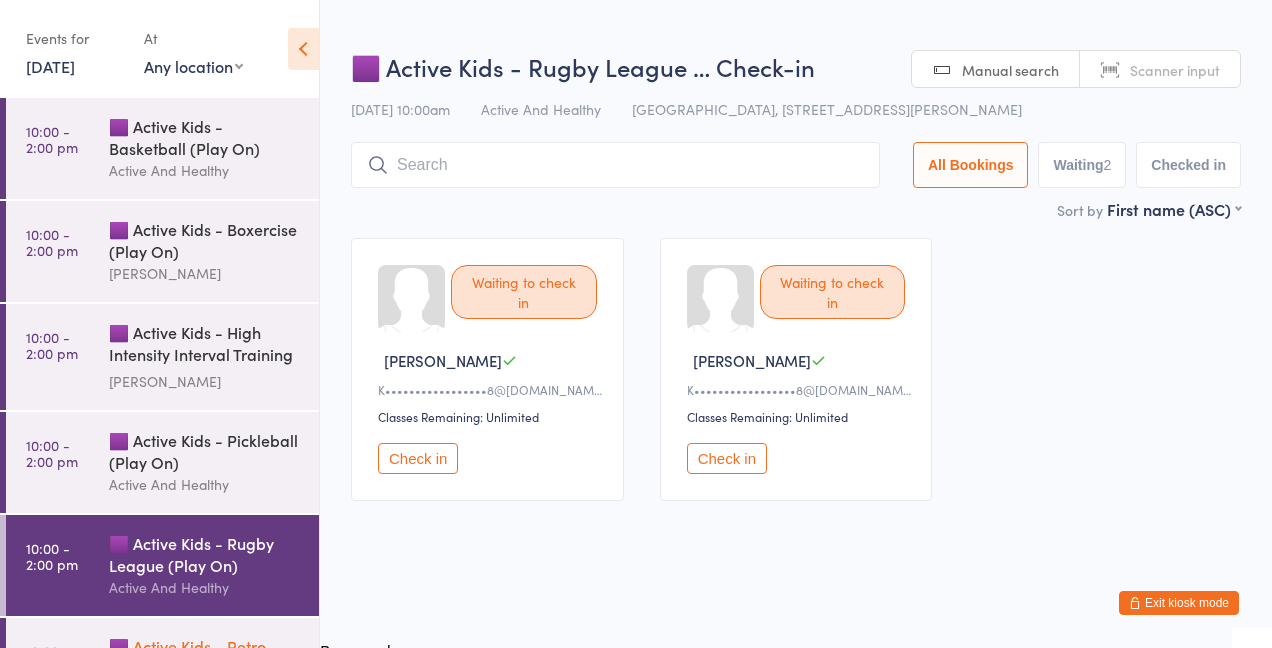 click on "🟪 Active Kids - Retro Games (Play On)" at bounding box center [205, 657] 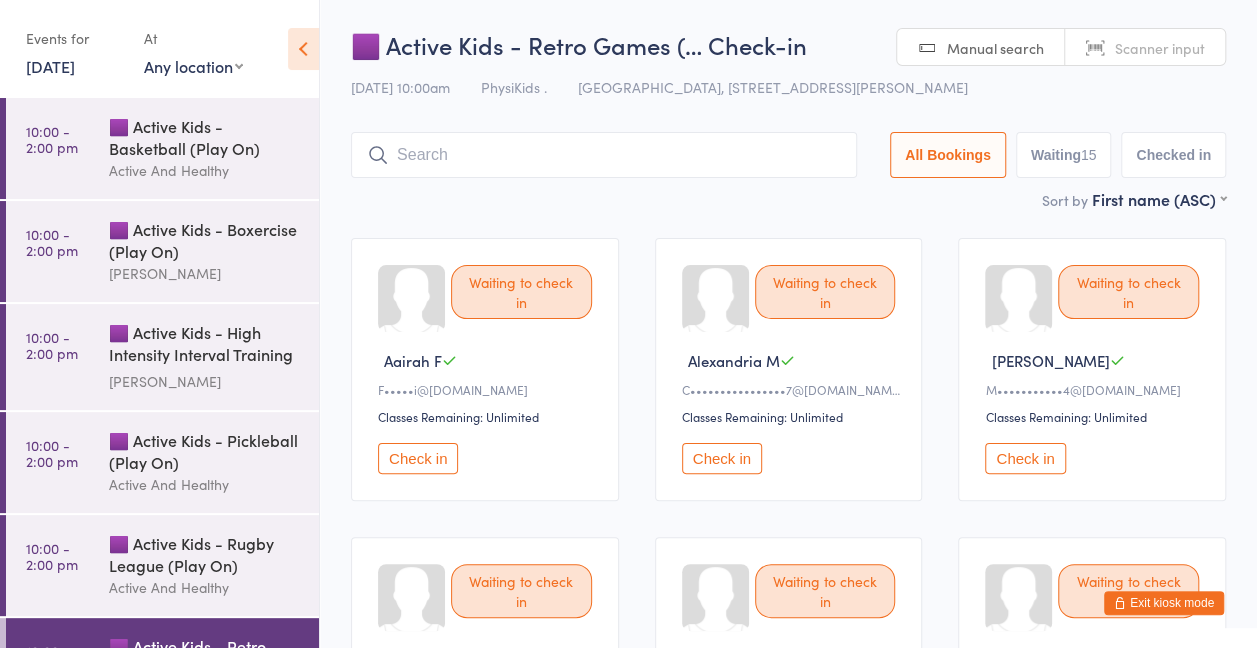 click on "4 Jul, 2025" at bounding box center (50, 66) 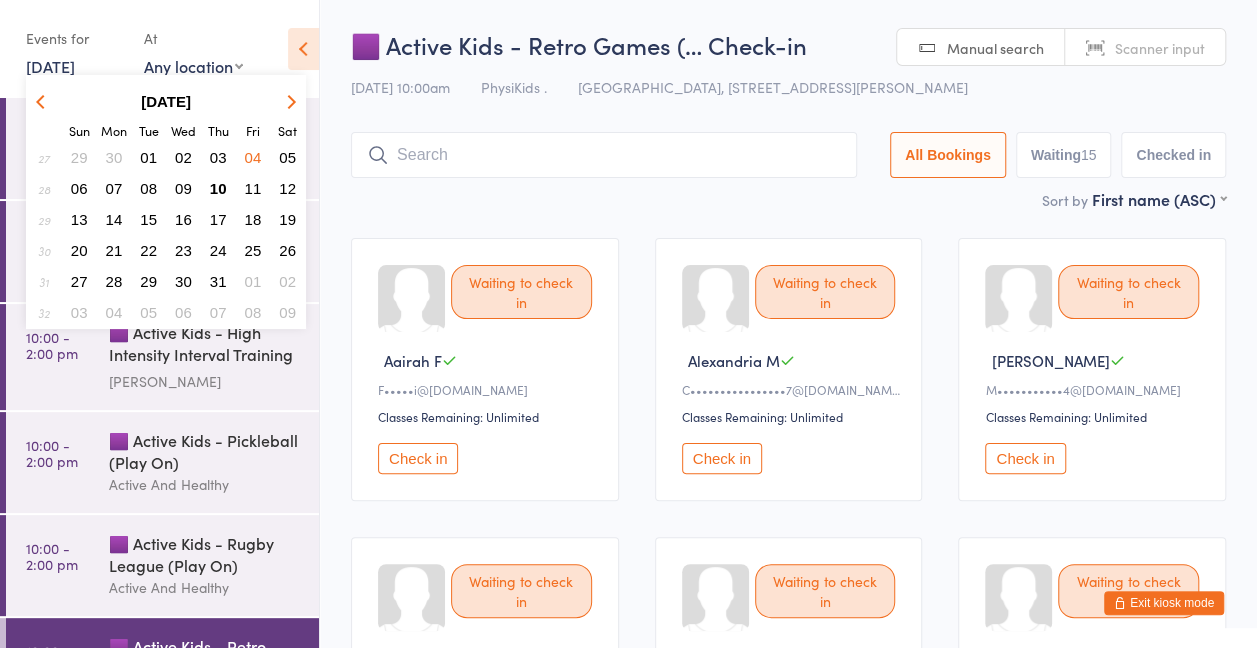 click on "06" at bounding box center (79, 188) 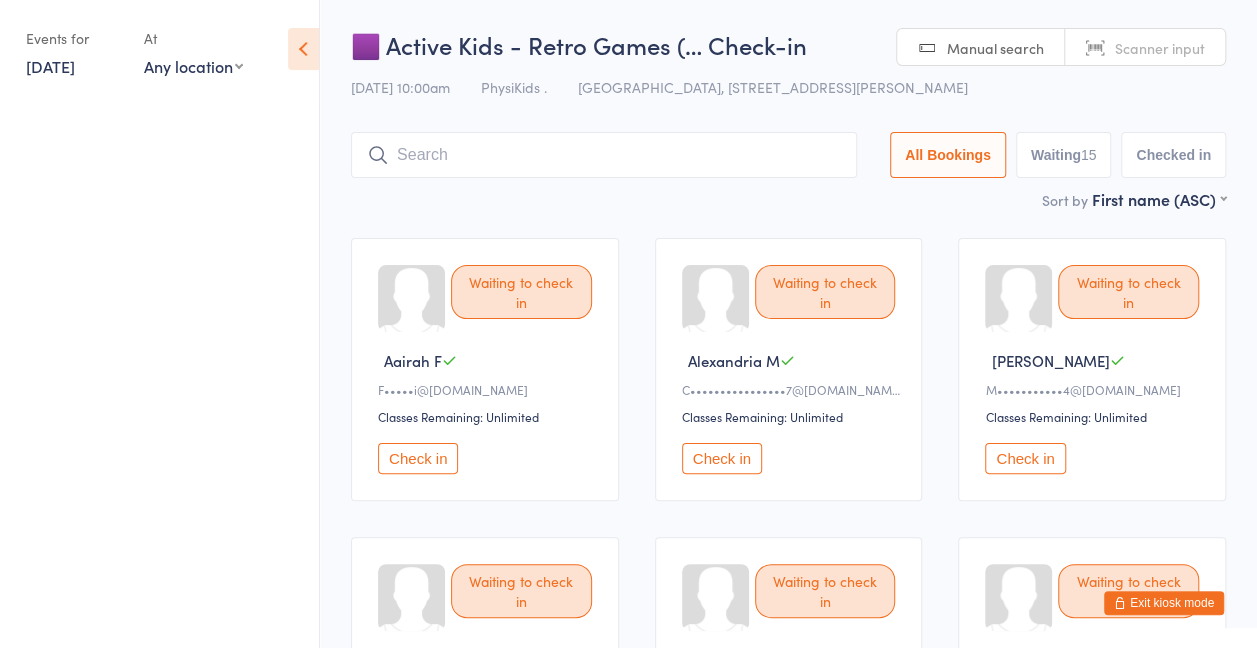 click on "6 Jul, 2025" at bounding box center (50, 66) 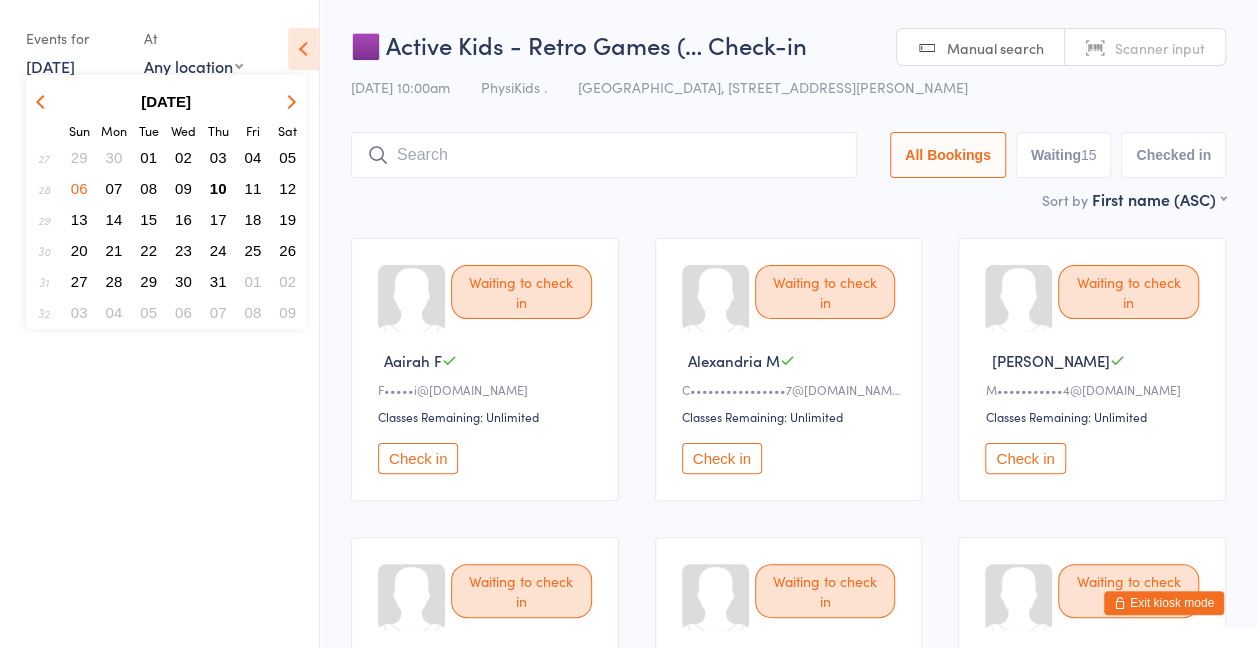 click on "05" at bounding box center [287, 157] 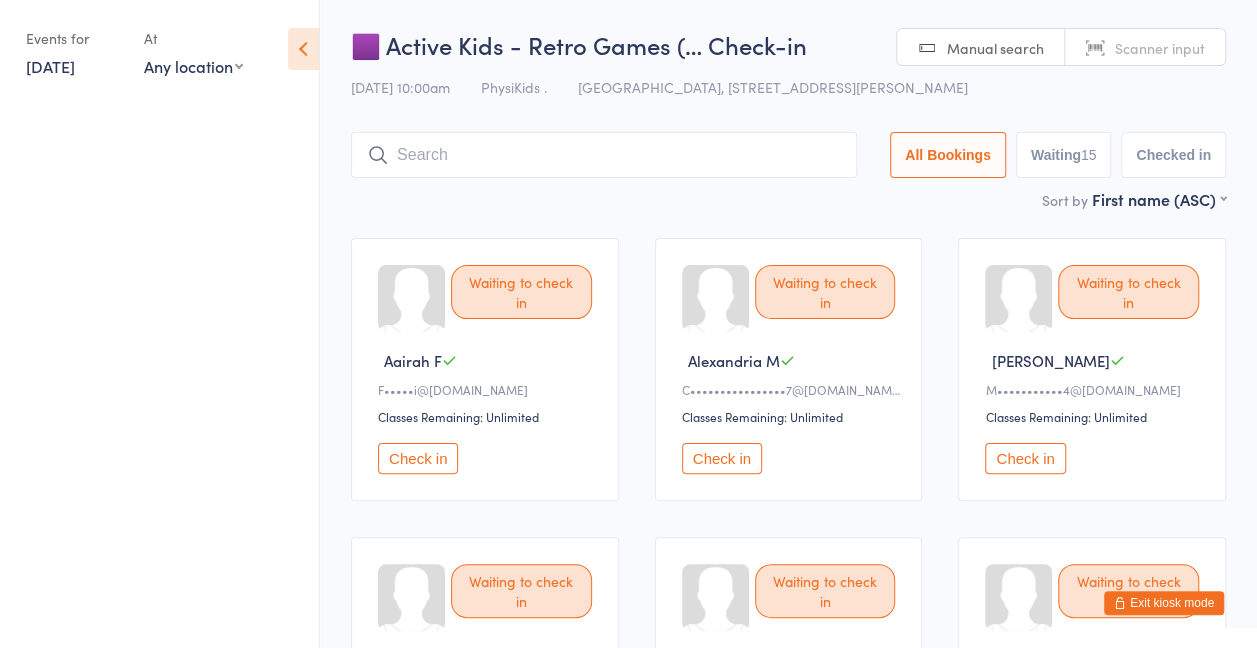click on "5 Jul, 2025" at bounding box center (50, 66) 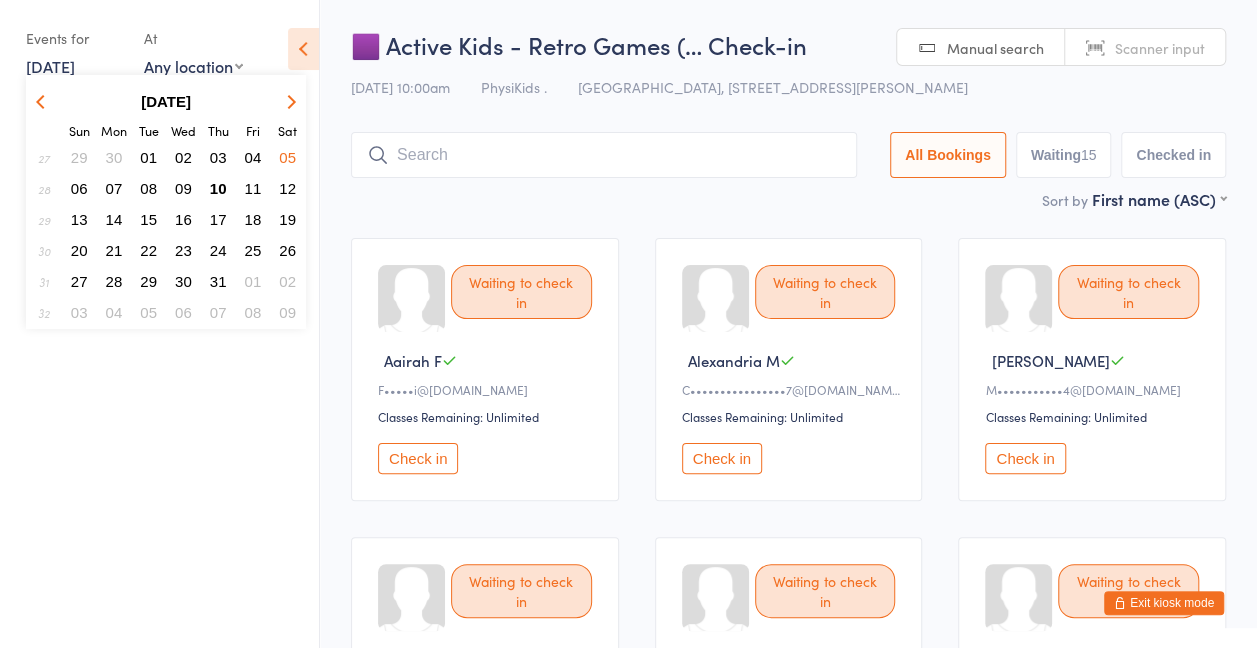click on "07" at bounding box center [114, 188] 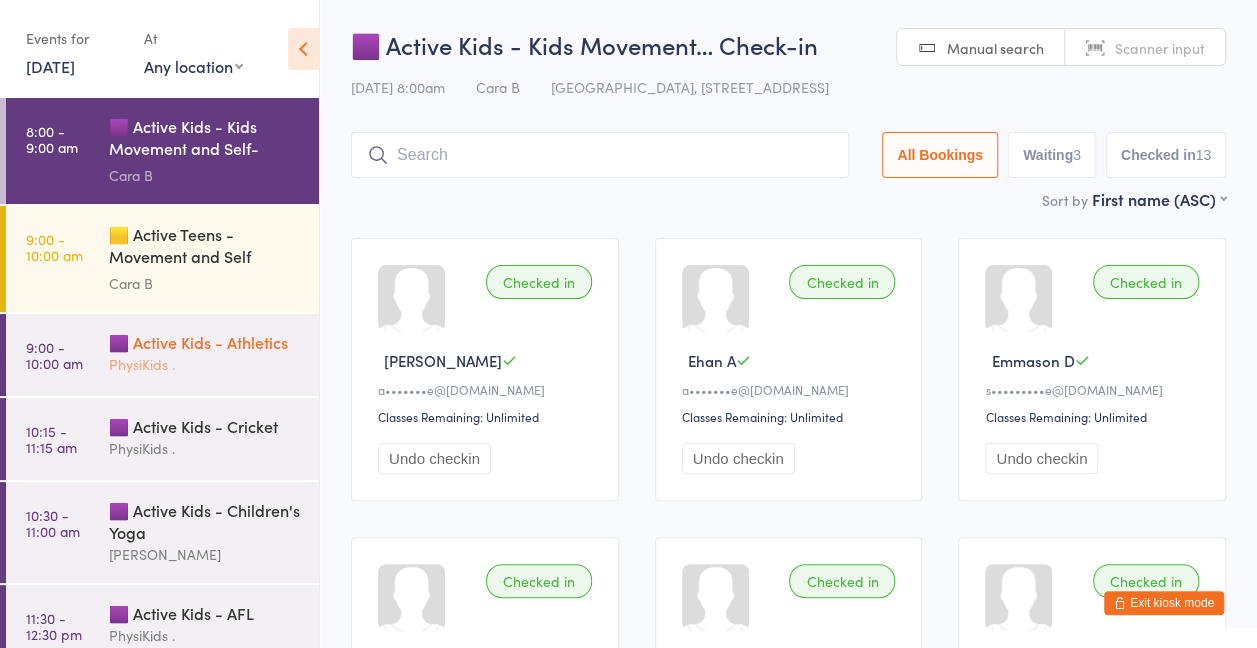 click on "🟪 Active Kids - Athletics" at bounding box center [205, 342] 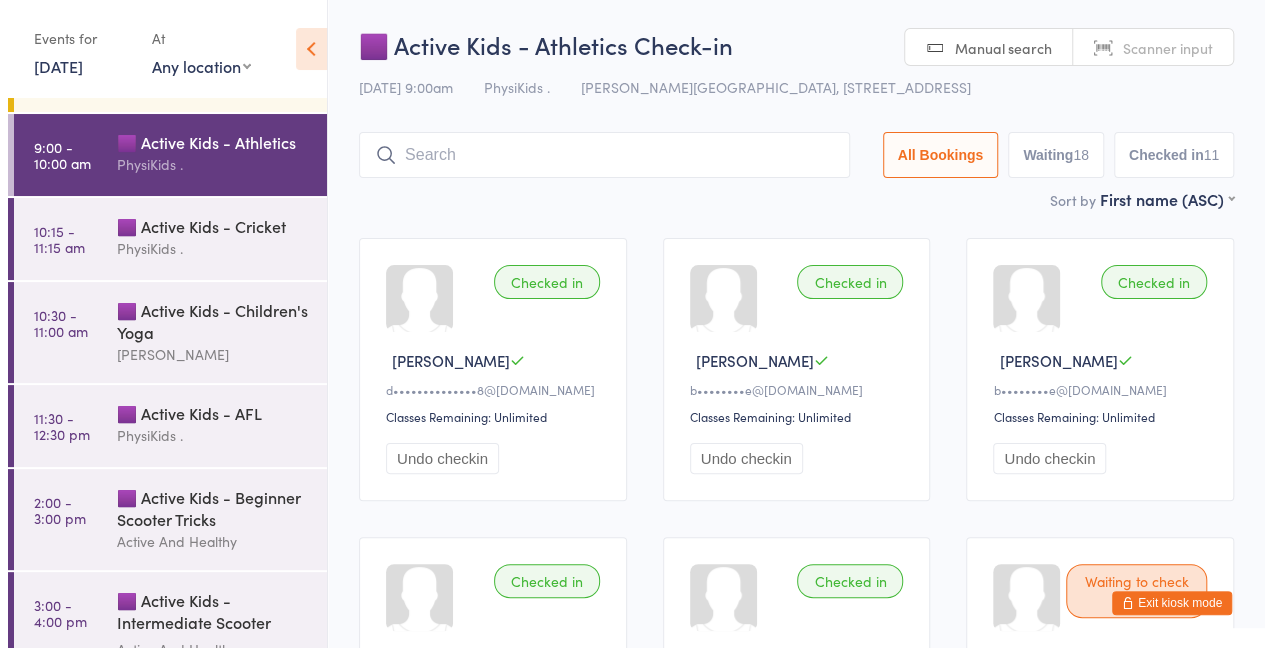 scroll, scrollTop: 251, scrollLeft: 0, axis: vertical 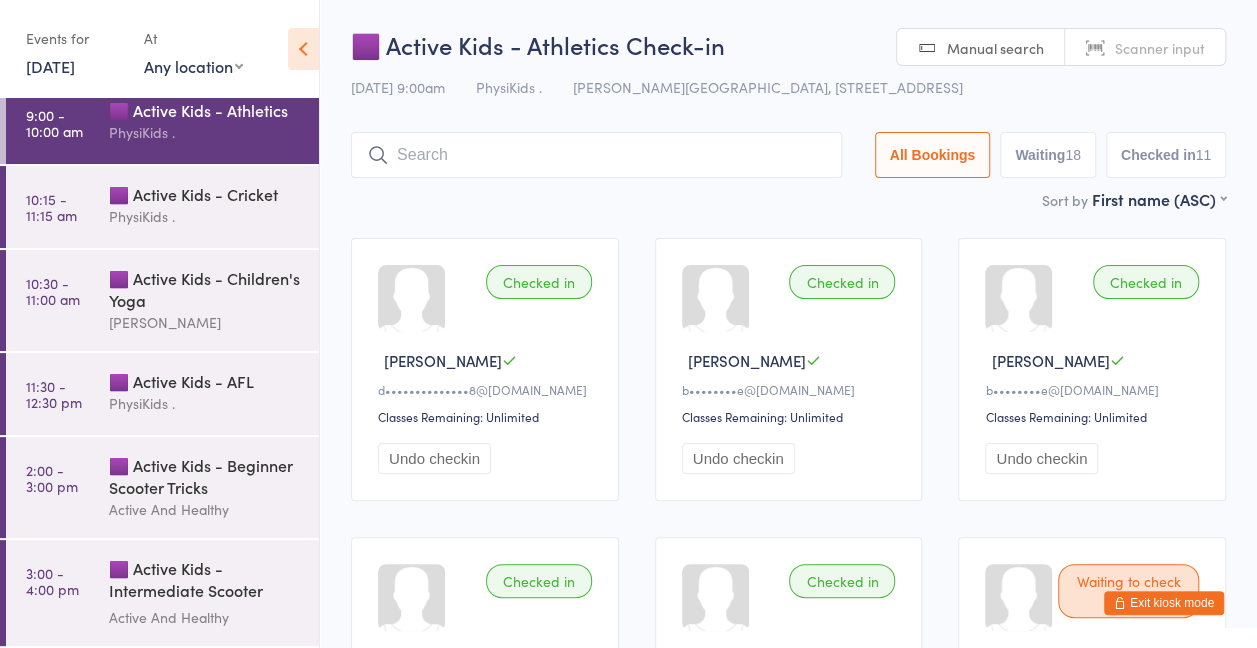 click on "🟪 Active Kids - Athletics" at bounding box center [205, 110] 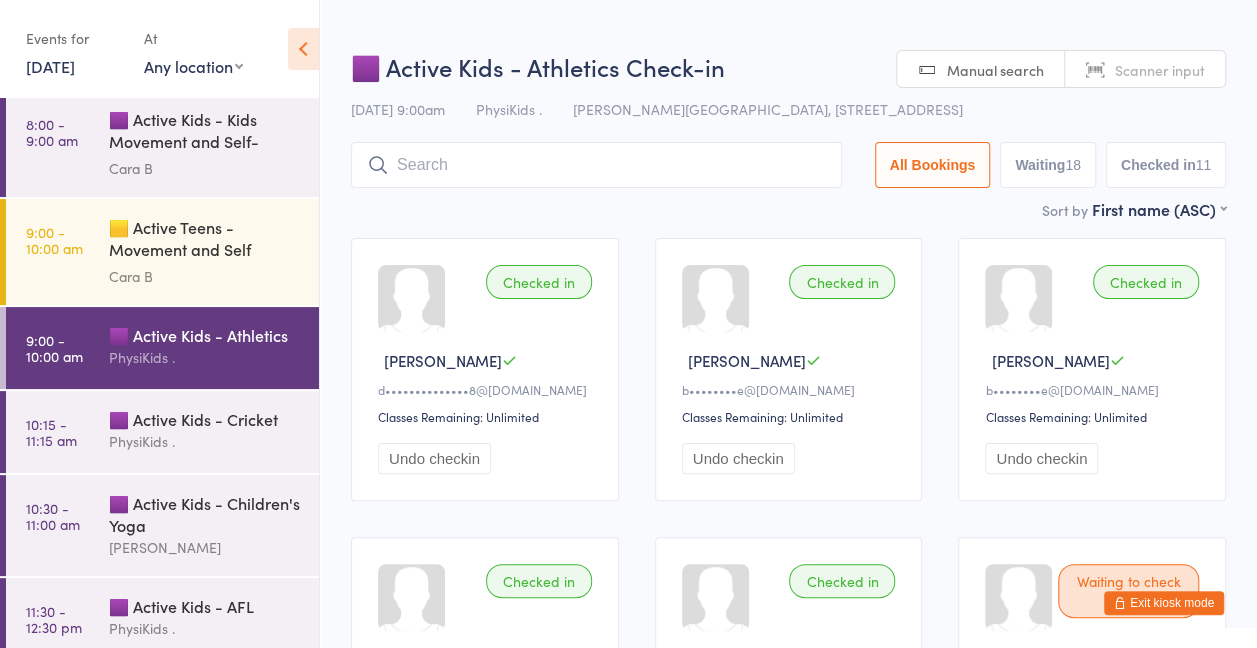 scroll, scrollTop: 0, scrollLeft: 0, axis: both 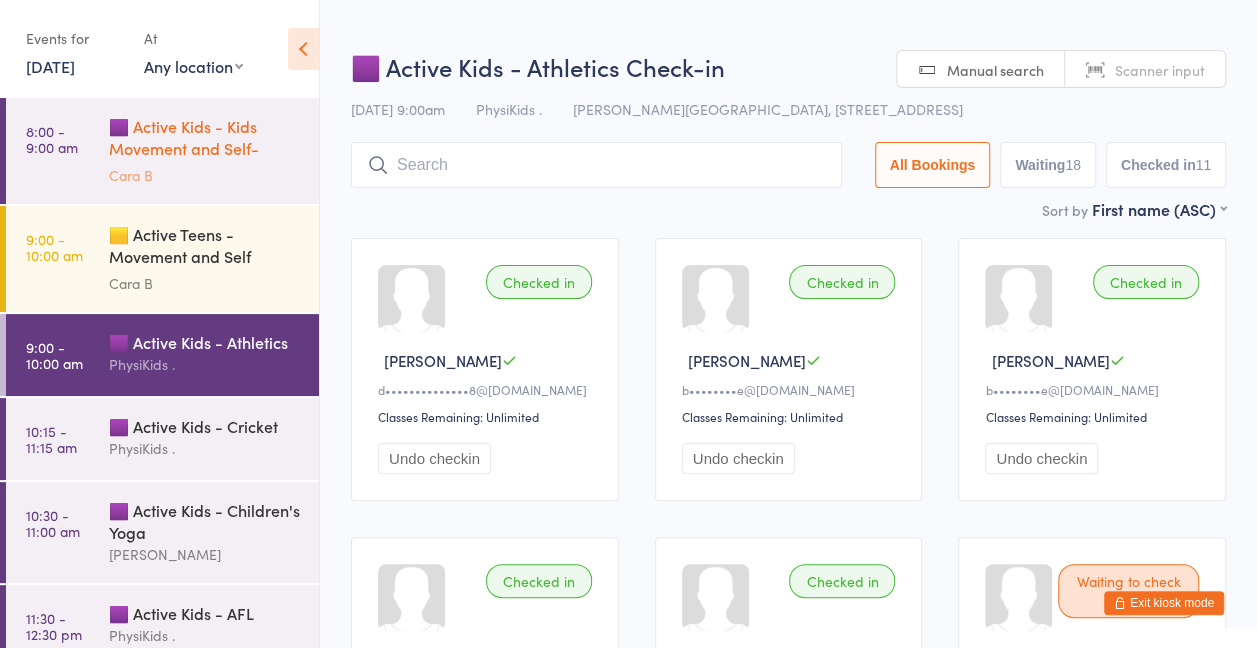 click on "🟪 Active Kids - Kids Movement and Self-Defence" at bounding box center [205, 139] 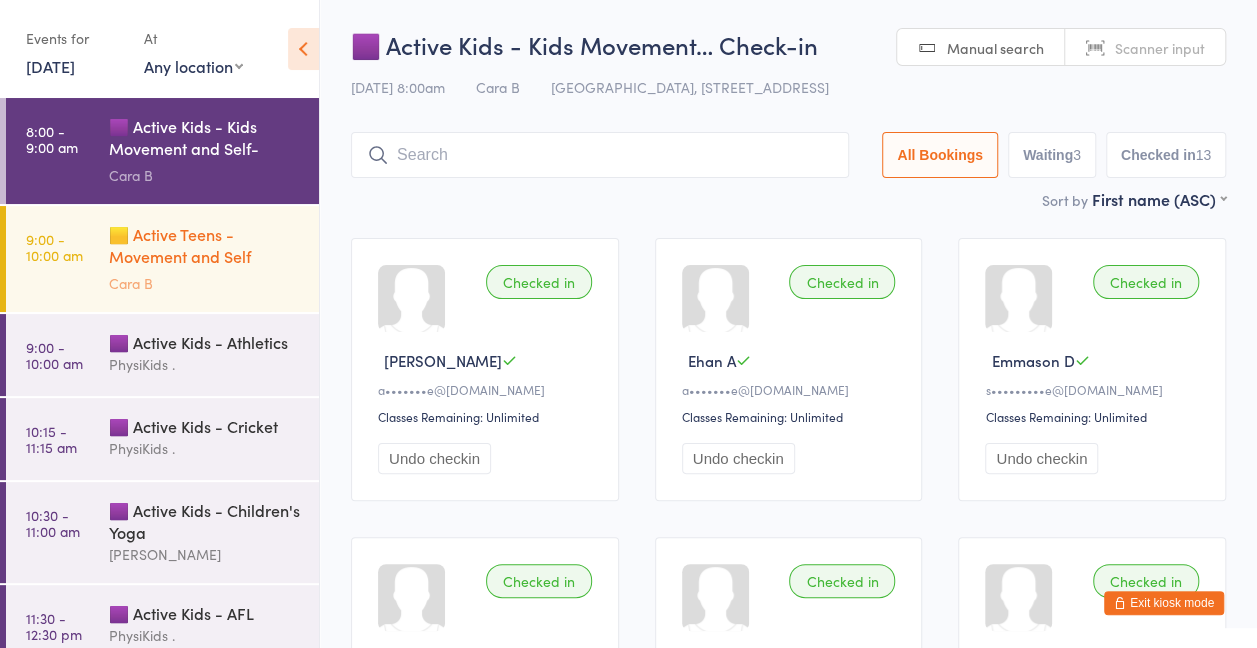 click on "🟨 Active Teens - Movement and Self Defence" at bounding box center [205, 247] 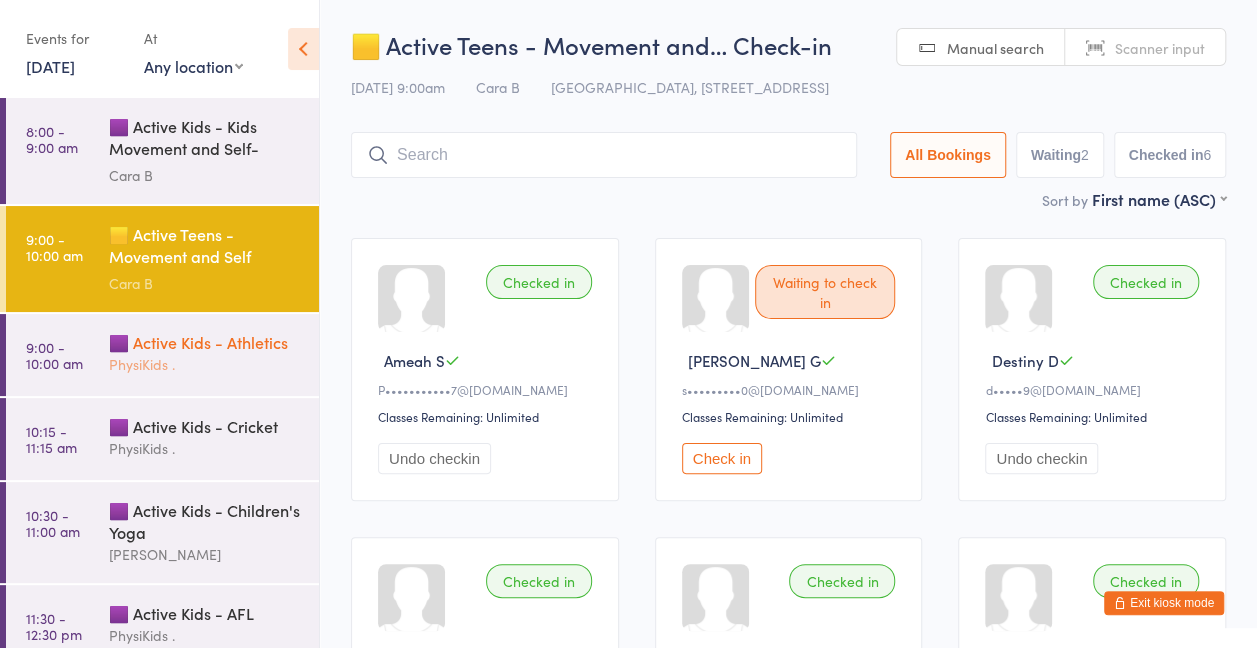 click on "🟪 Active Kids - Athletics" at bounding box center [205, 342] 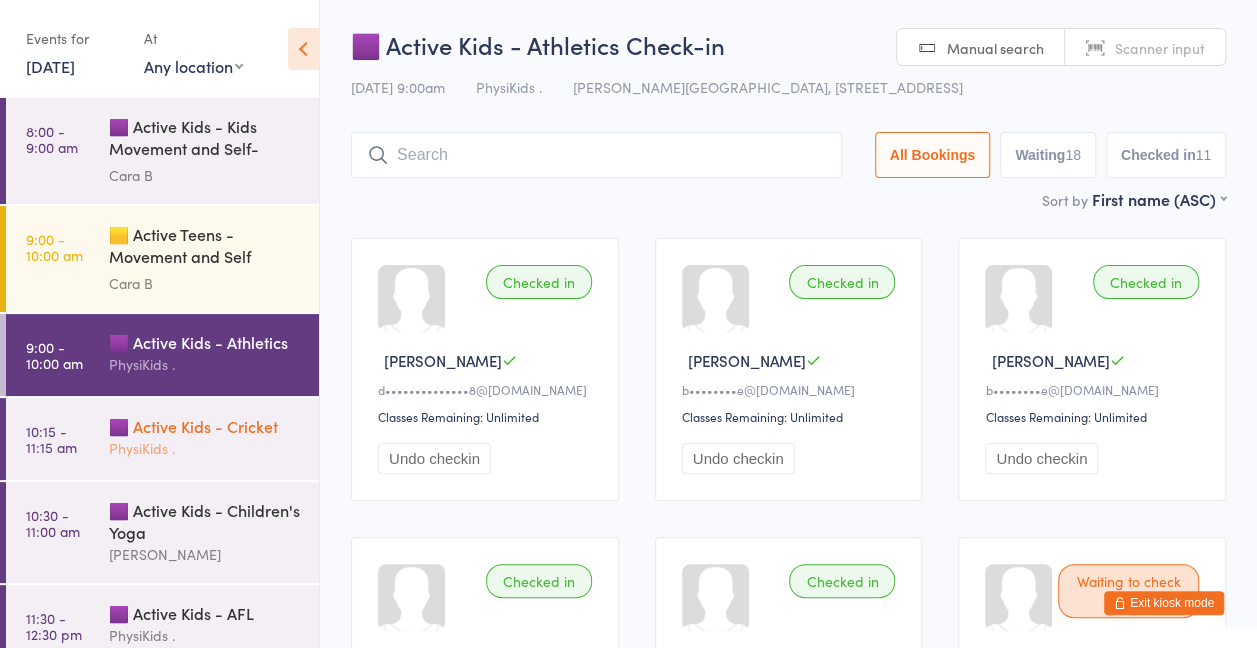 click on "PhysiKids ." at bounding box center (205, 448) 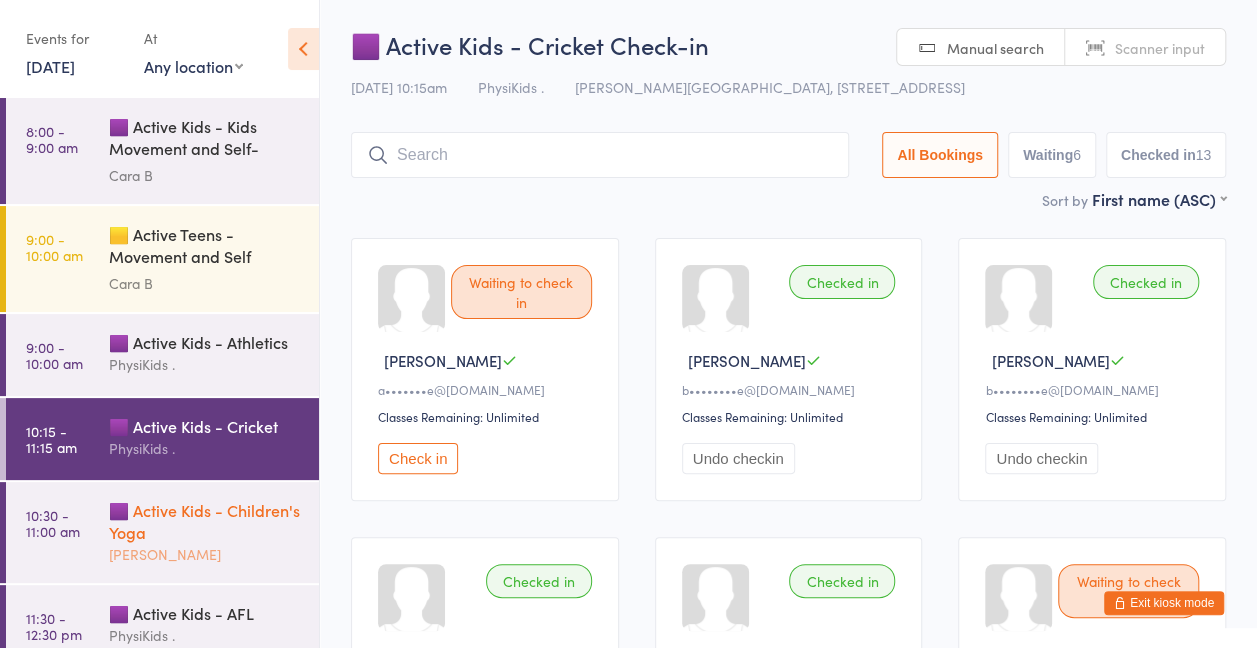 click on "🟪 Active Kids - Children's Yoga" at bounding box center [205, 521] 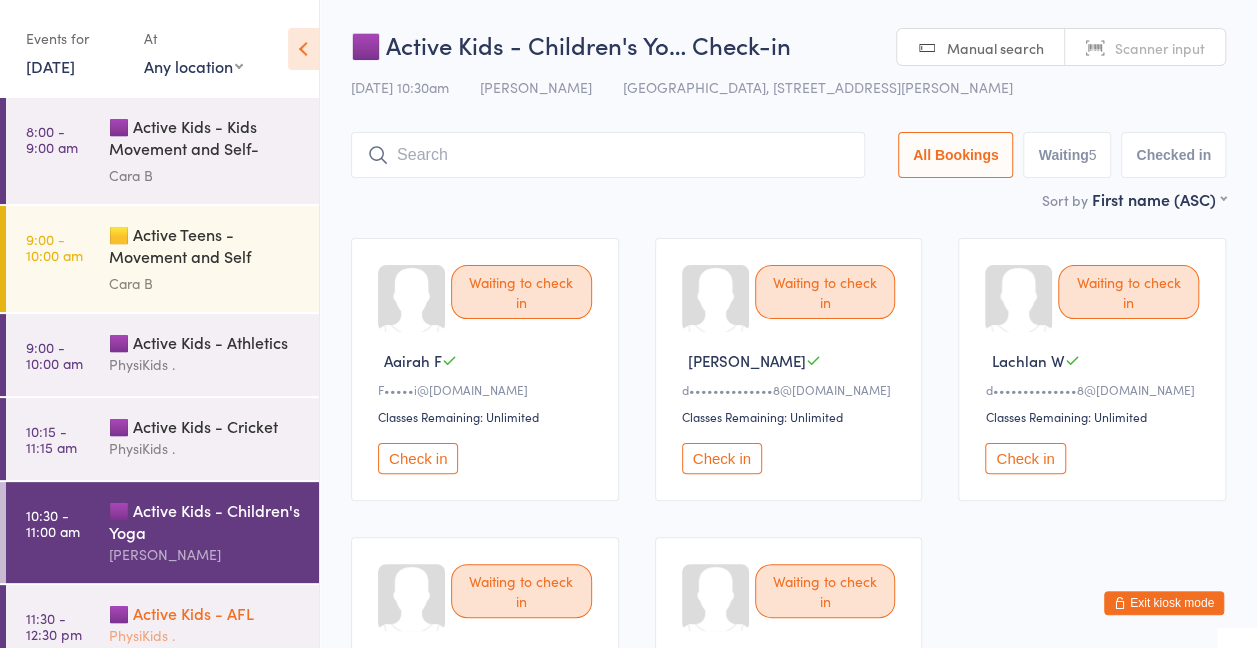 click on "🟪 Active Kids - AFL PhysiKids ." at bounding box center [214, 624] 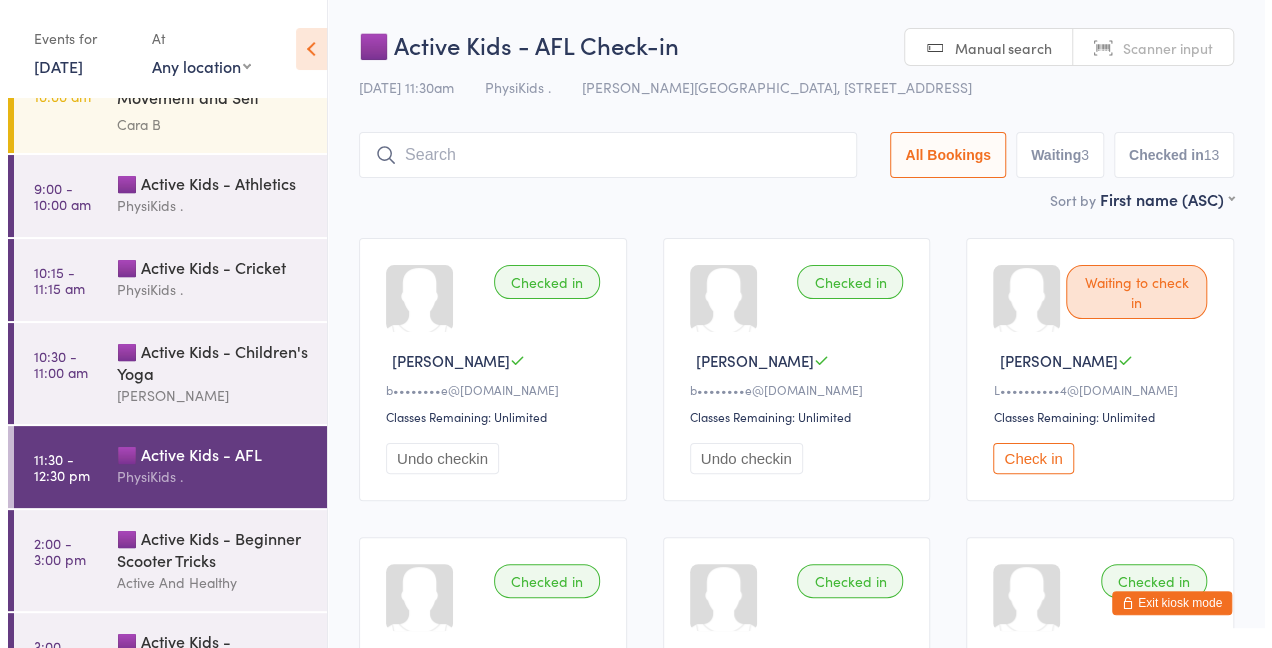 scroll, scrollTop: 251, scrollLeft: 0, axis: vertical 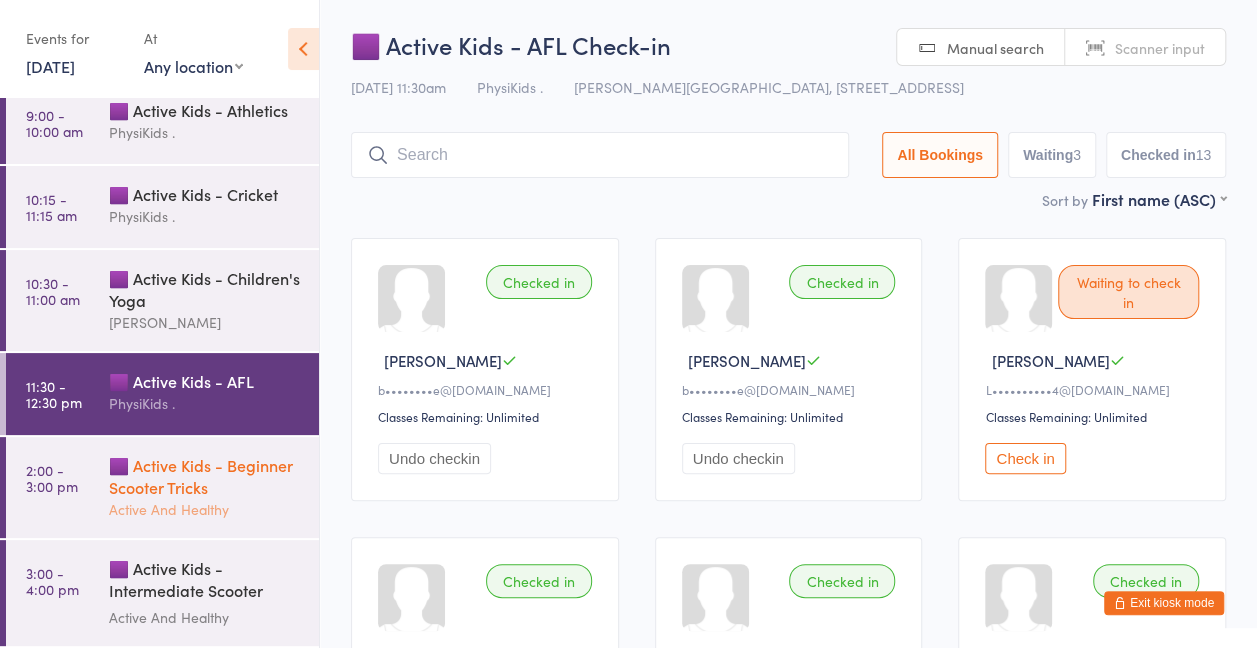 click on "Active And Healthy" at bounding box center (205, 509) 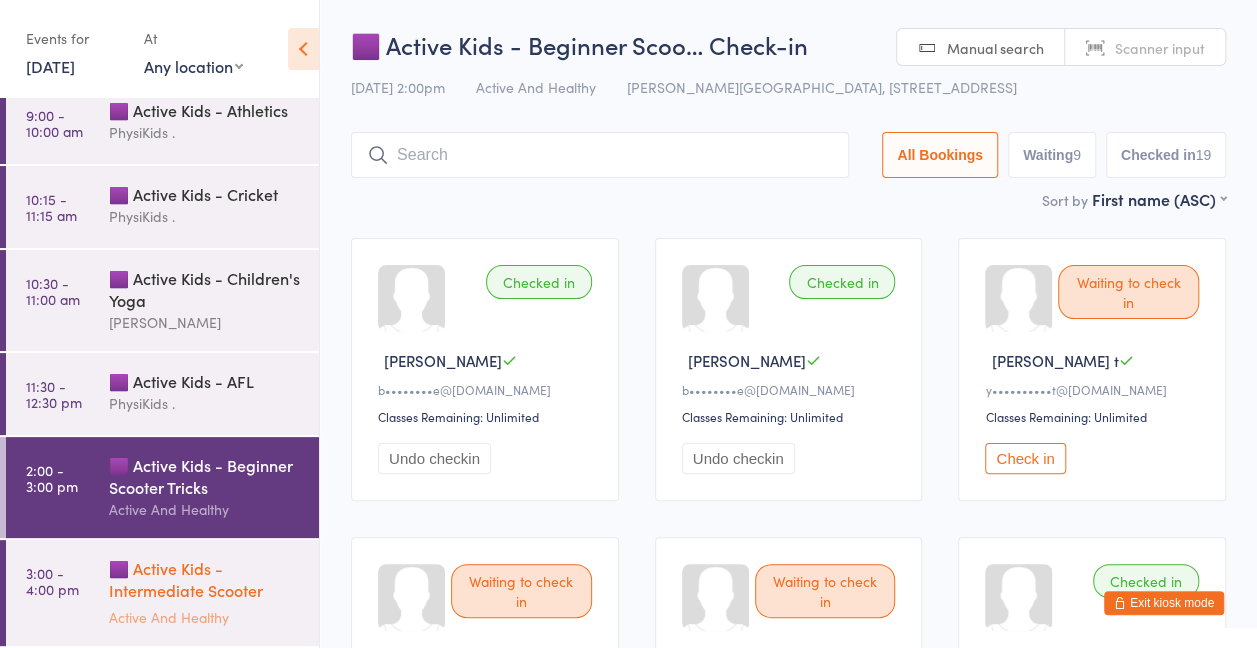 click on "🟪 Active Kids - Intermediate Scooter Tricks" at bounding box center (205, 581) 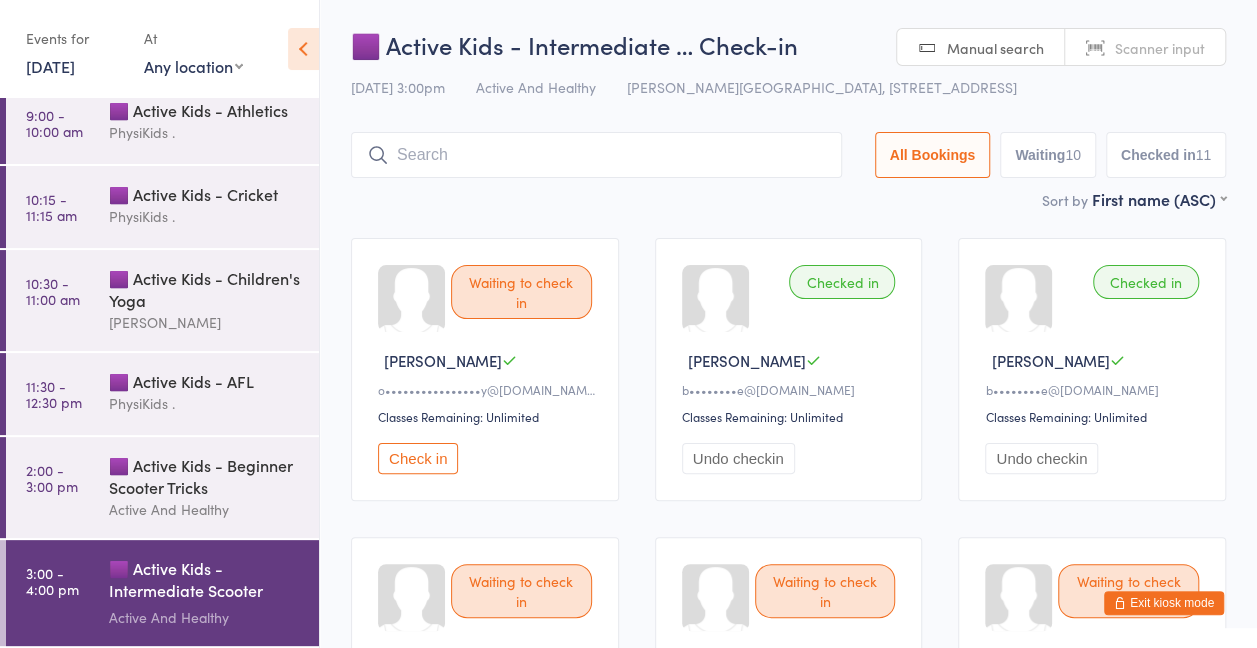 click on "7 Jul, 2025" at bounding box center (50, 66) 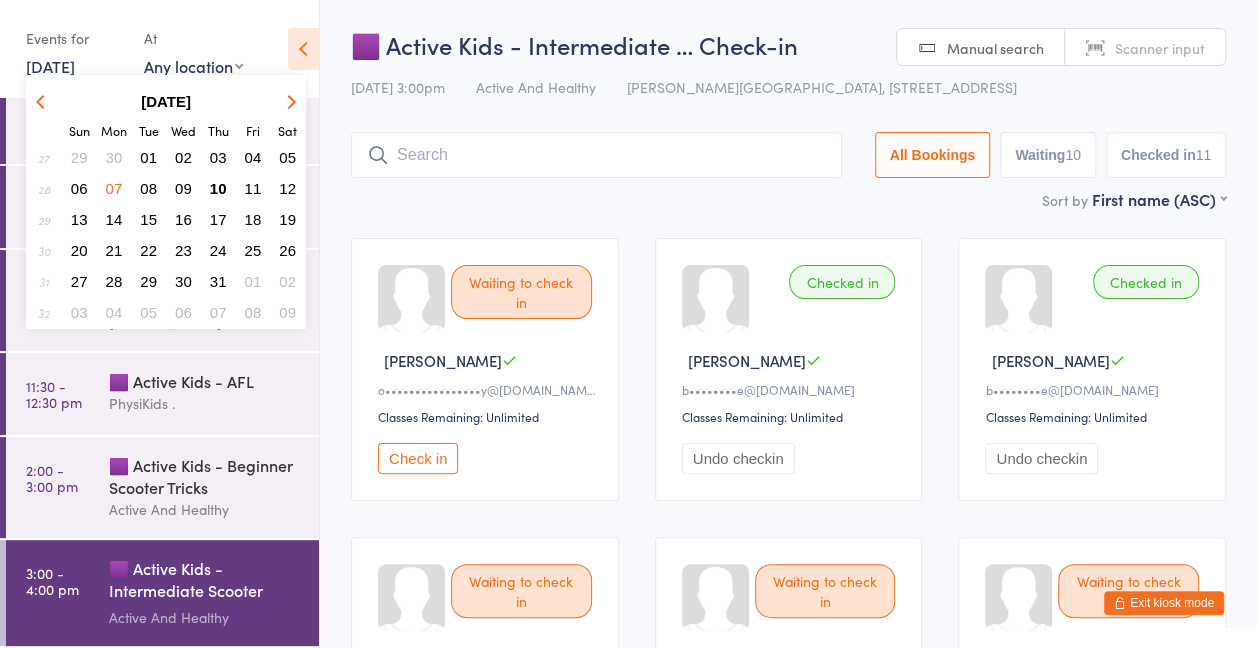 click on "08" at bounding box center [148, 188] 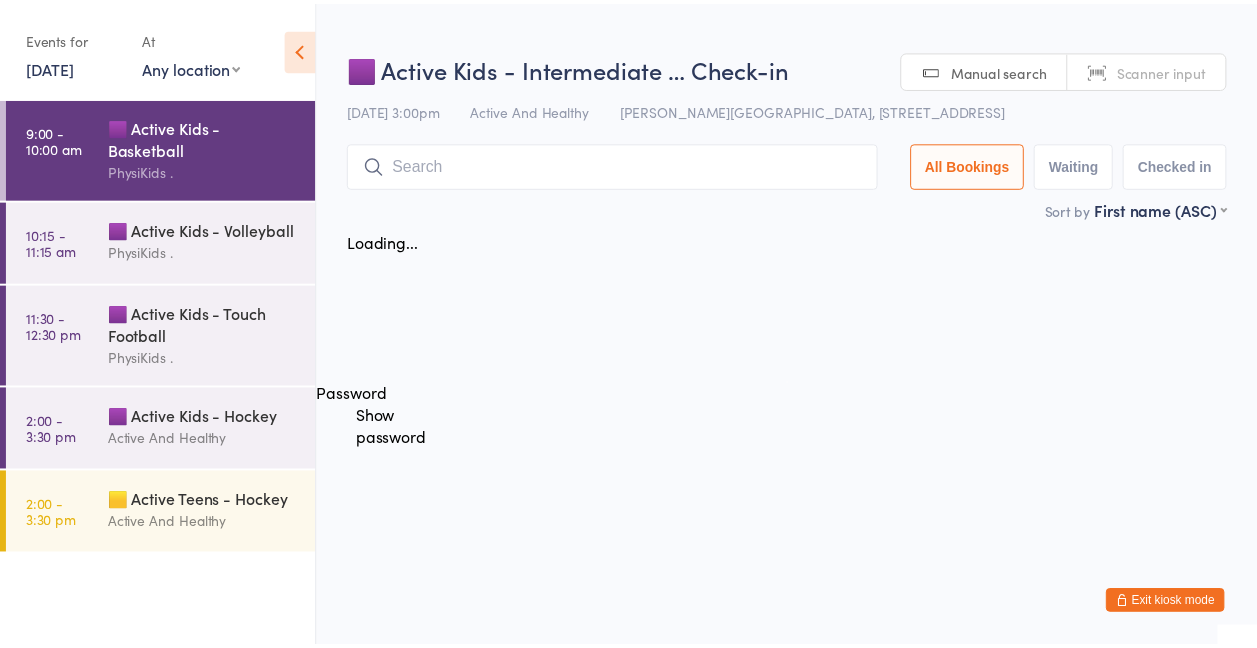 scroll, scrollTop: 0, scrollLeft: 0, axis: both 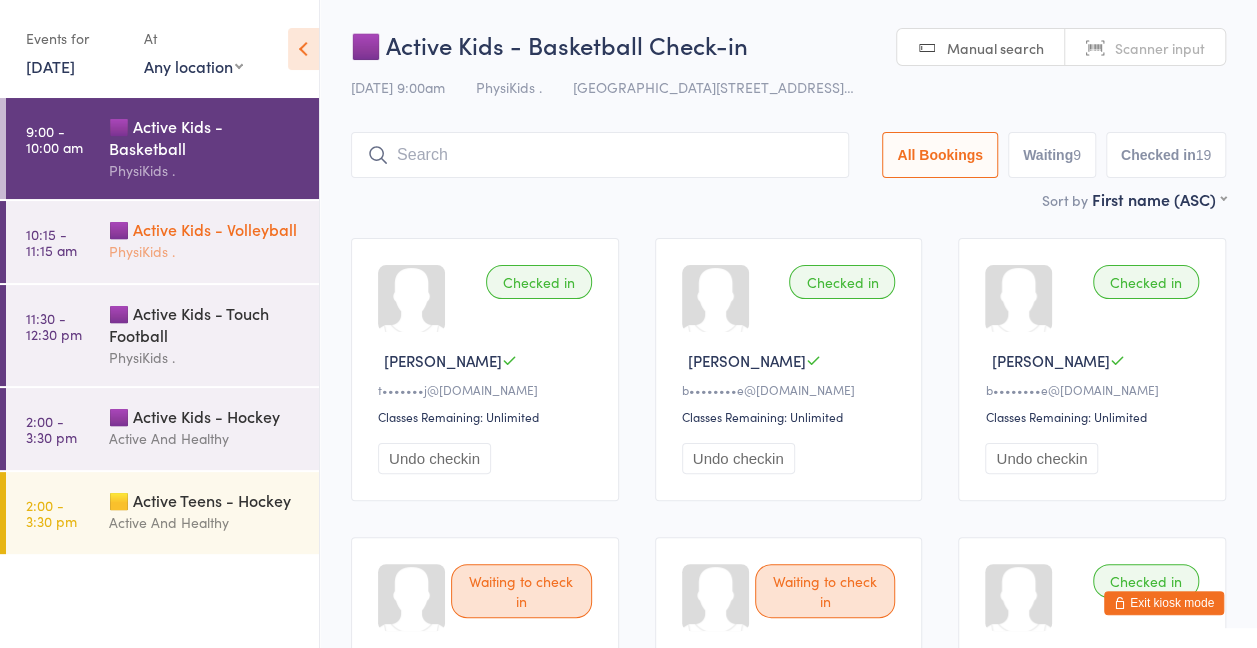 click on "🟪 Active Kids - Volleyball" at bounding box center (205, 229) 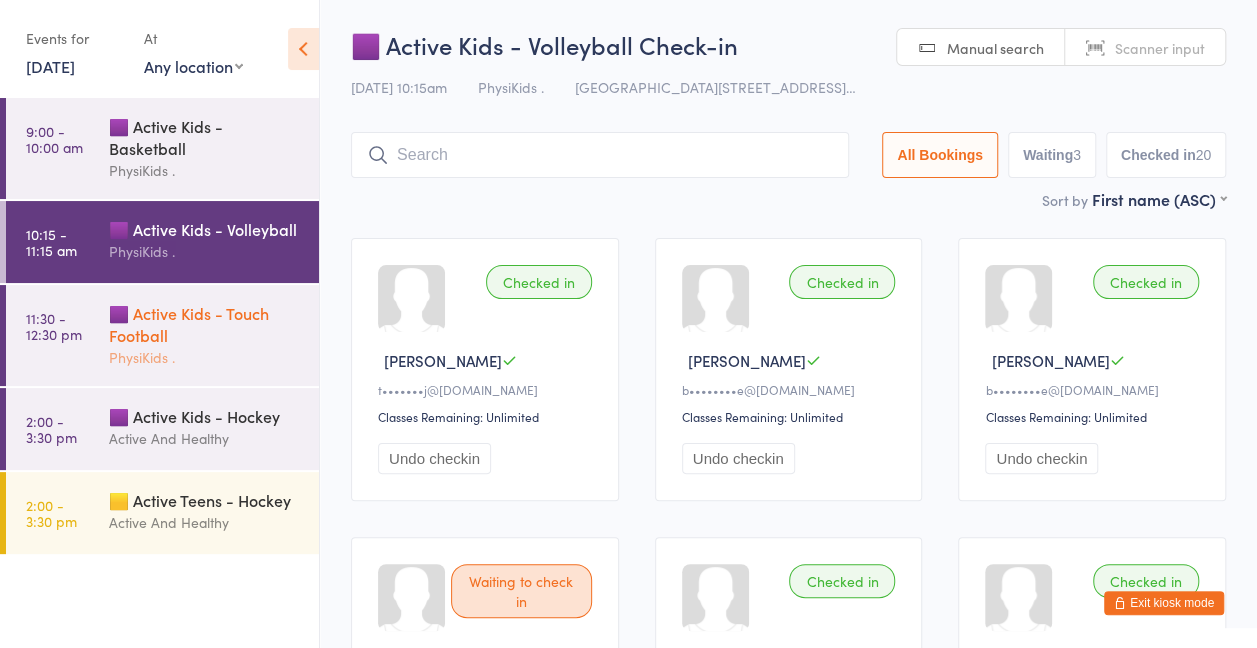 click on "🟪 Active Kids - Touch Football" at bounding box center (205, 324) 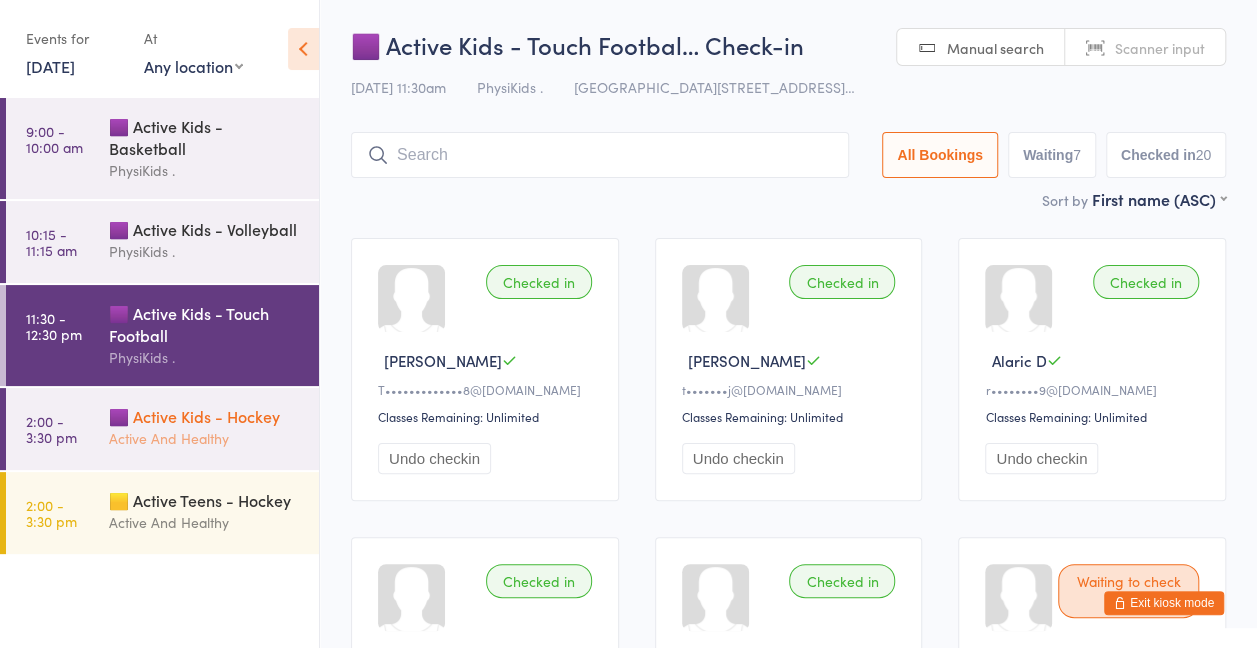 click on "🟪 Active Kids - Hockey" at bounding box center (205, 416) 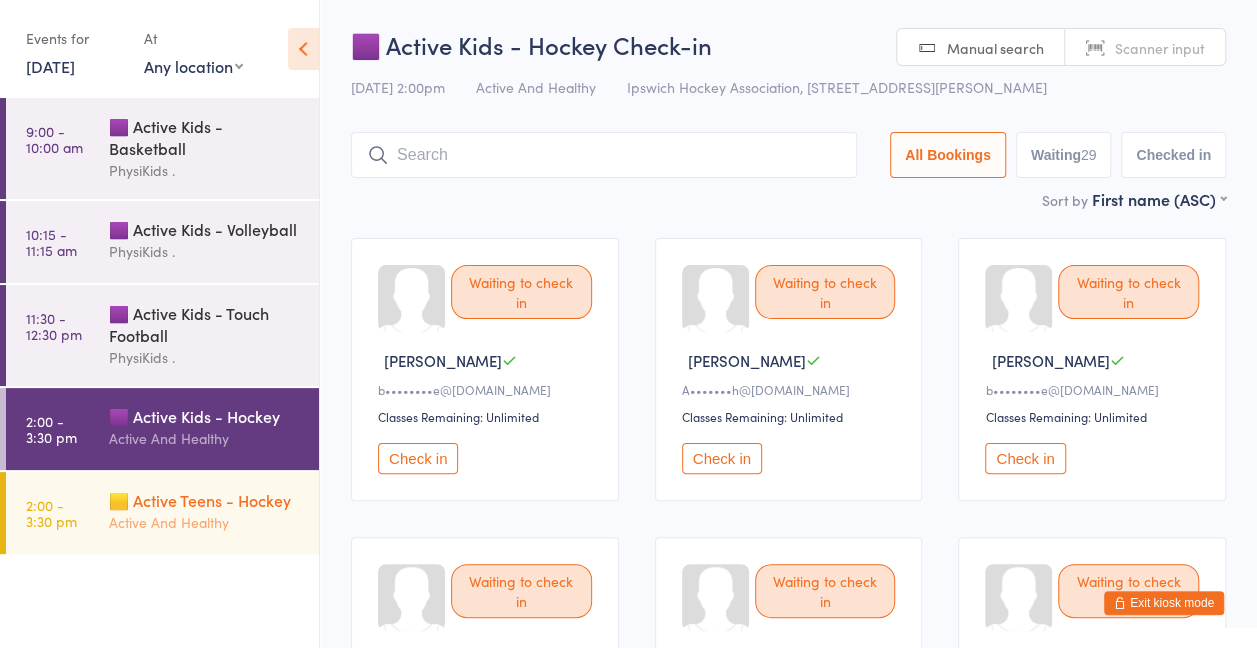 click on "Active And Healthy" at bounding box center (205, 522) 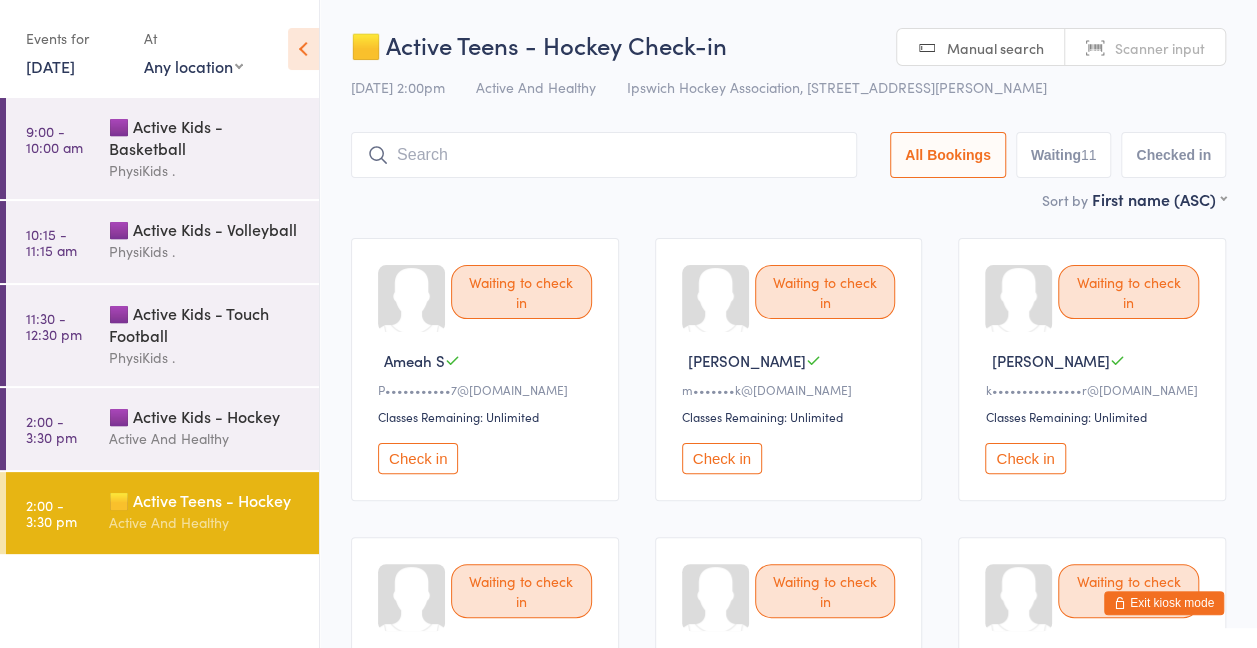 click on "8 Jul, 2025" at bounding box center (50, 66) 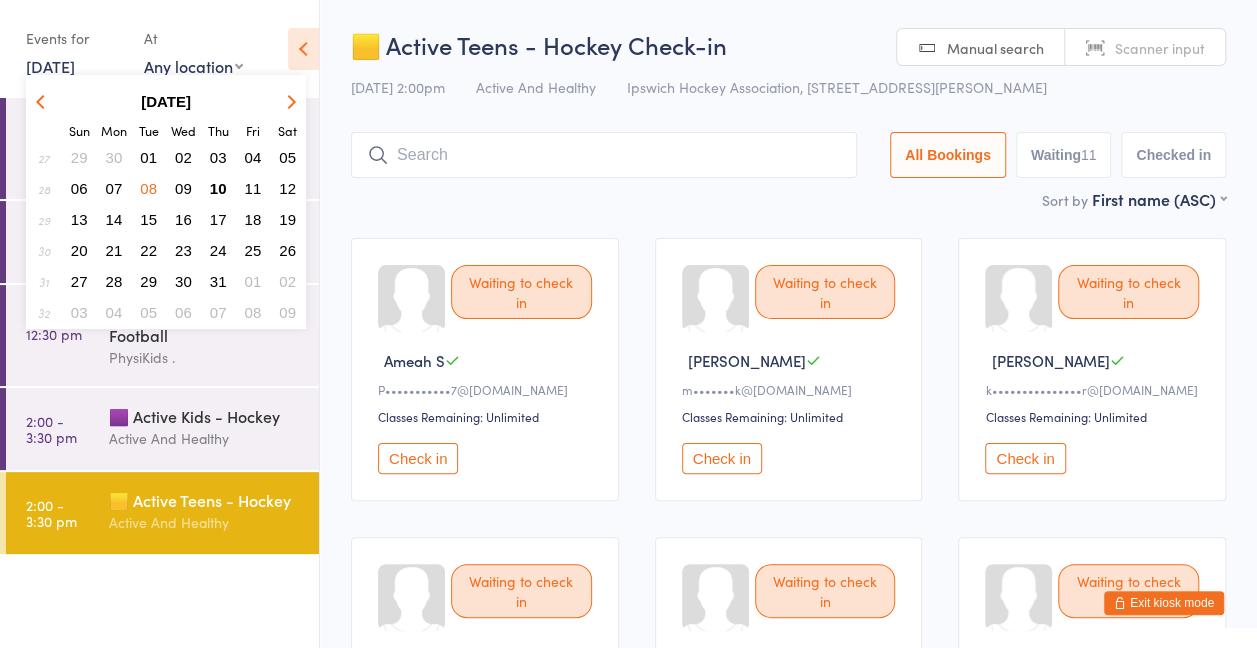 click on "09" at bounding box center [183, 188] 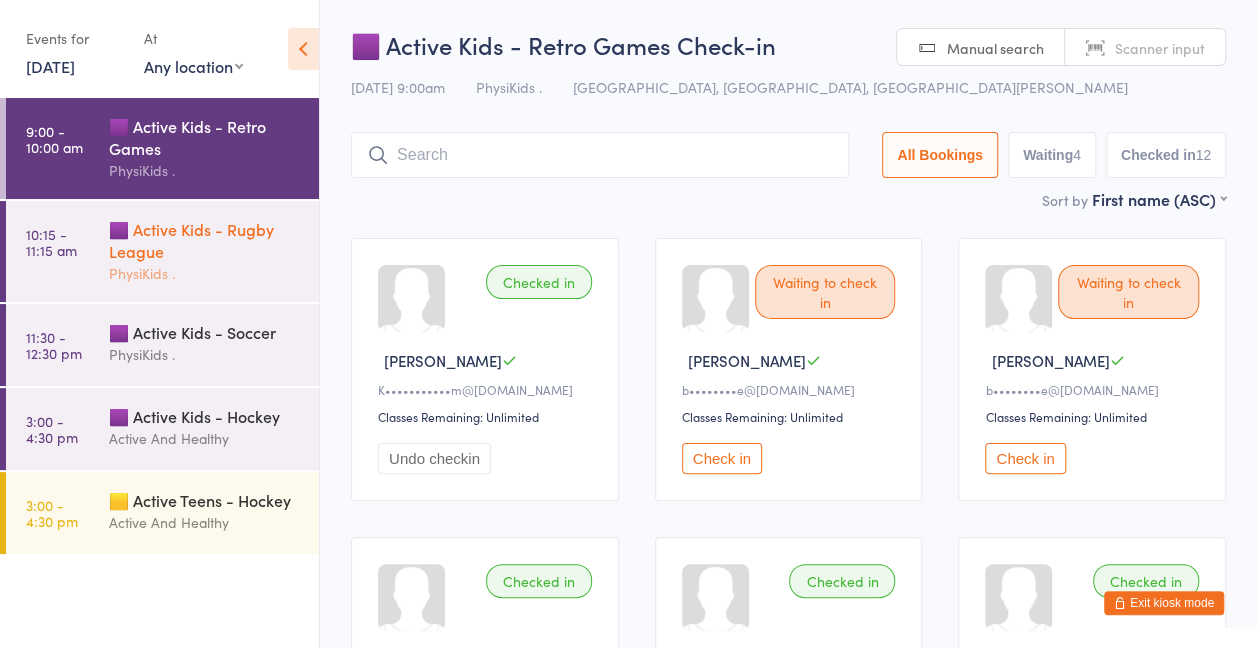 click on "🟪 Active Kids - Rugby League" at bounding box center [205, 240] 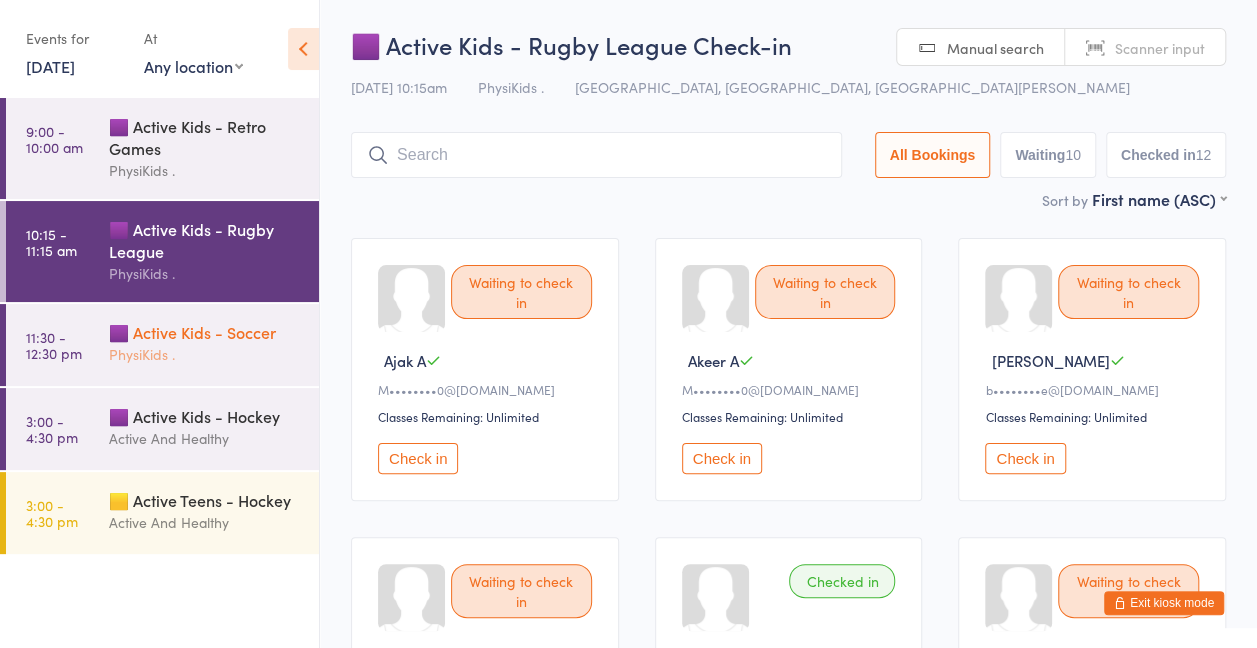 click on "🟪 Active Kids - Soccer PhysiKids ." at bounding box center [214, 343] 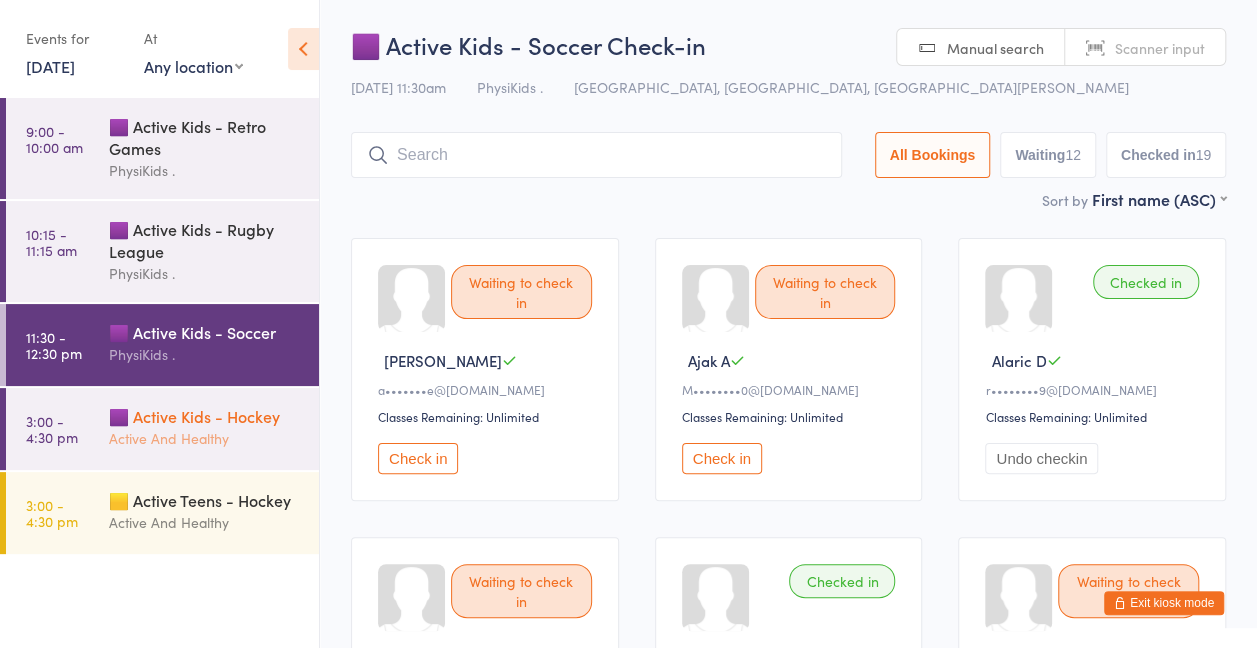 click on "🟪 Active Kids - Hockey" at bounding box center [205, 416] 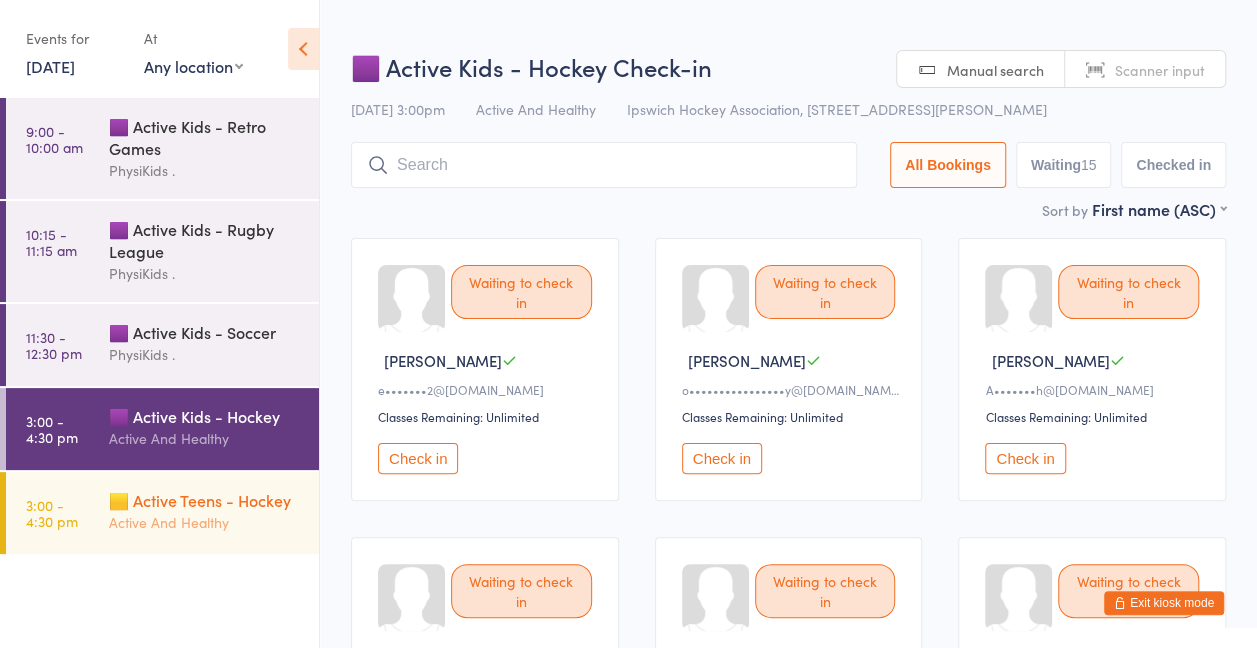 click on "Active And Healthy" at bounding box center (205, 522) 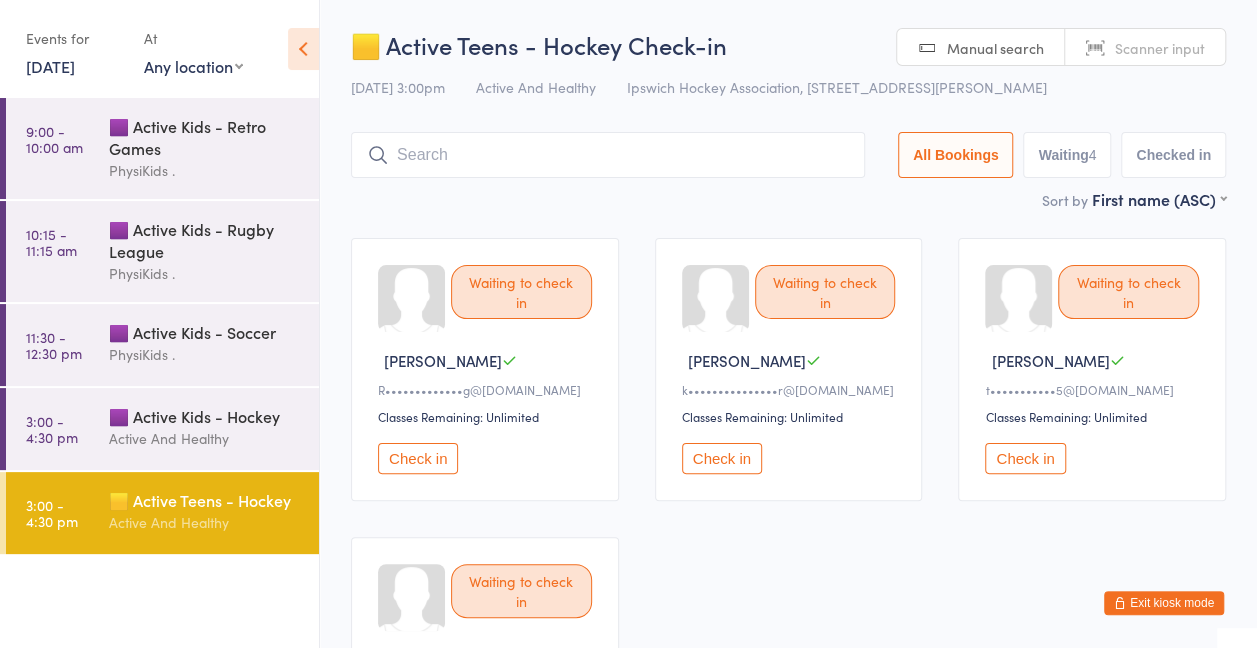click on "9 Jul, 2025" at bounding box center [50, 66] 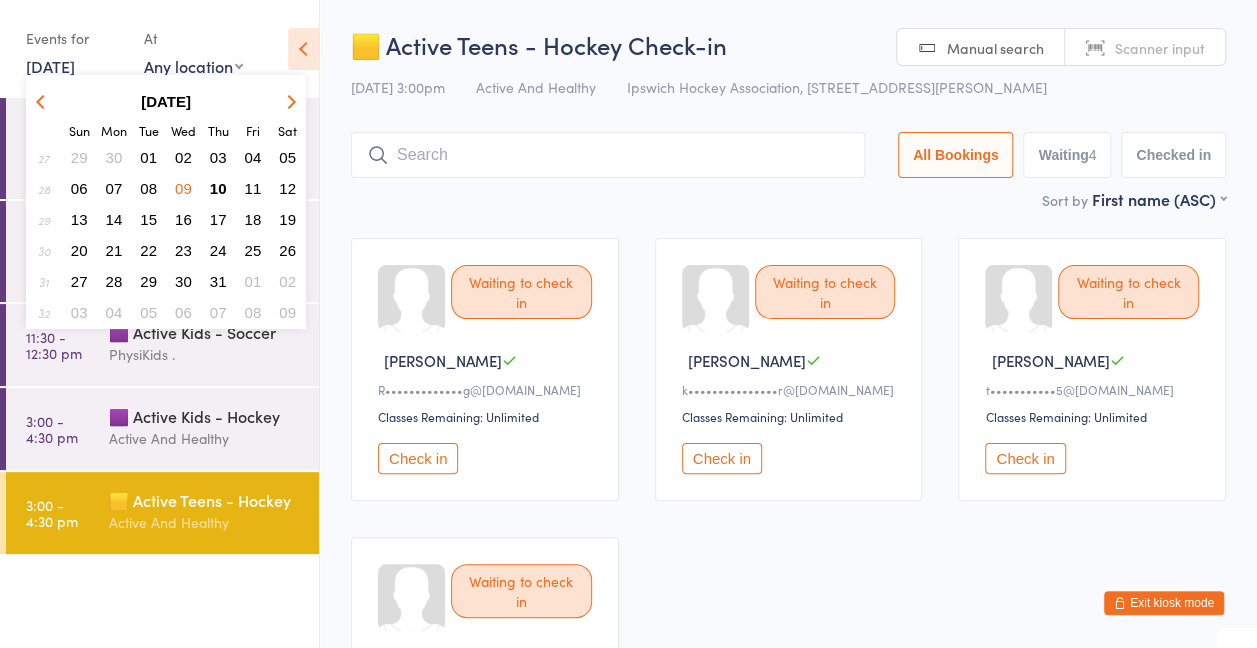 click on "10" at bounding box center (218, 188) 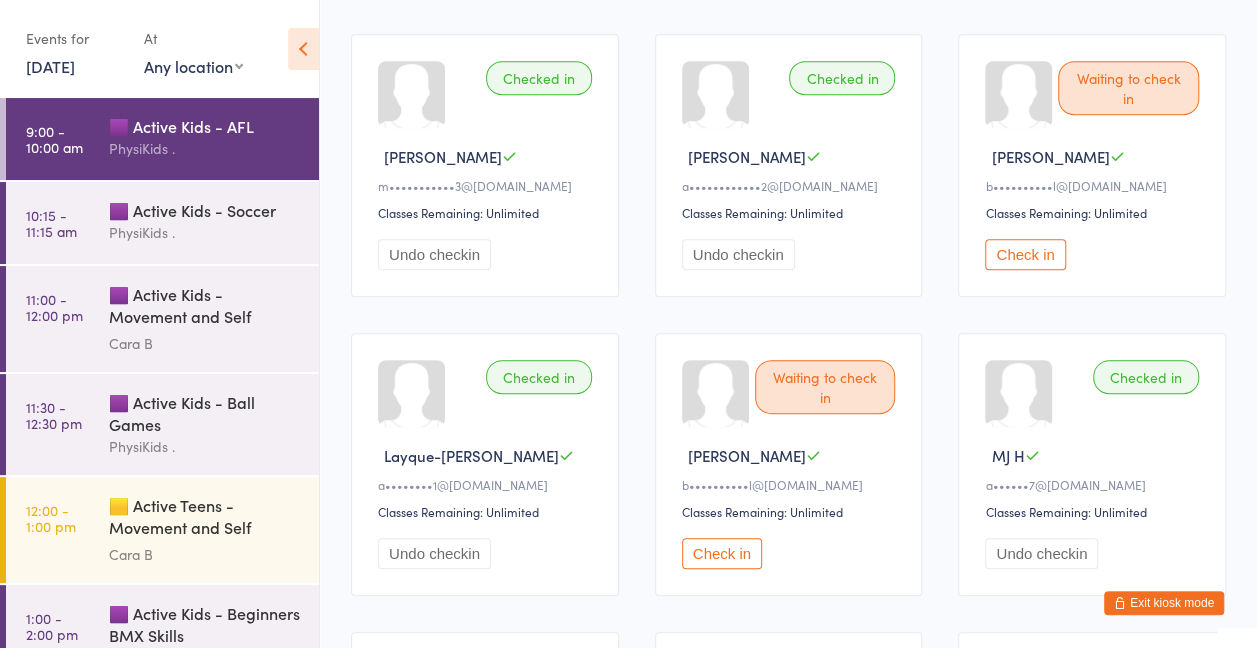 scroll, scrollTop: 0, scrollLeft: 0, axis: both 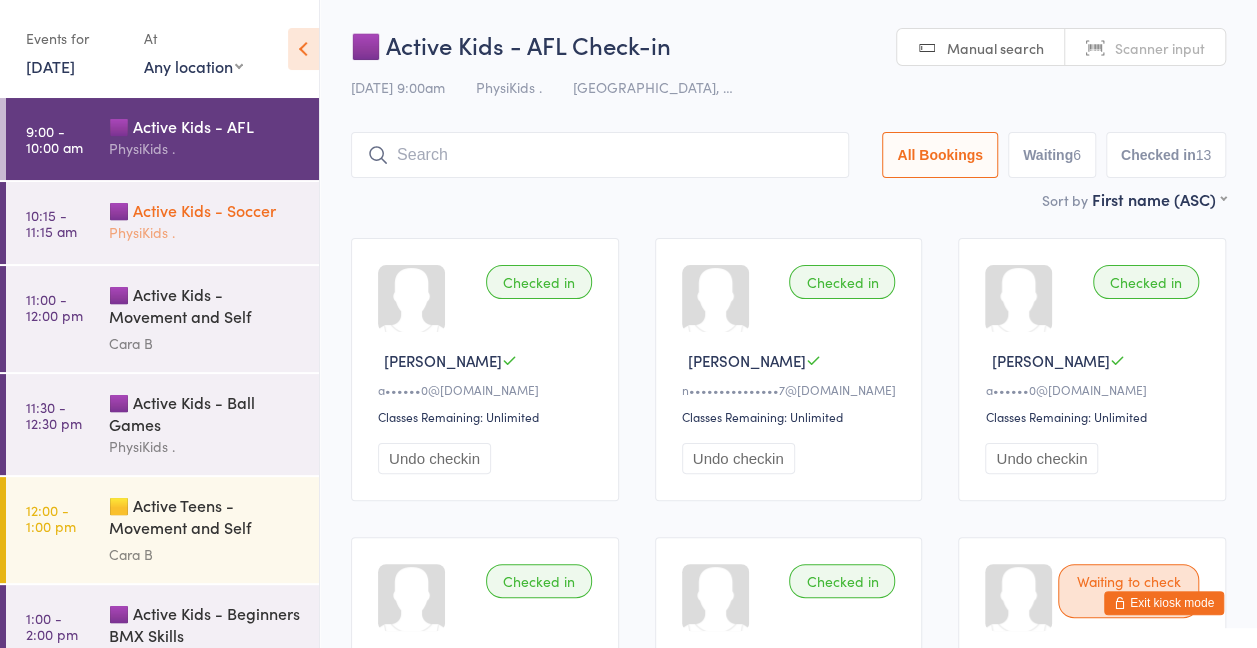 click on "🟪 Active Kids - Soccer" at bounding box center [205, 210] 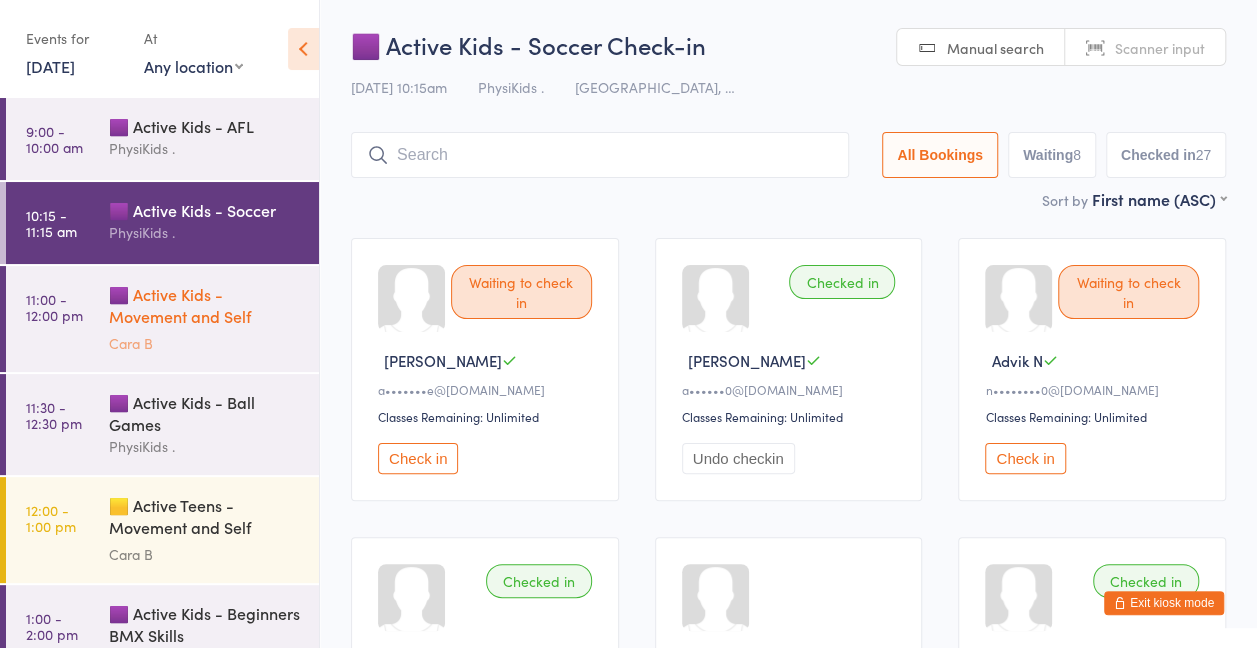 click on "🟪 Active Kids - Movement and Self Defence" at bounding box center [205, 307] 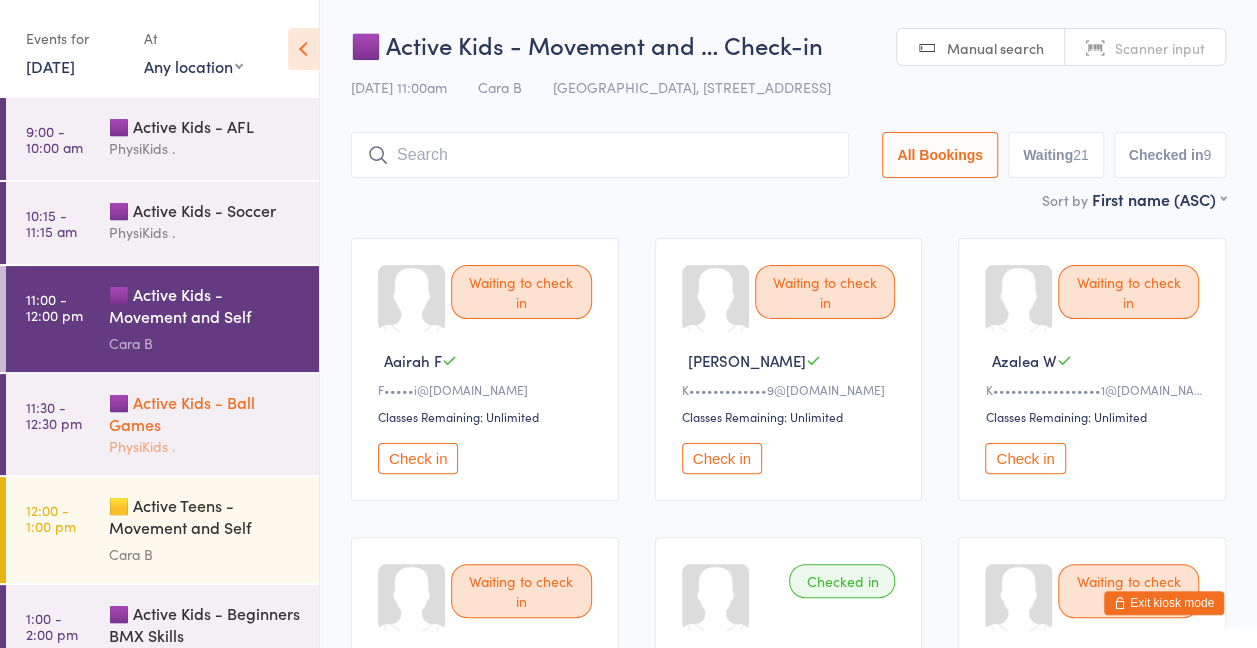 click on "🟪 Active Kids - Ball Games" at bounding box center [205, 413] 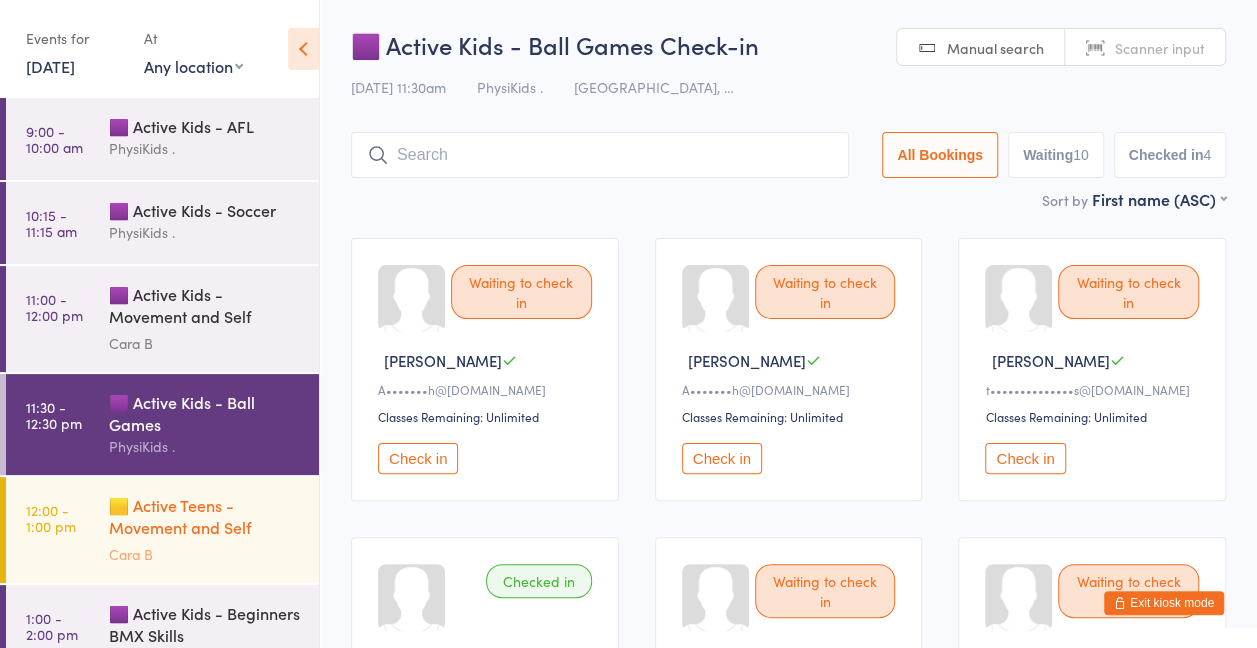 click on "🟨 Active Teens - Movement and Self Defence" at bounding box center (205, 518) 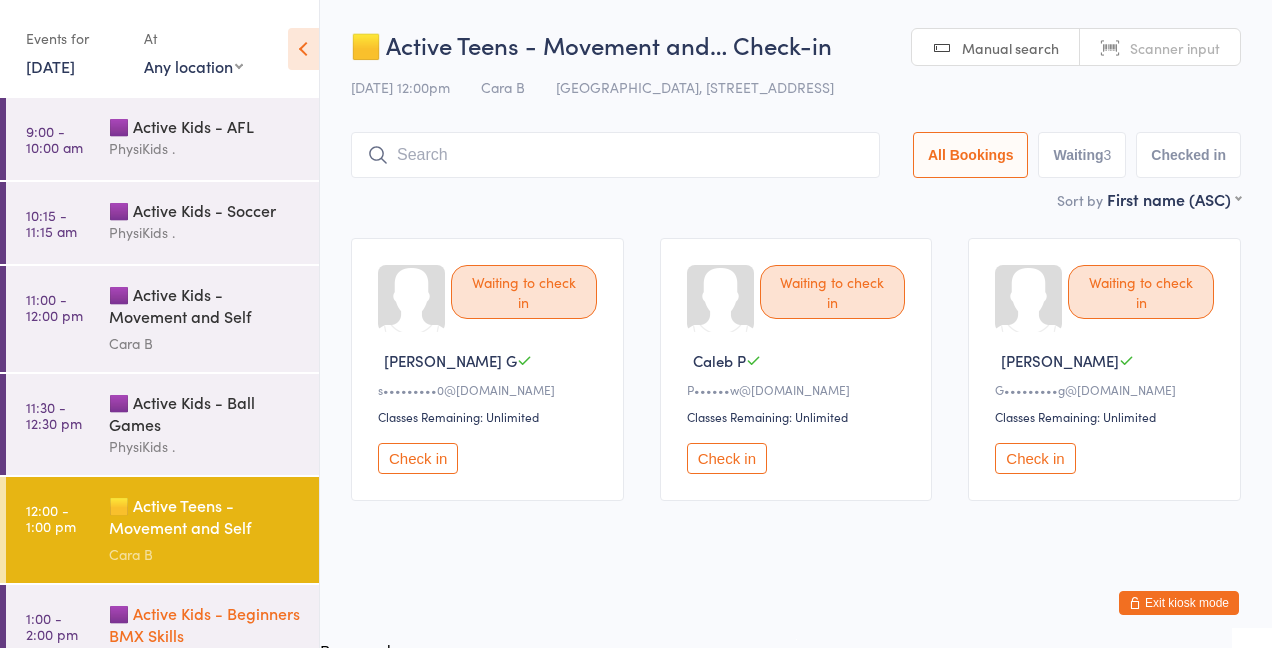 click on "🟪 Active Kids - Beginners BMX Skills Active And Healthy" at bounding box center (214, 635) 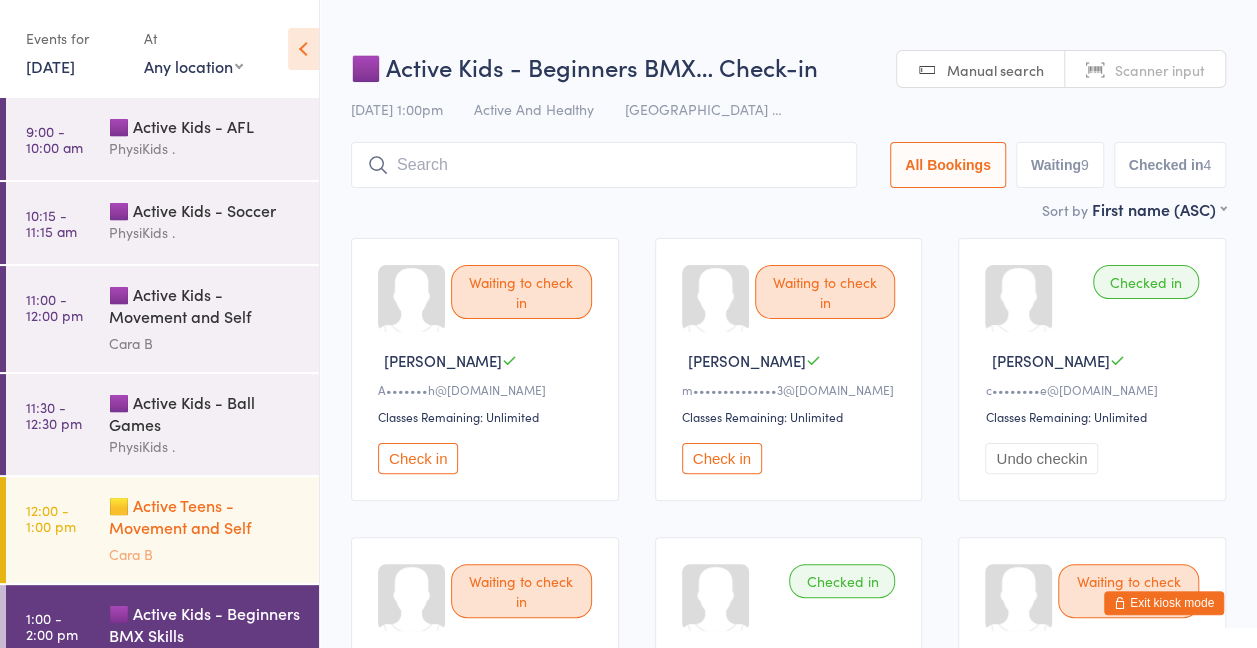 click on "🟨 Active Teens - Movement and Self Defence" at bounding box center [205, 518] 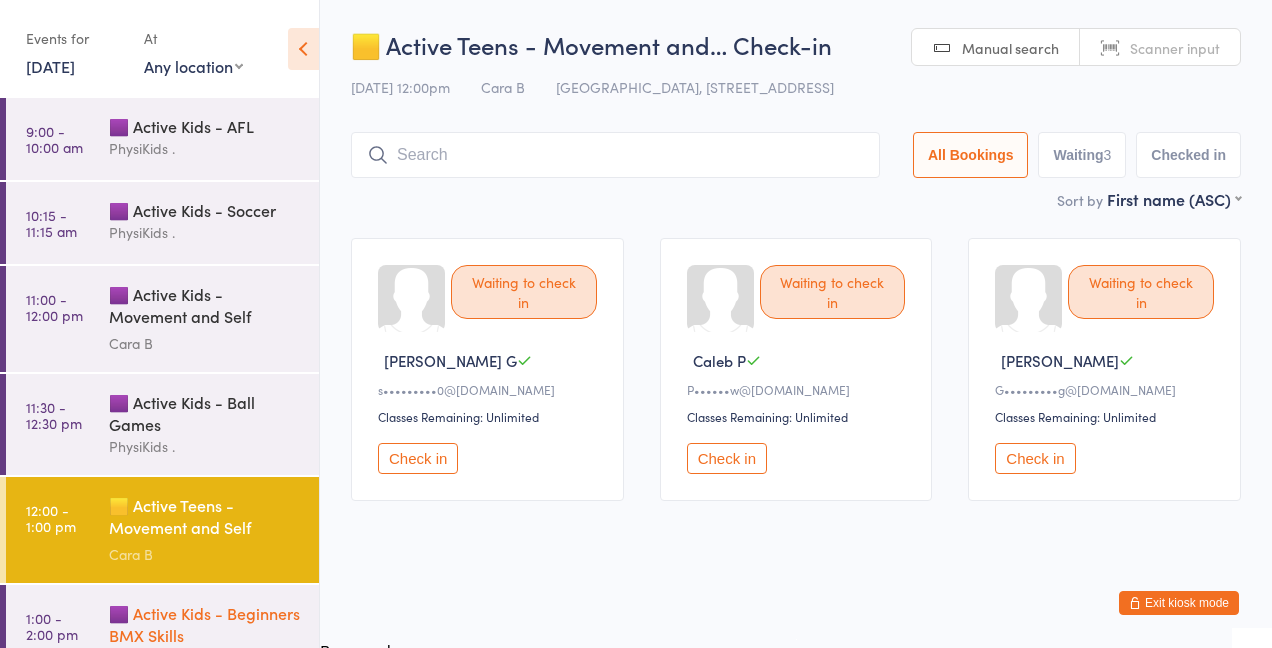 click on "🟪 Active Kids - Beginners BMX Skills" at bounding box center [205, 624] 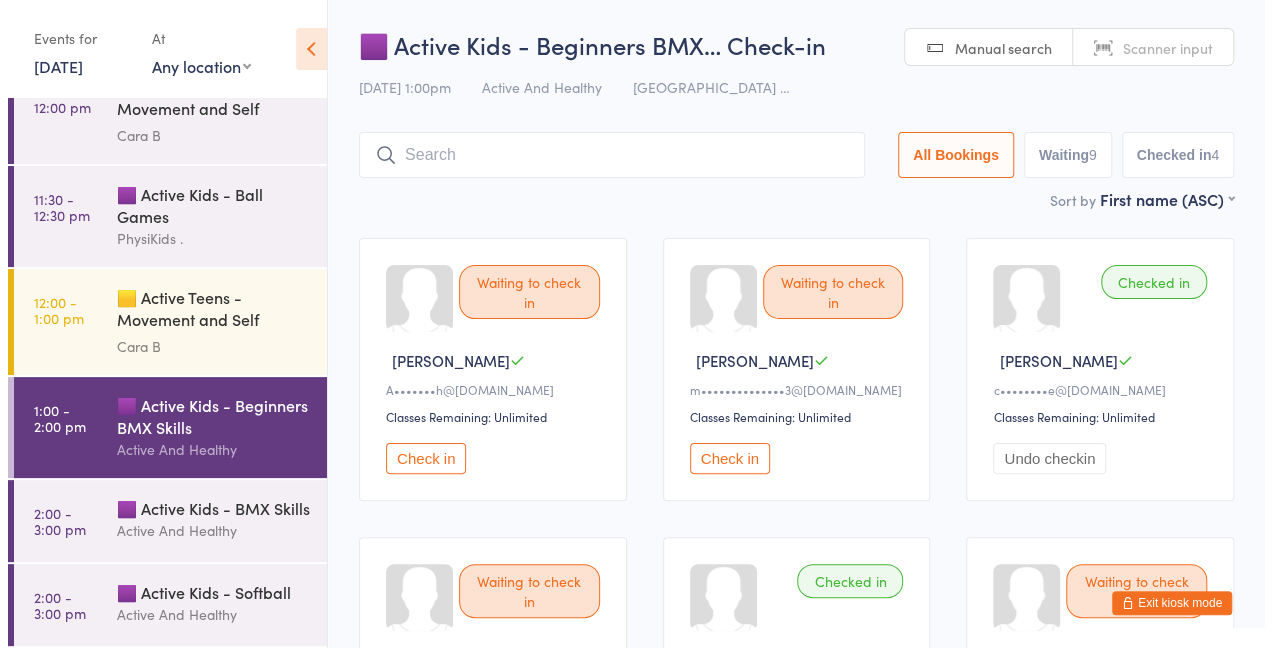 scroll, scrollTop: 227, scrollLeft: 0, axis: vertical 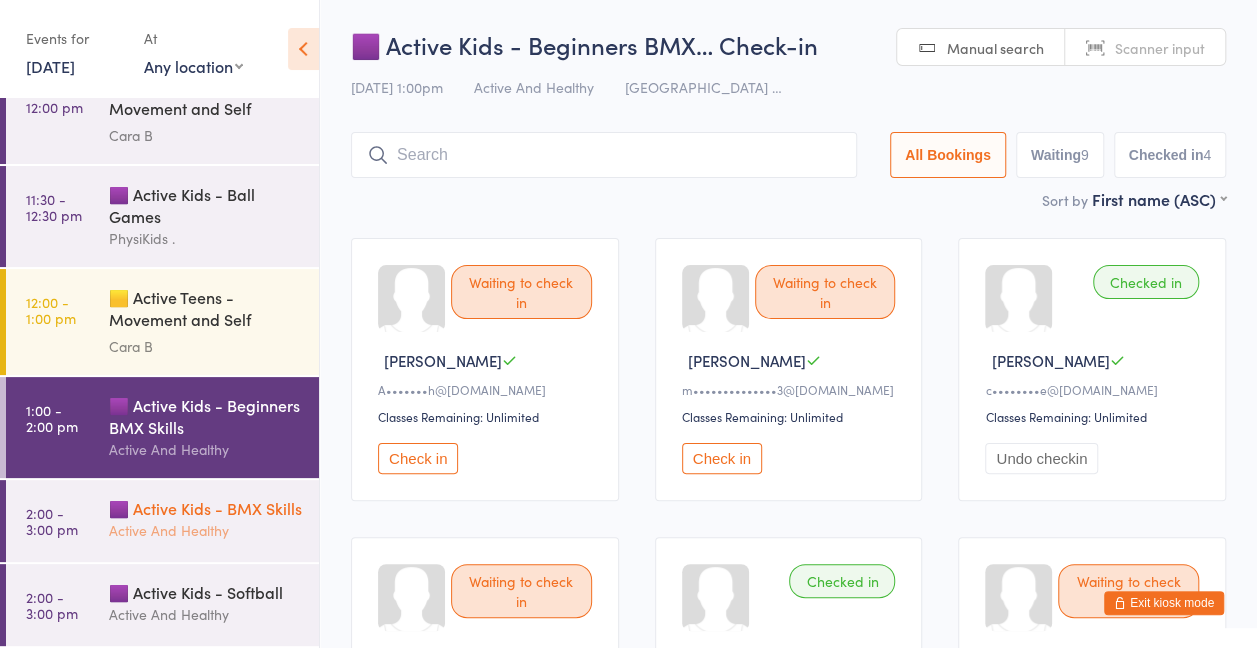 click on "🟪 Active Kids - BMX Skills" at bounding box center (205, 508) 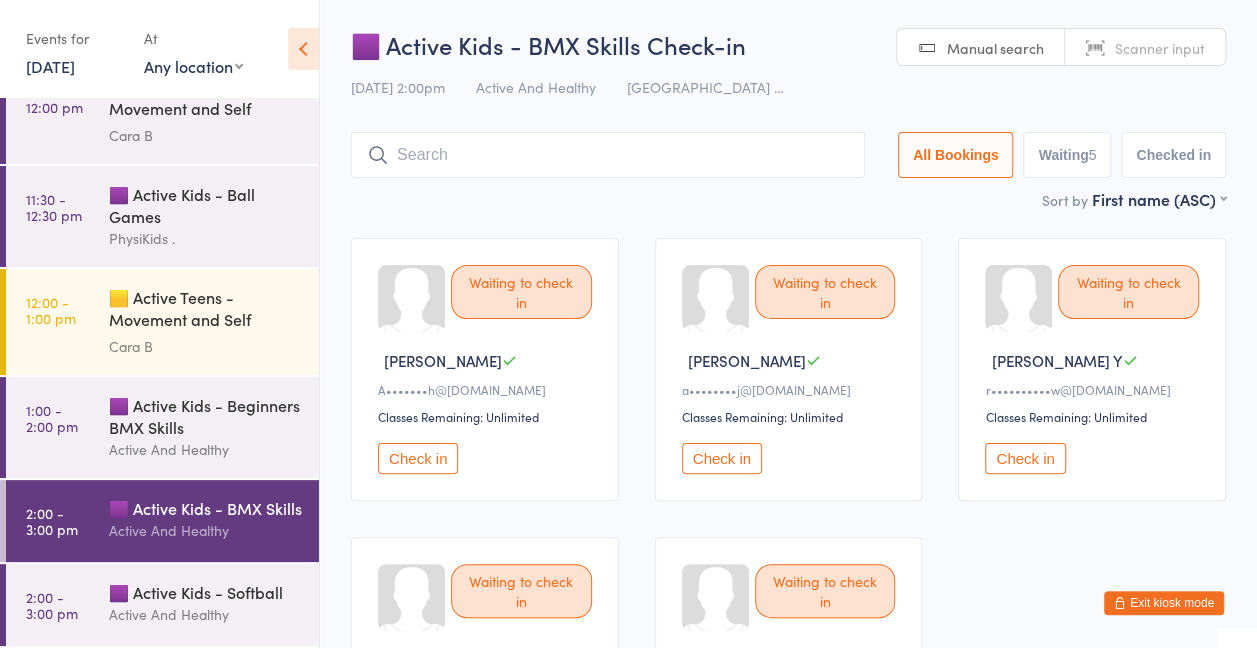 drag, startPoint x: 254, startPoint y: 592, endPoint x: 334, endPoint y: 577, distance: 81.394104 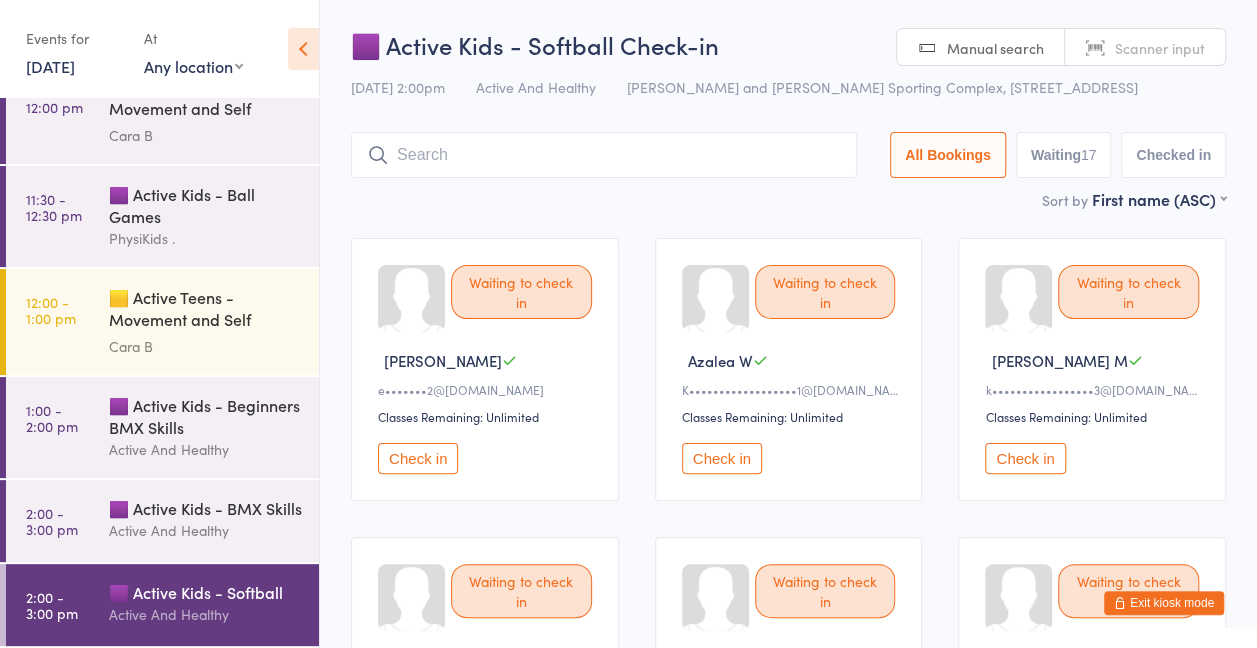 click on "10 Jul, 2025" at bounding box center (50, 66) 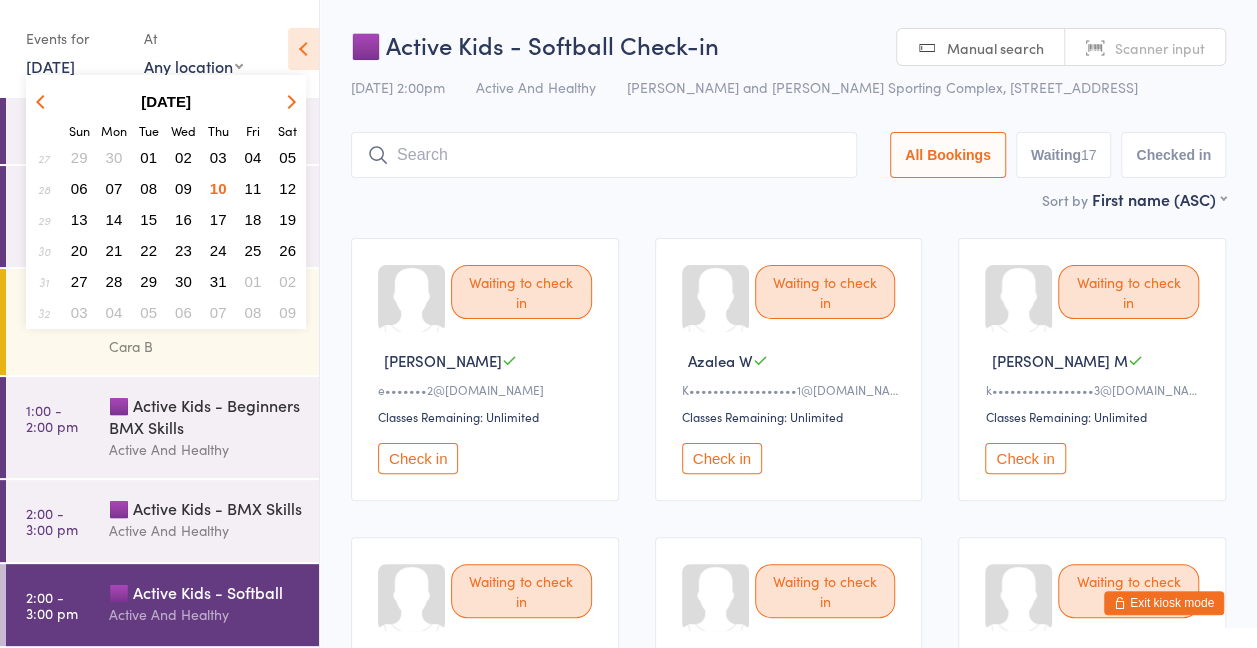 click on "11" at bounding box center (253, 188) 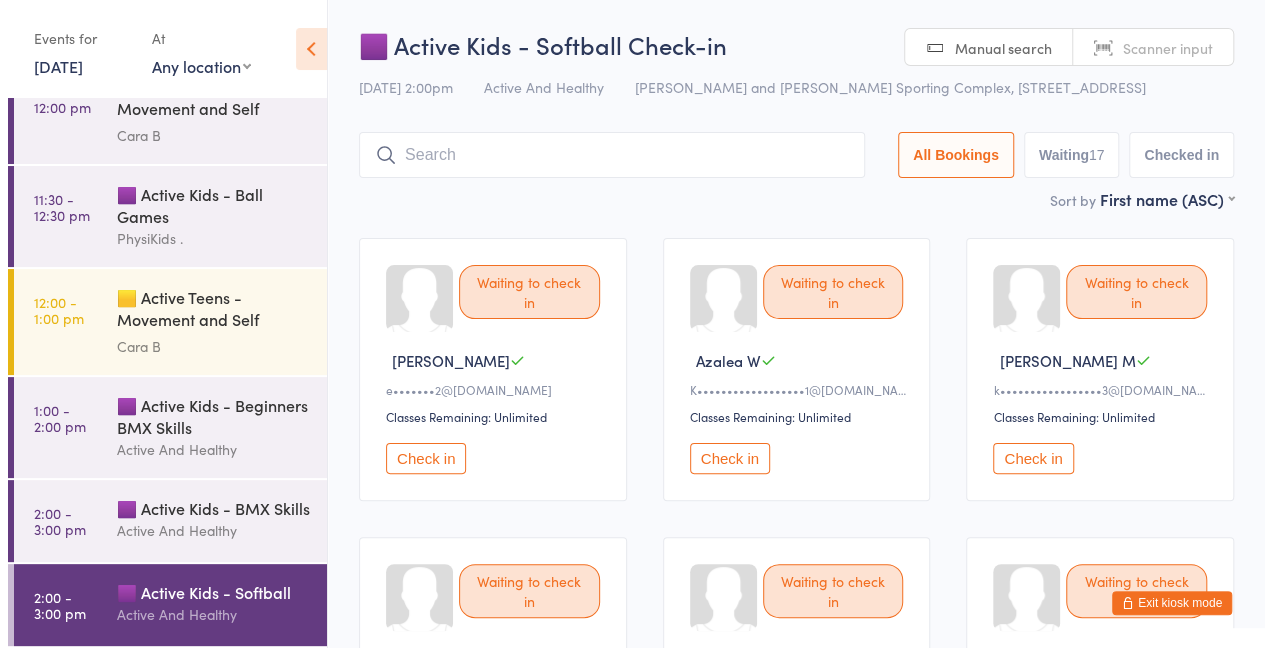 scroll, scrollTop: 0, scrollLeft: 0, axis: both 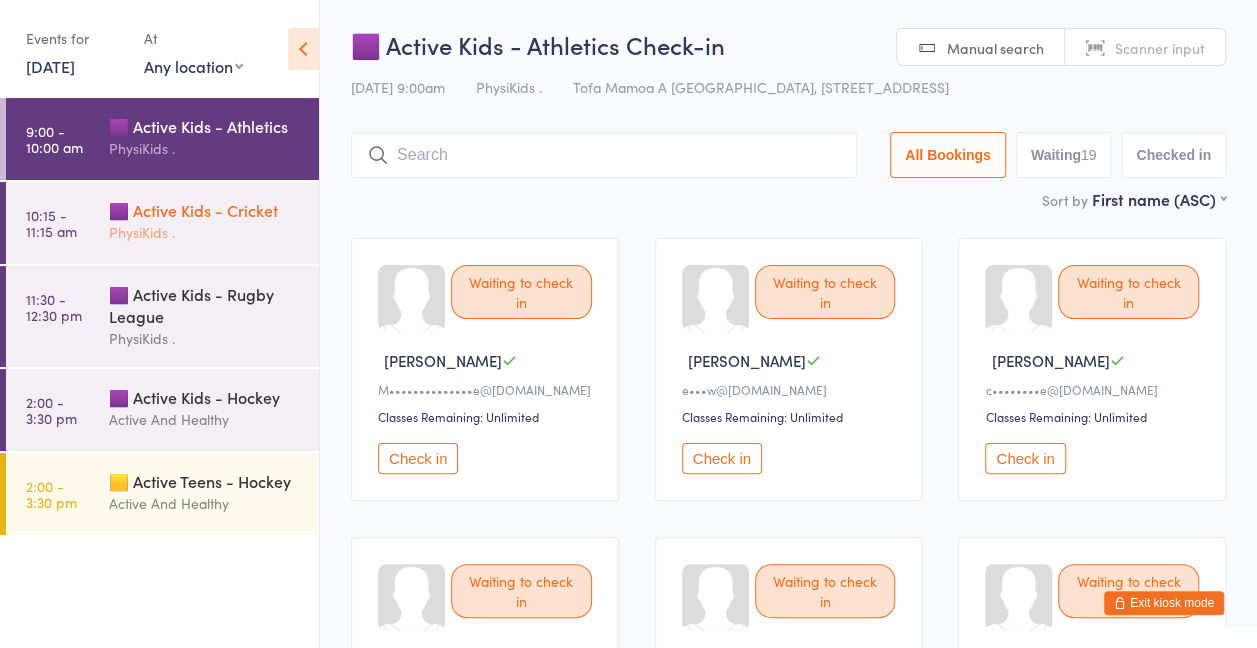 click on "PhysiKids ." at bounding box center (205, 232) 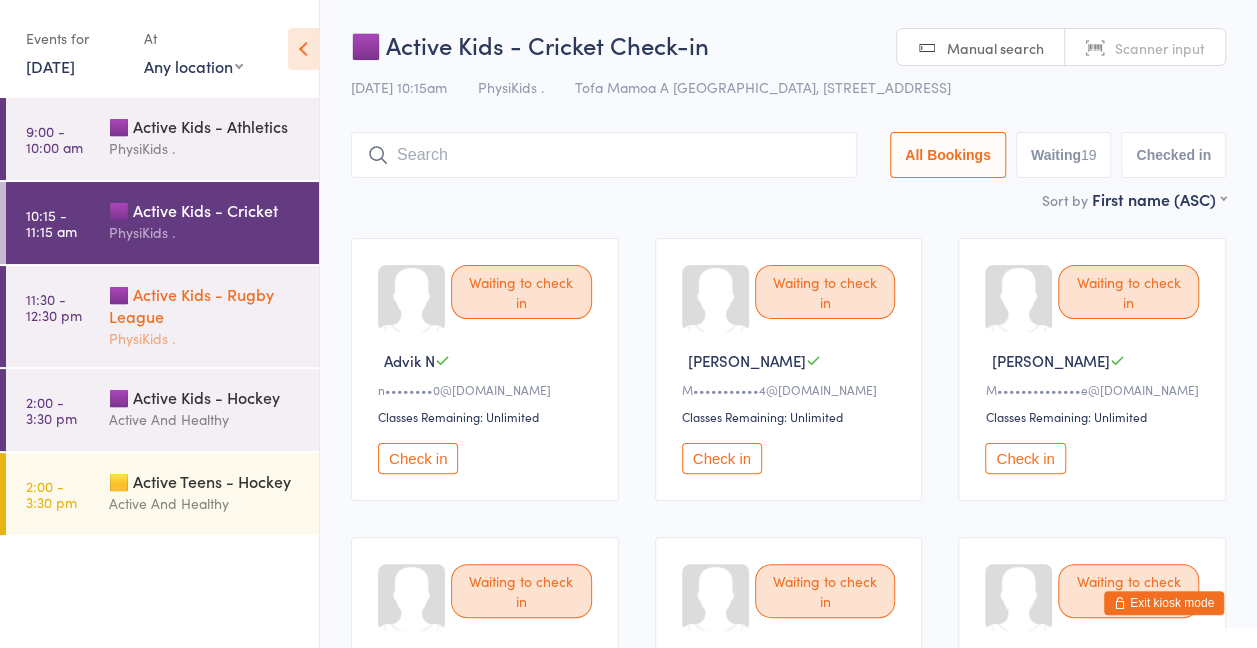 click on "🟪 Active Kids - Rugby League PhysiKids ." at bounding box center [214, 316] 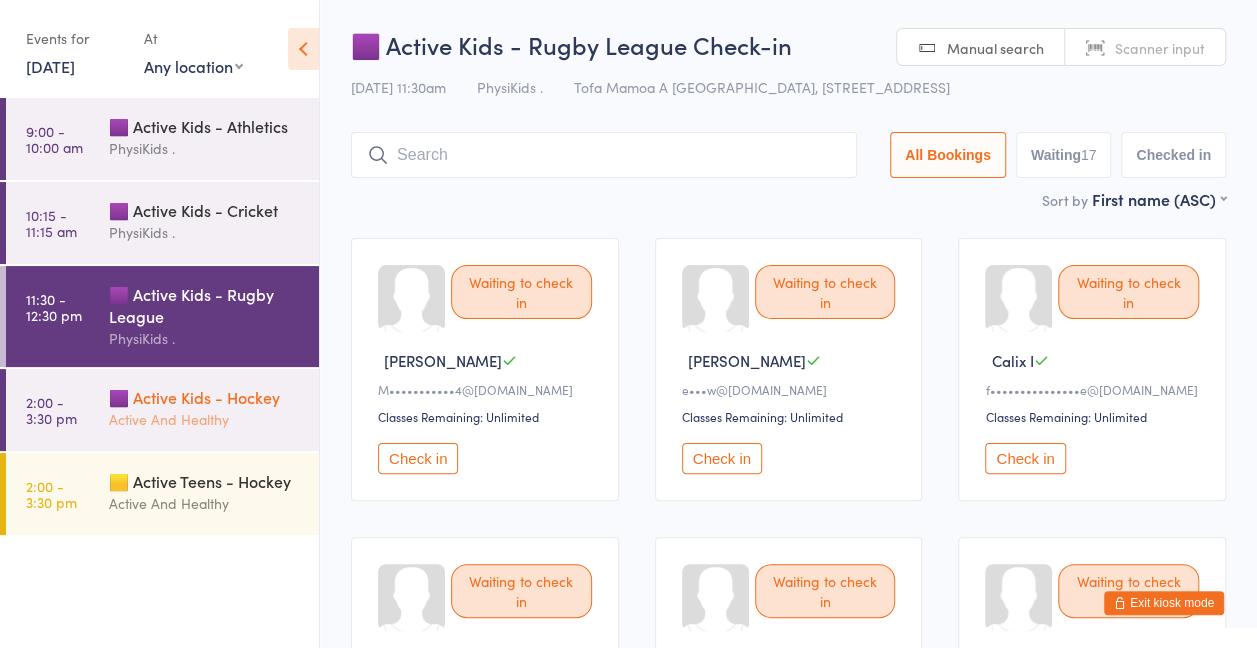 click on "🟪 Active Kids - Hockey" at bounding box center (205, 397) 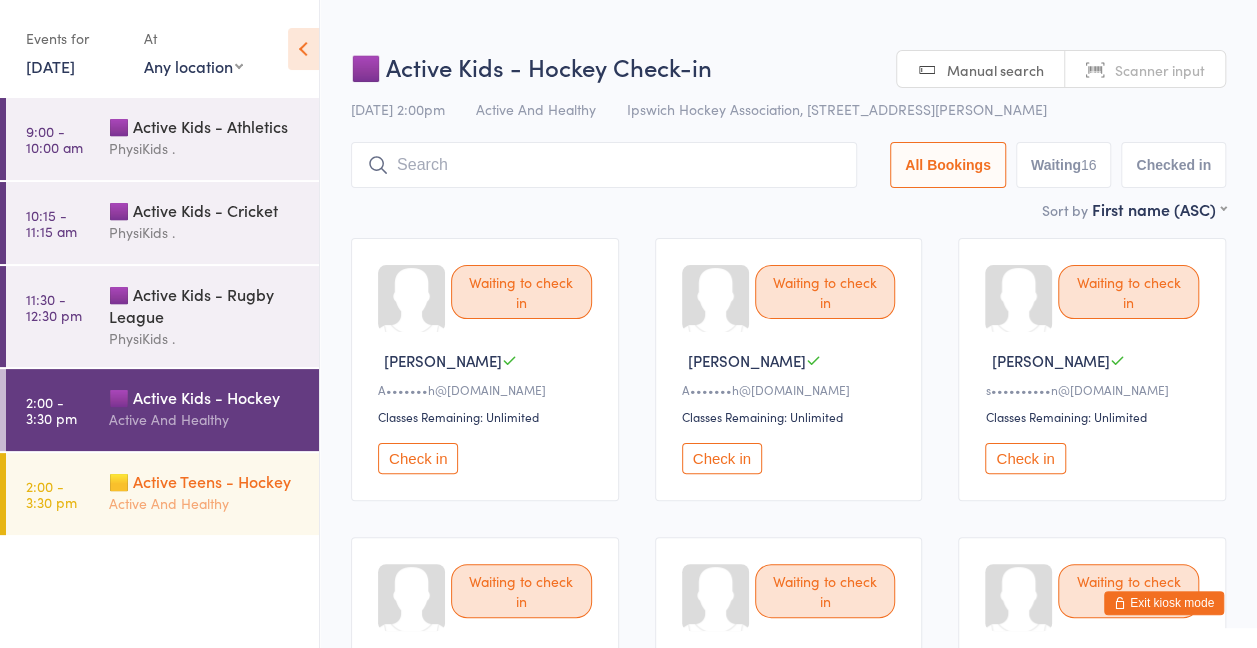 click on "Active And Healthy" at bounding box center (205, 503) 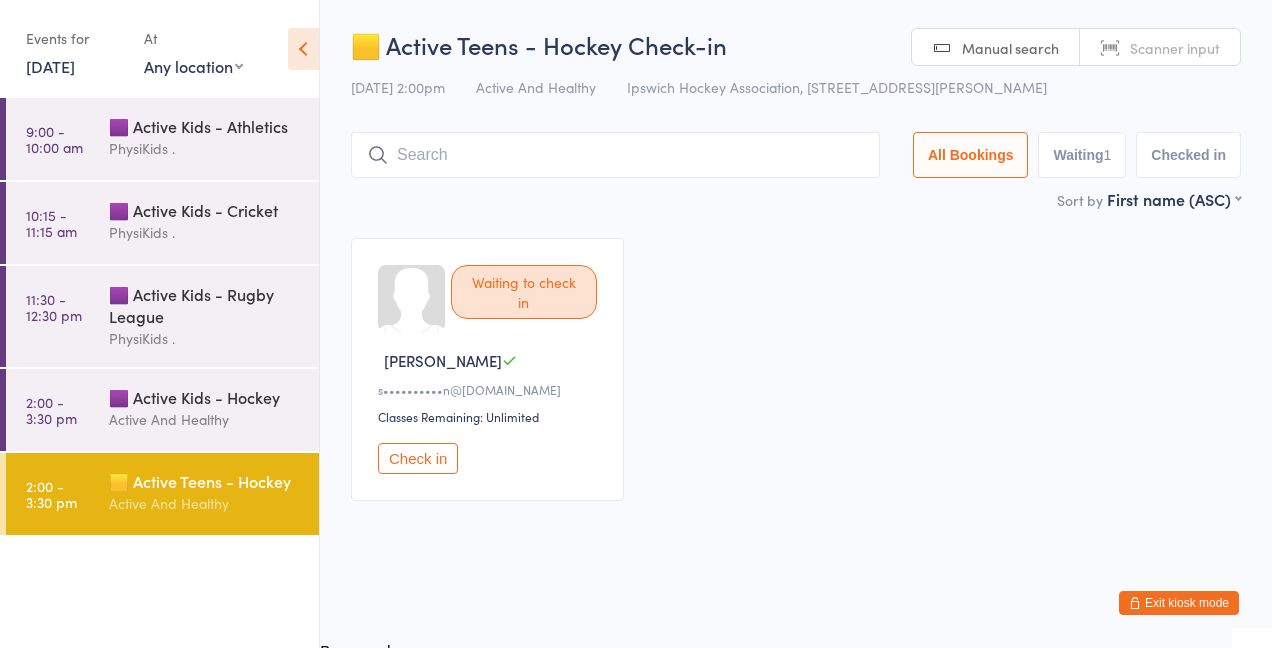 click on "11 Jul, 2025" at bounding box center (50, 66) 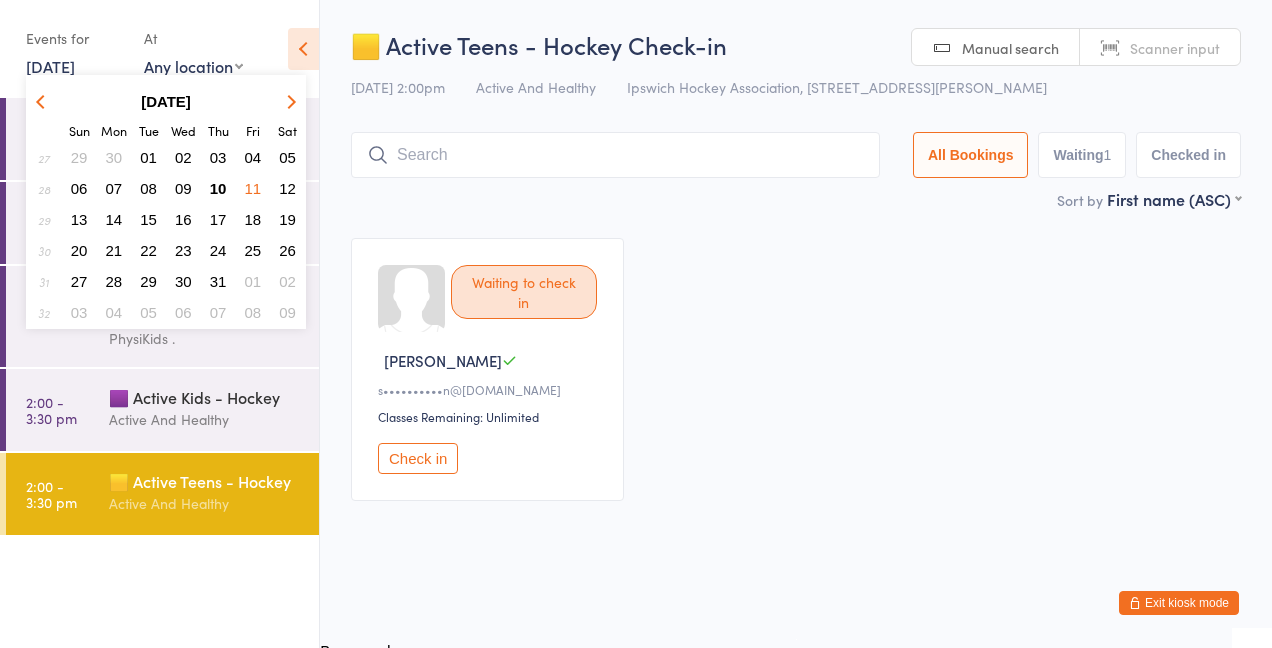 click on "12" at bounding box center (287, 188) 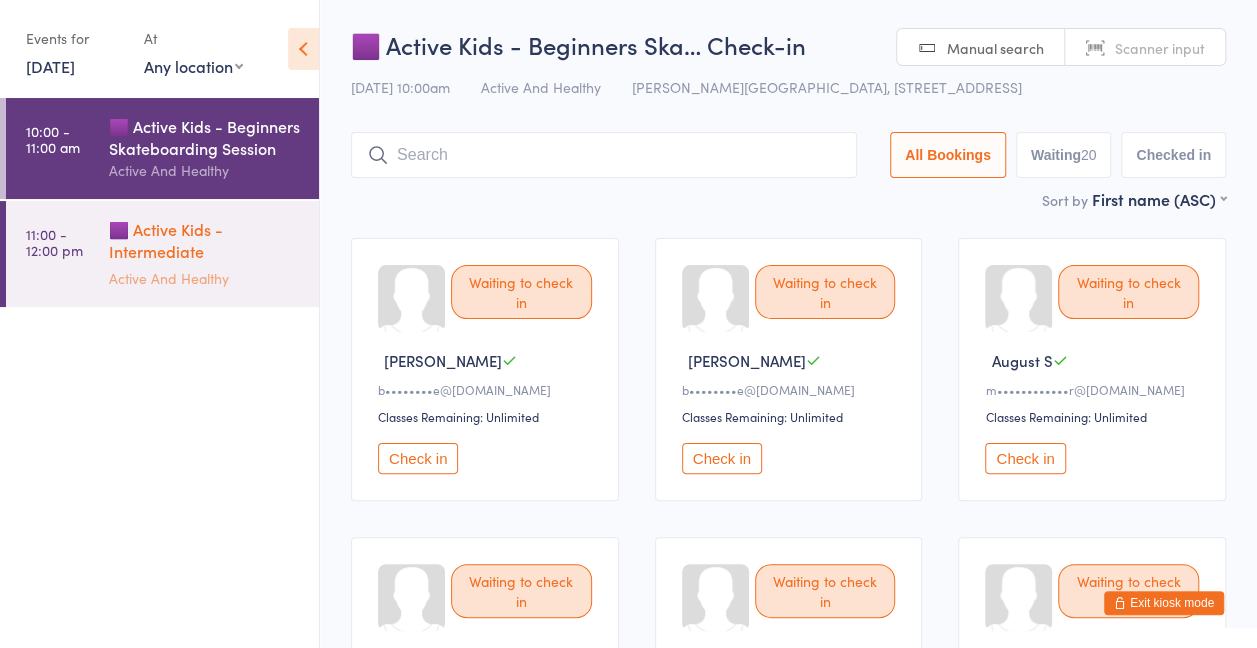 click on "🟪 Active Kids - Intermediate Skateboarding Sessio..." at bounding box center (205, 242) 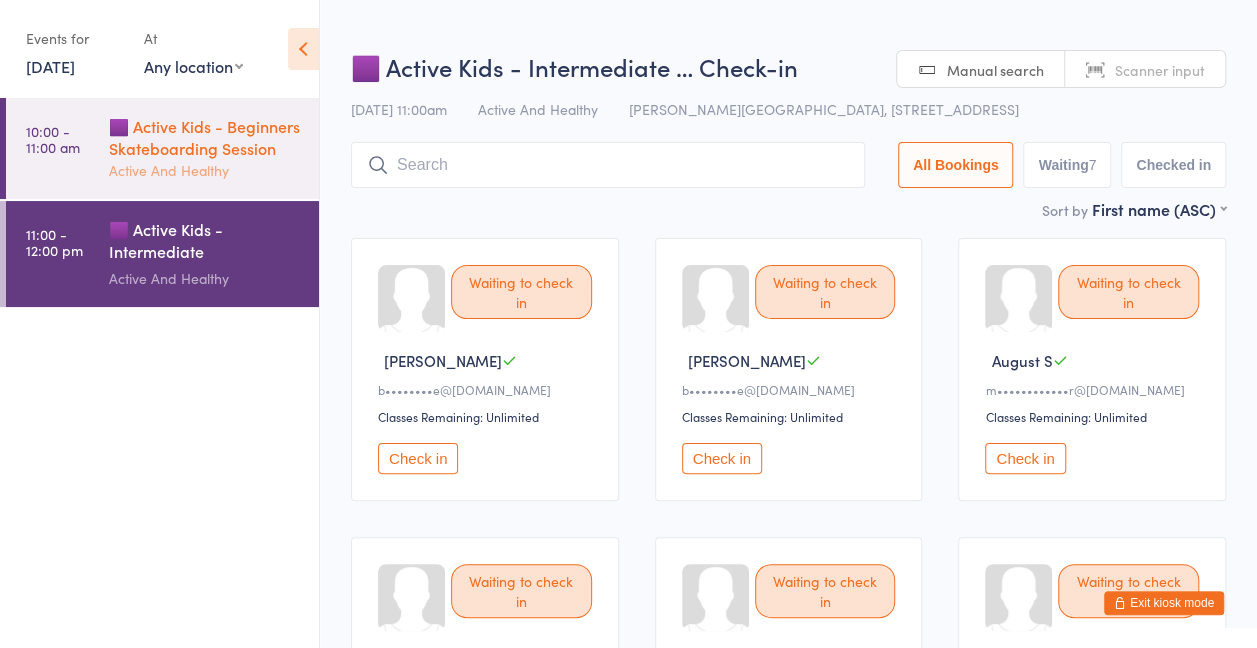 click on "🟪 Active Kids - Beginners Skateboarding Session" at bounding box center (205, 137) 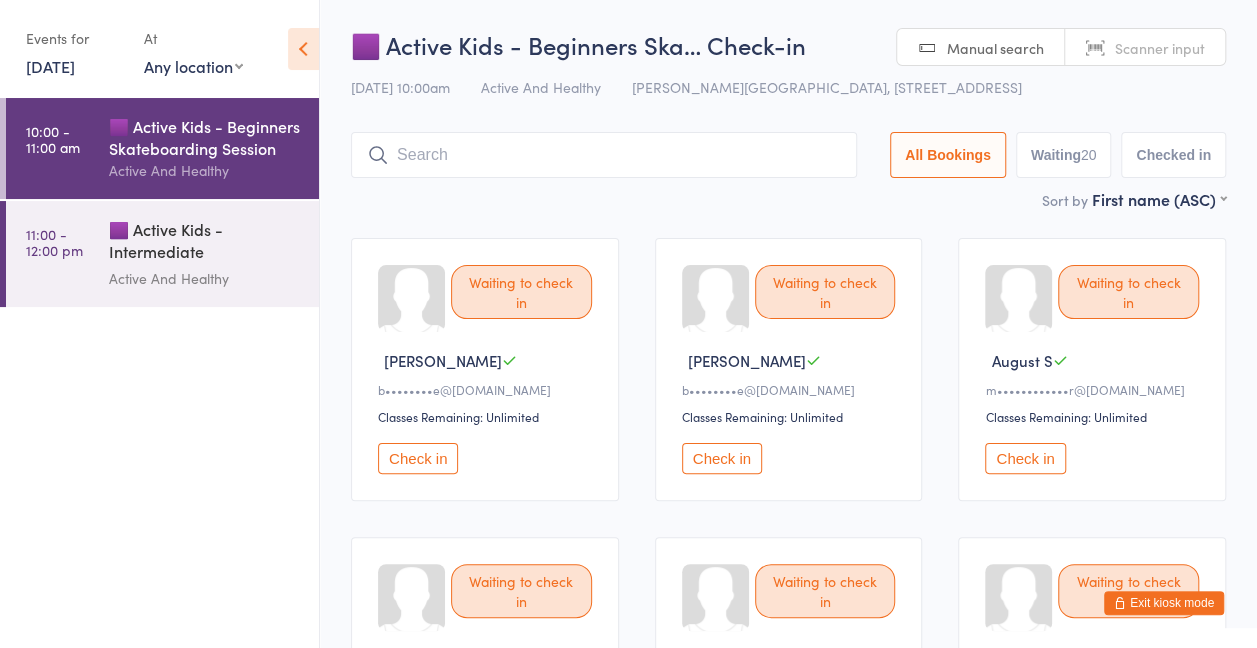 click on "12 Jul, 2025" at bounding box center (50, 66) 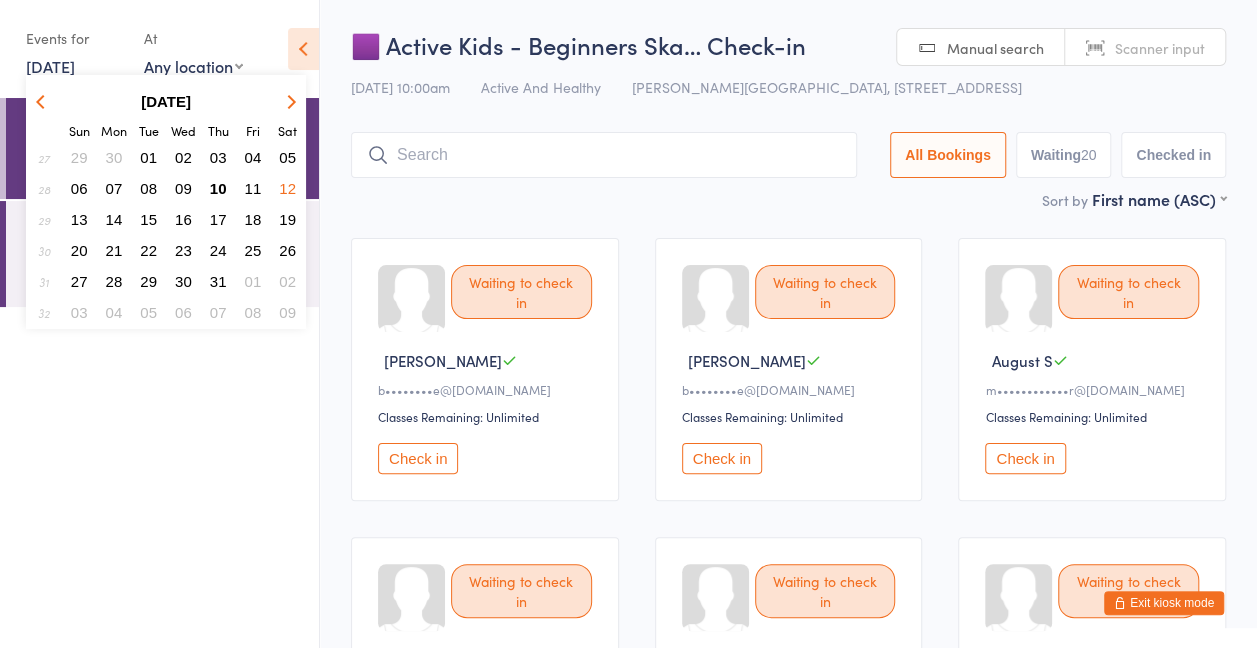 click on "13" at bounding box center (79, 219) 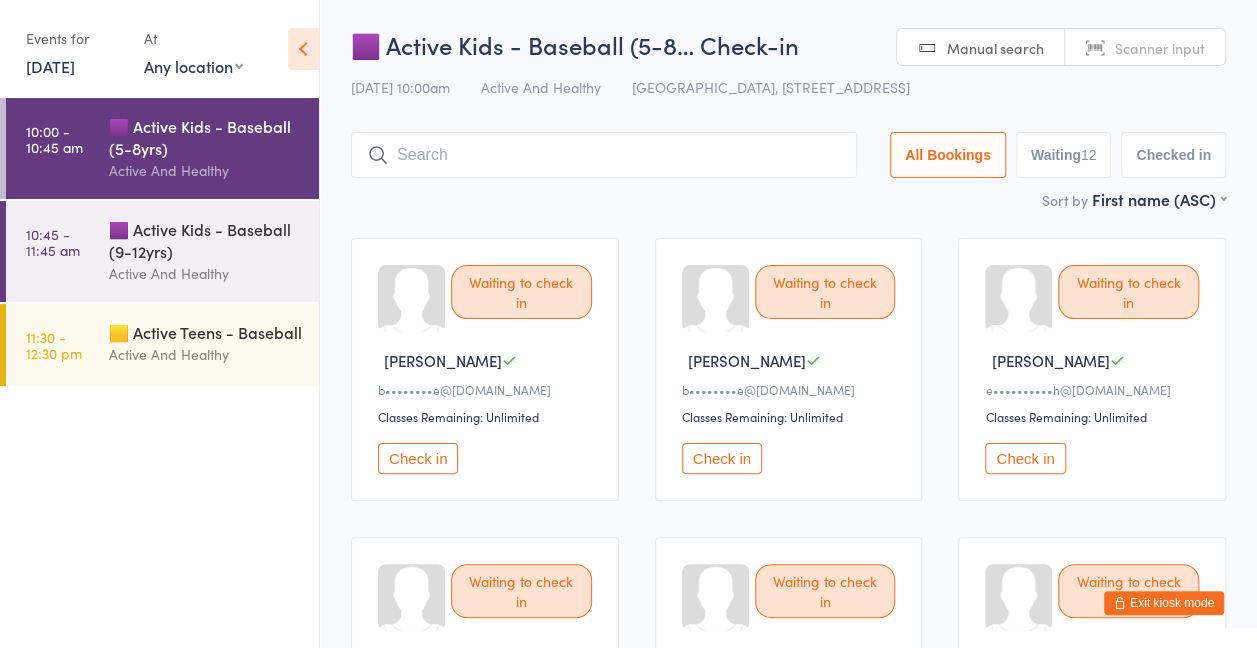 click on "🟪 Active Kids - Baseball (5-8yrs) Active And Healthy" at bounding box center [214, 148] 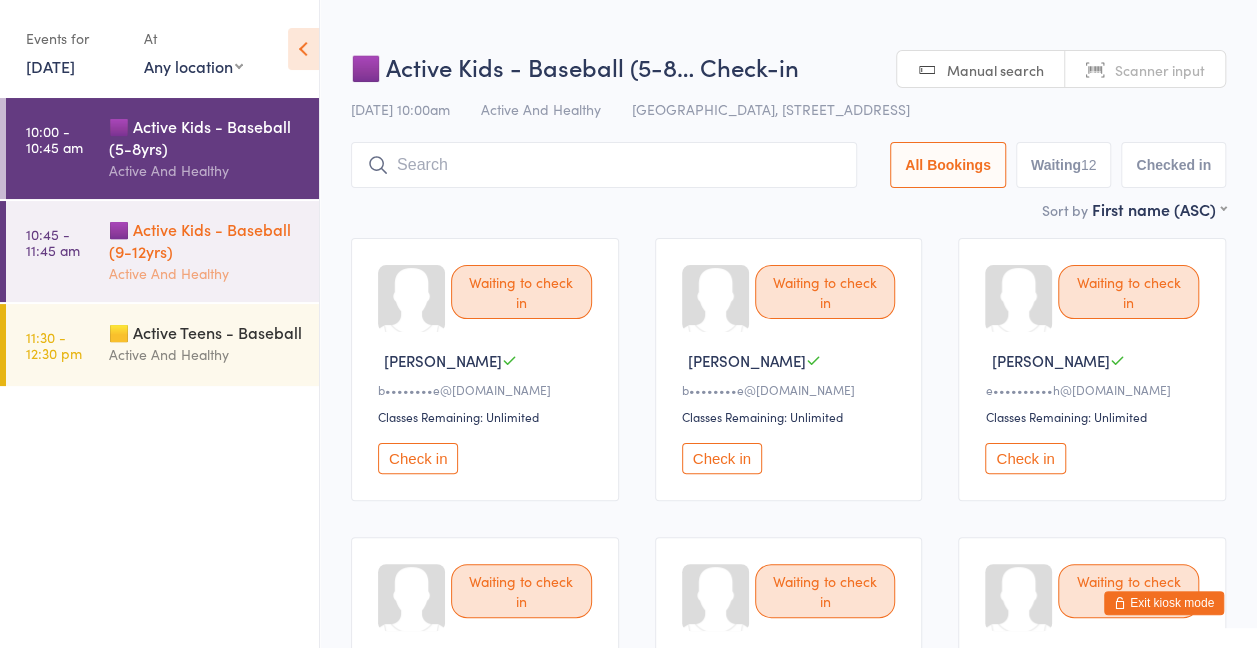 click on "🟪 Active Kids - Baseball (9-12yrs)" at bounding box center [205, 240] 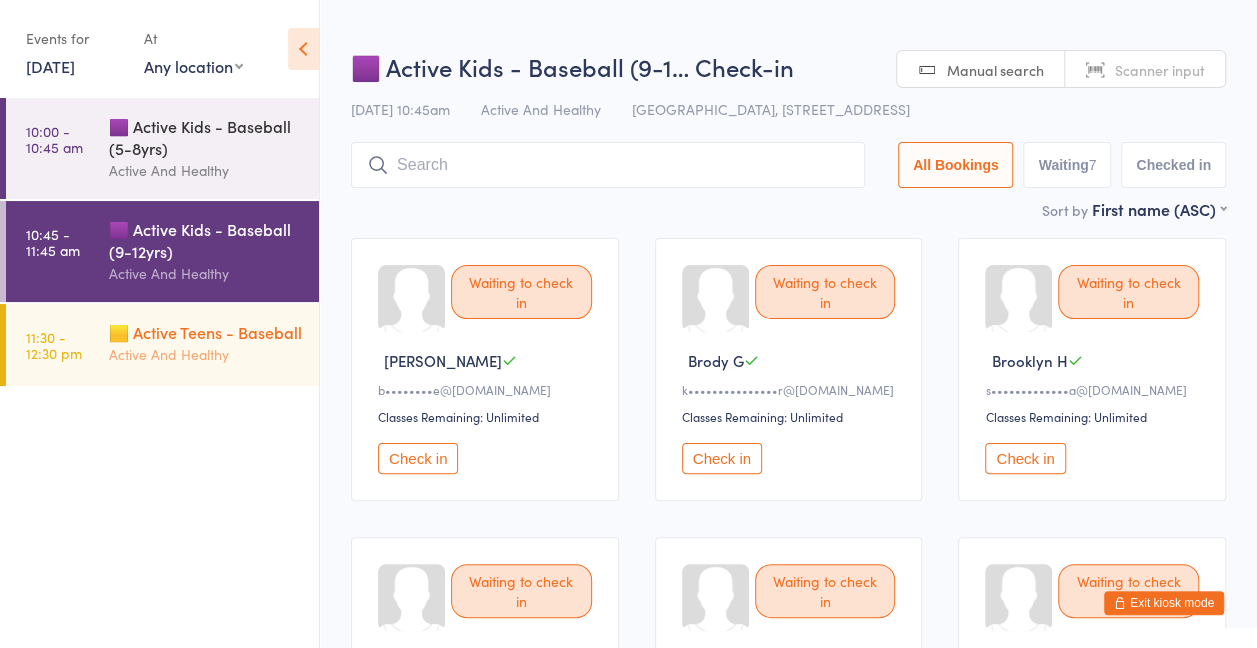 click on "11:30 - 12:30 pm 🟨 Active Teens - Baseball Active And Healthy" at bounding box center (159, 346) 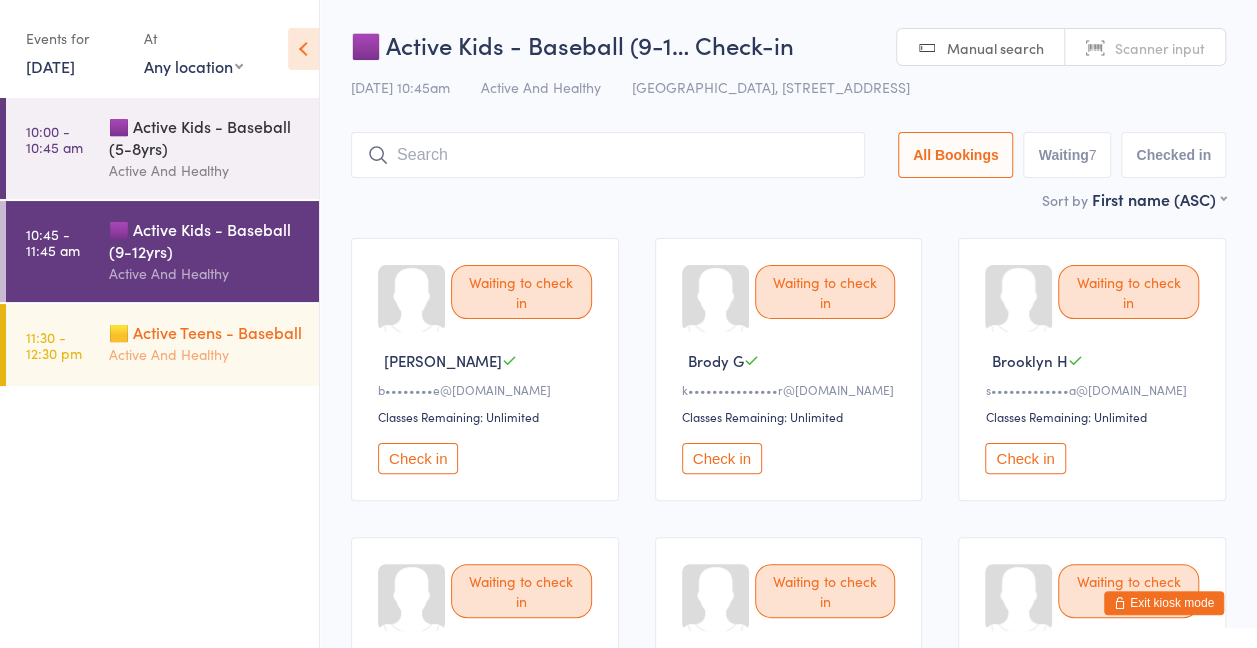 click on "🟨 Active Teens - Baseball" at bounding box center [205, 332] 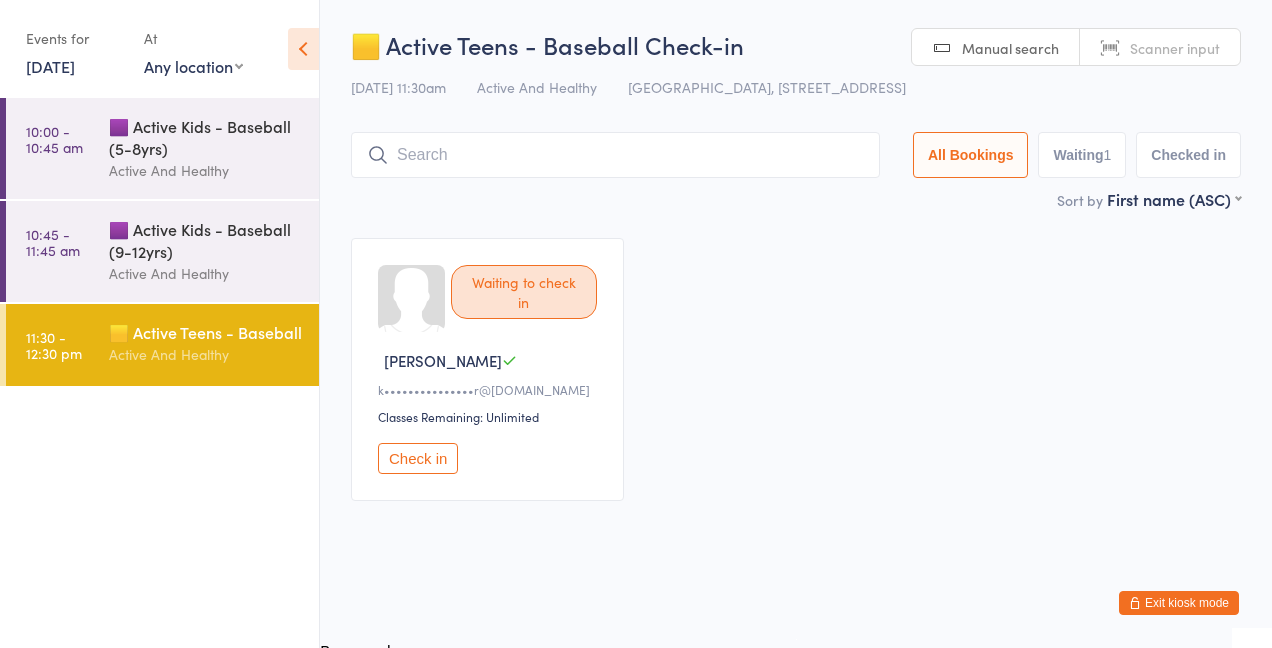 click on "You have now entered Kiosk Mode. Members will be able to check themselves in using the search field below. Click "Exit kiosk mode" below to exit Kiosk Mode at any time. Events for 13 Jul, 2025 D Jul, YYYY
July 2025
Sun Mon Tue Wed Thu Fri Sat
27
29
30
01
02
03
04
05
28
06
07
08
09
10
11
12
29
13
14
15
16
17
18
19
30
20
21
22
23
24
25
26
31" at bounding box center [636, 324] 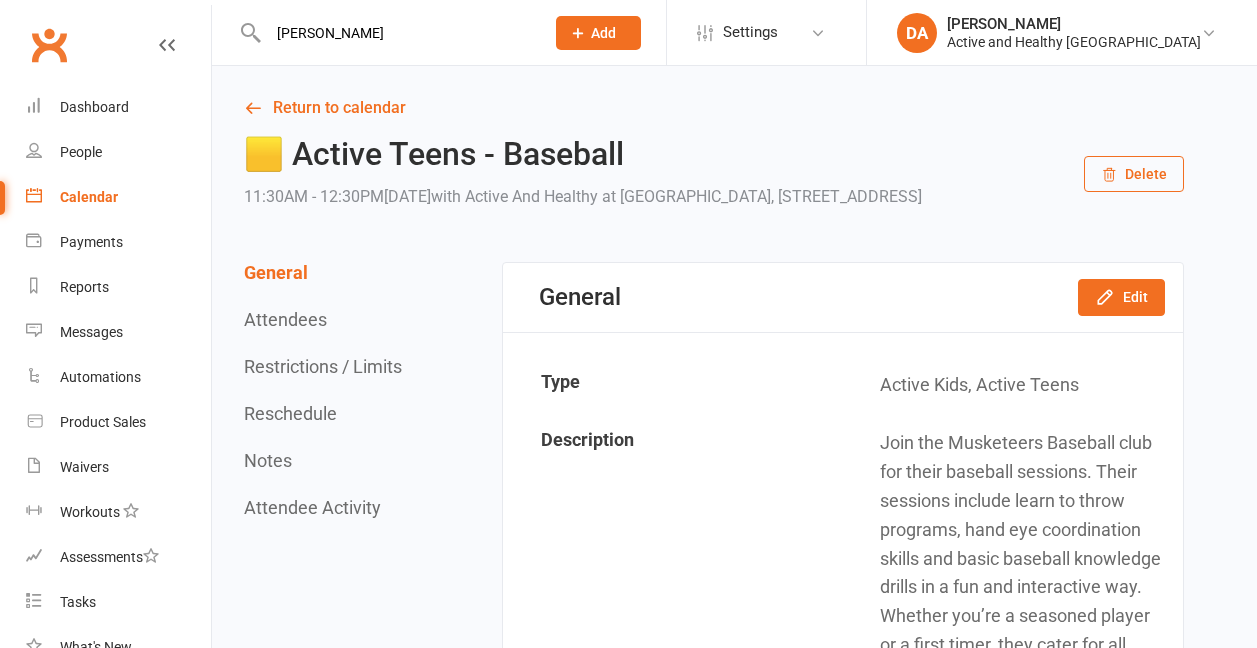scroll, scrollTop: 0, scrollLeft: 0, axis: both 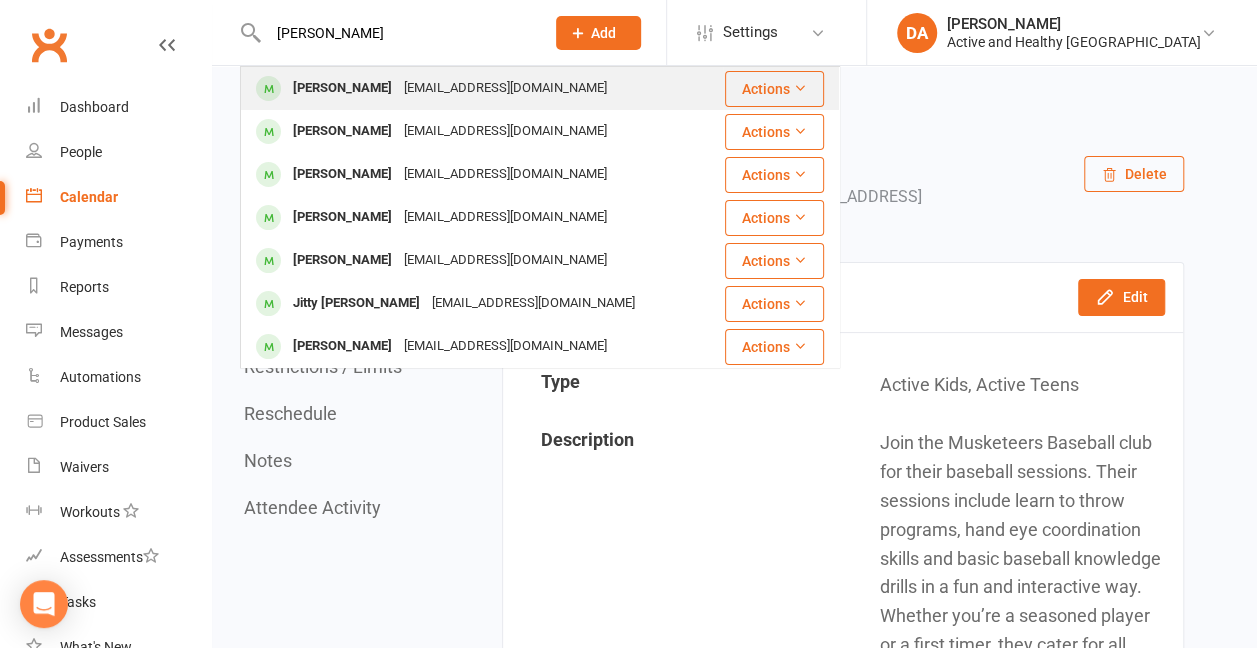 type on "Matthew Thomas" 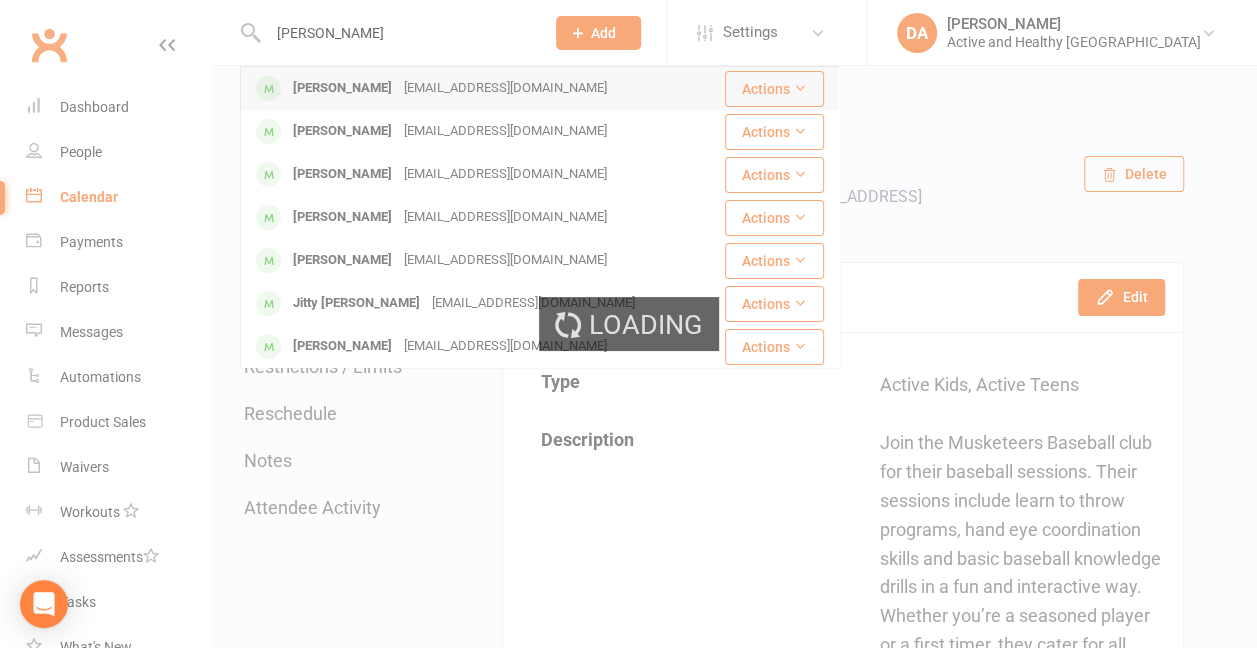 type 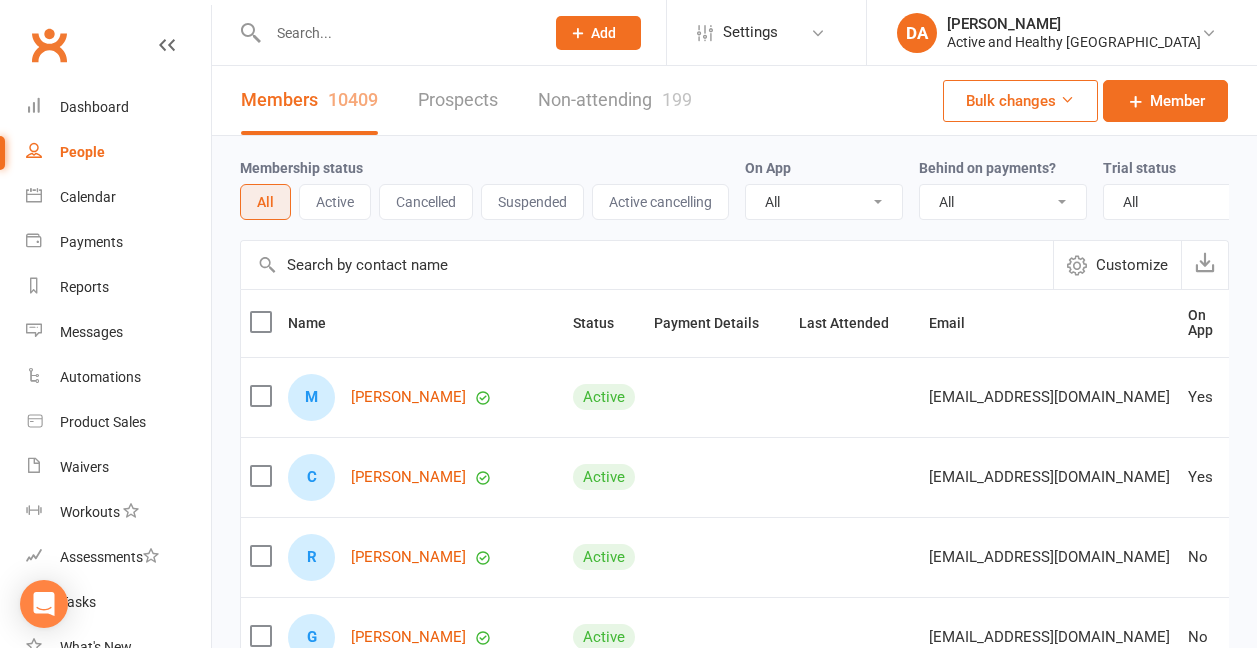 scroll, scrollTop: 0, scrollLeft: 0, axis: both 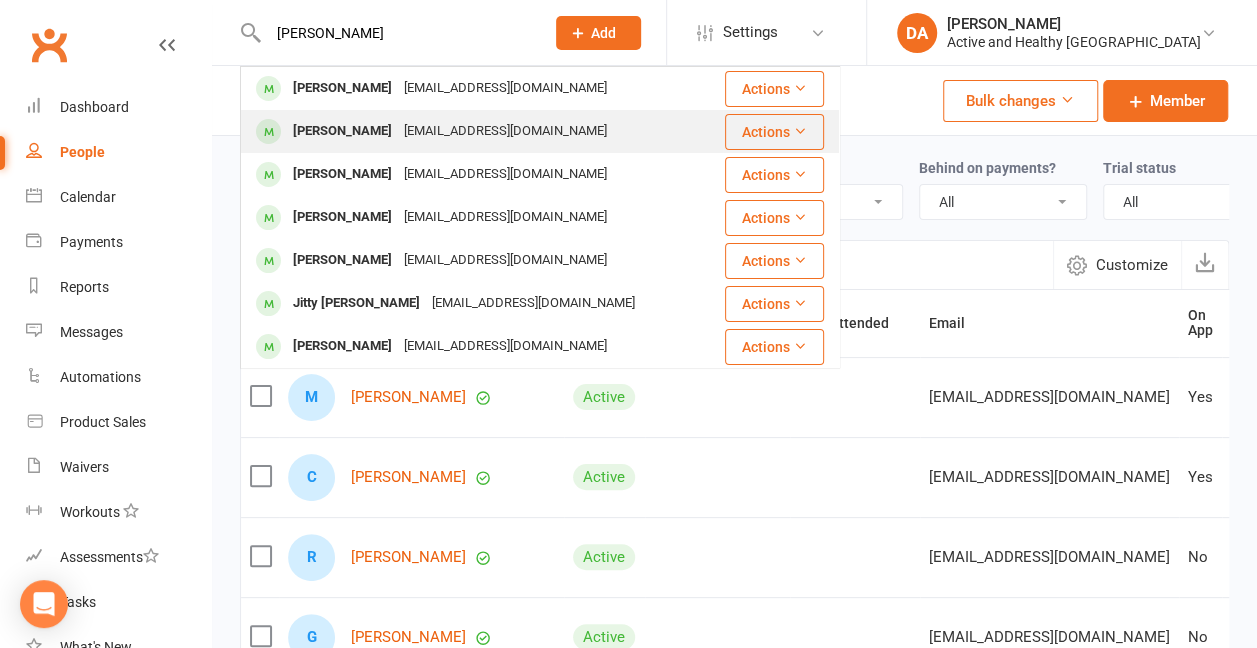 type on "[PERSON_NAME]" 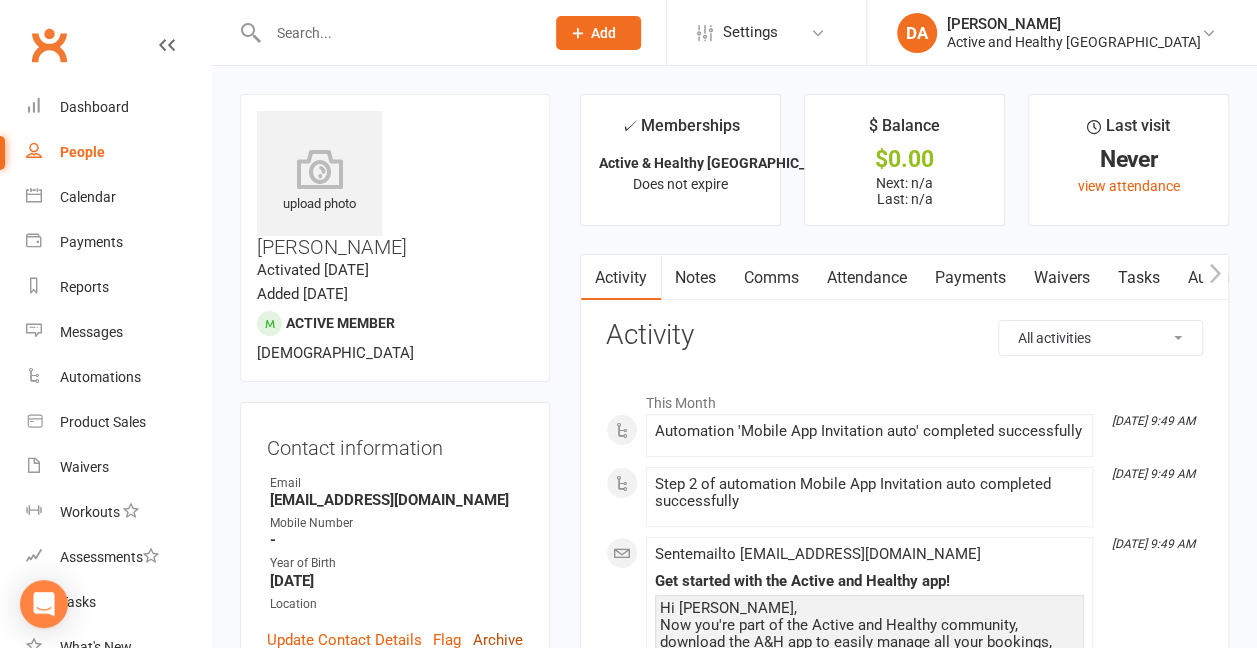 click on "Archive" at bounding box center (498, 640) 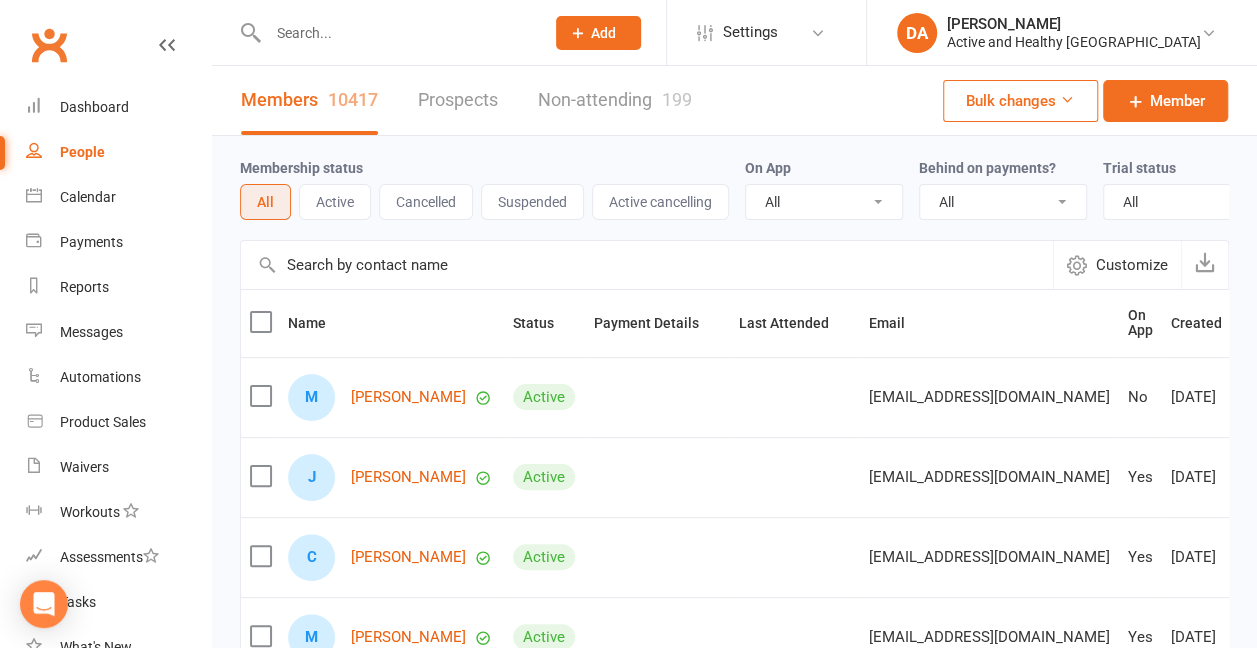 click at bounding box center [396, 33] 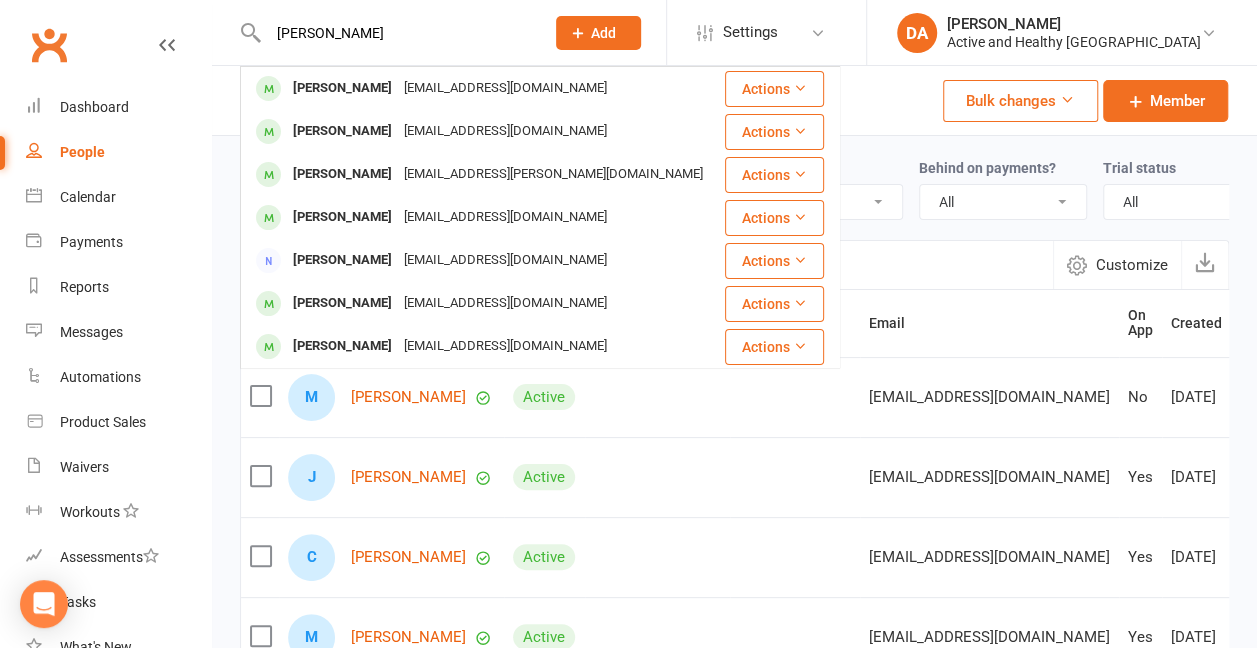 click on "[PERSON_NAME]" at bounding box center [396, 33] 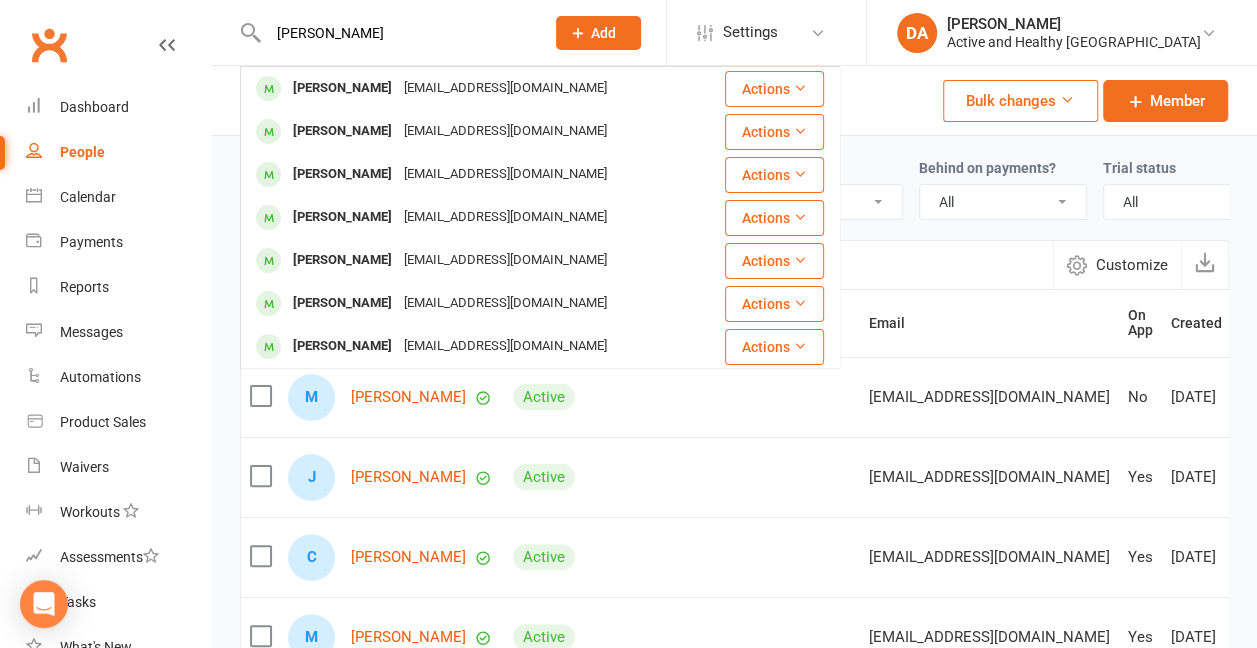 type on "[PERSON_NAME]" 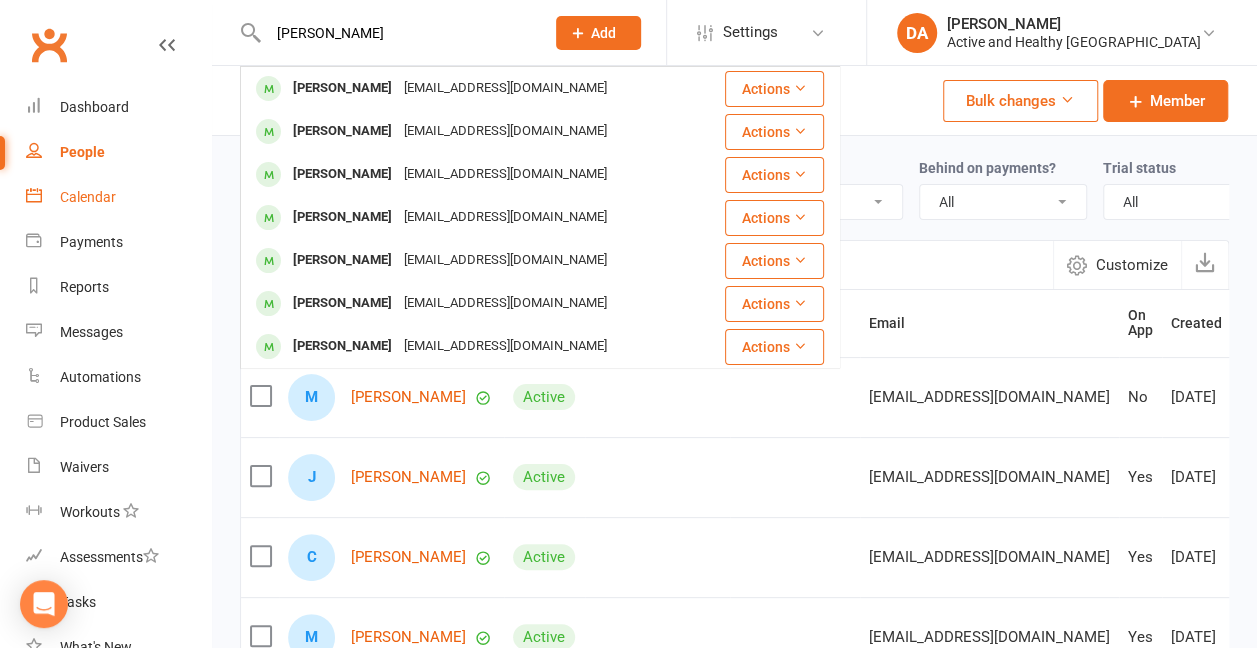 click on "Calendar" at bounding box center [88, 197] 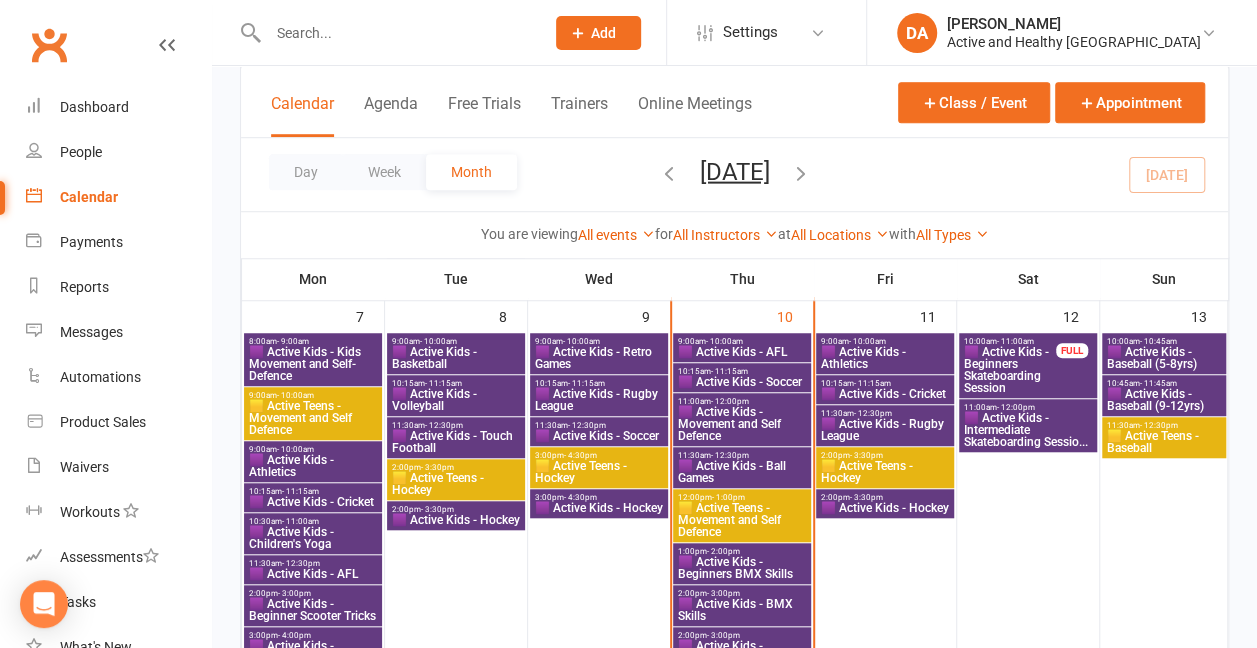 scroll, scrollTop: 630, scrollLeft: 0, axis: vertical 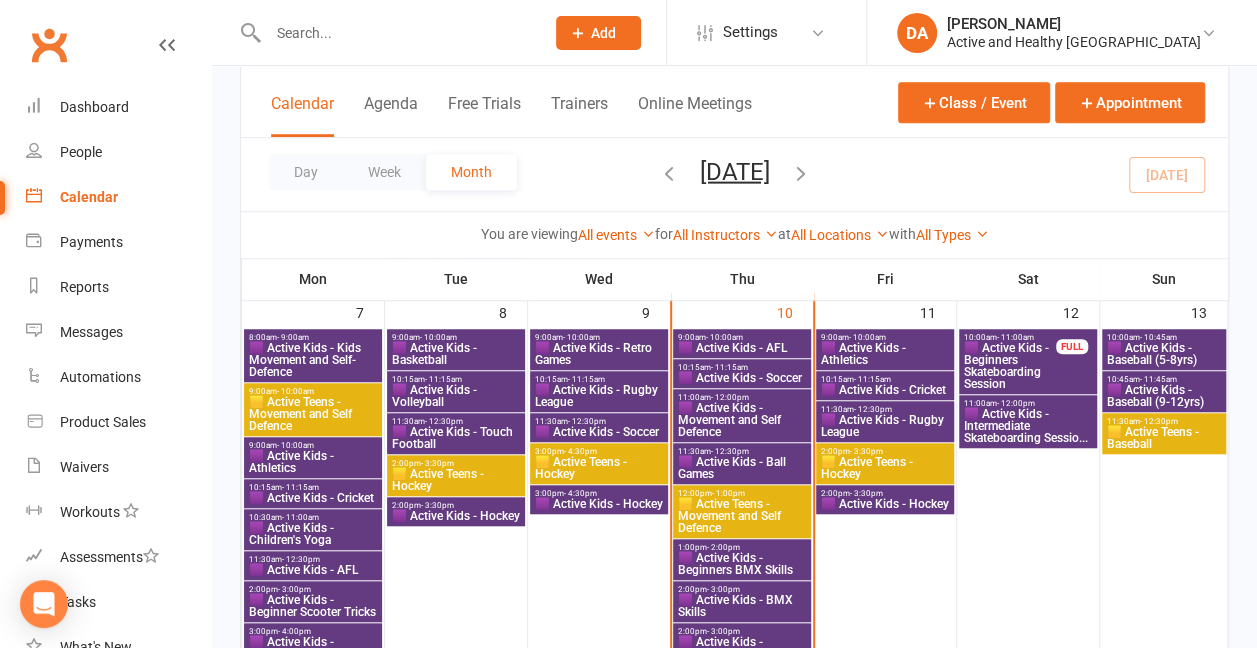 click on "🟪 Active Kids - Movement and Self Defence" at bounding box center (742, 420) 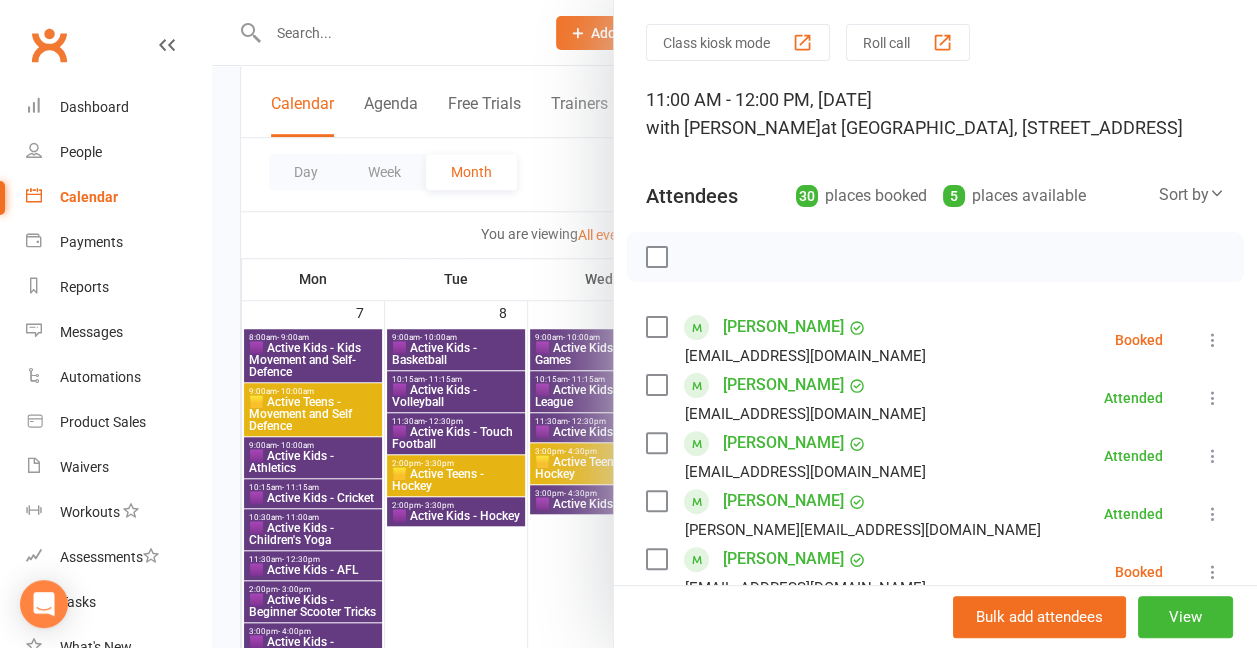 scroll, scrollTop: 0, scrollLeft: 0, axis: both 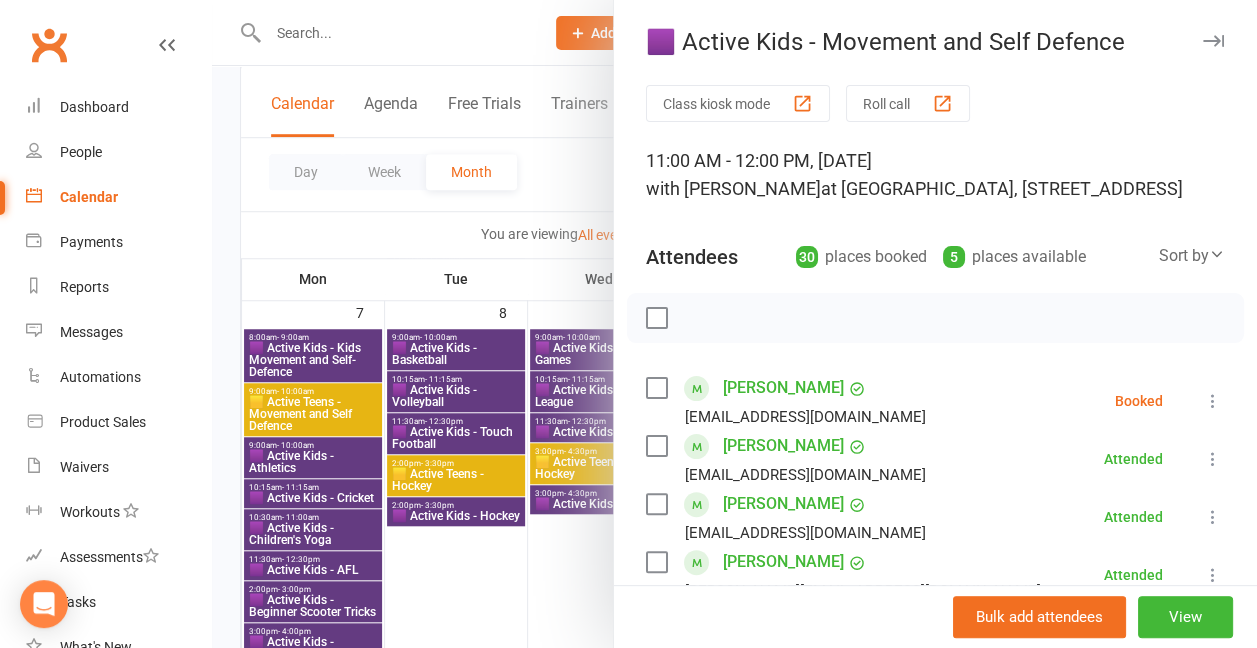 click at bounding box center [734, 324] 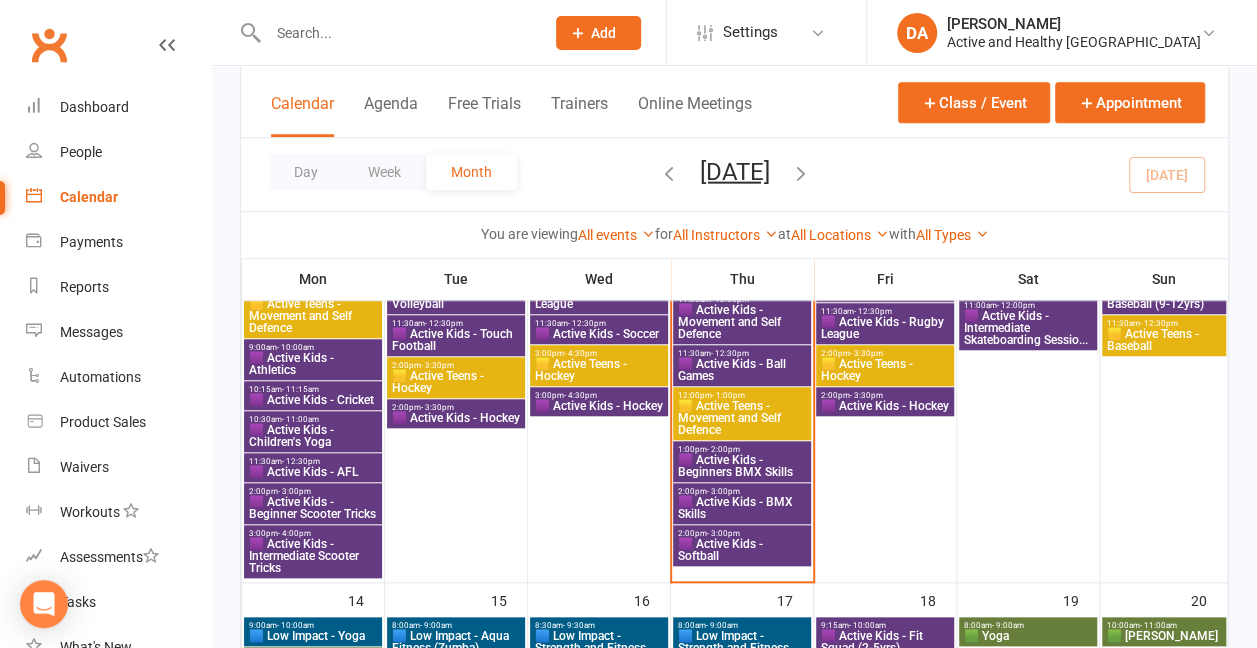 scroll, scrollTop: 760, scrollLeft: 0, axis: vertical 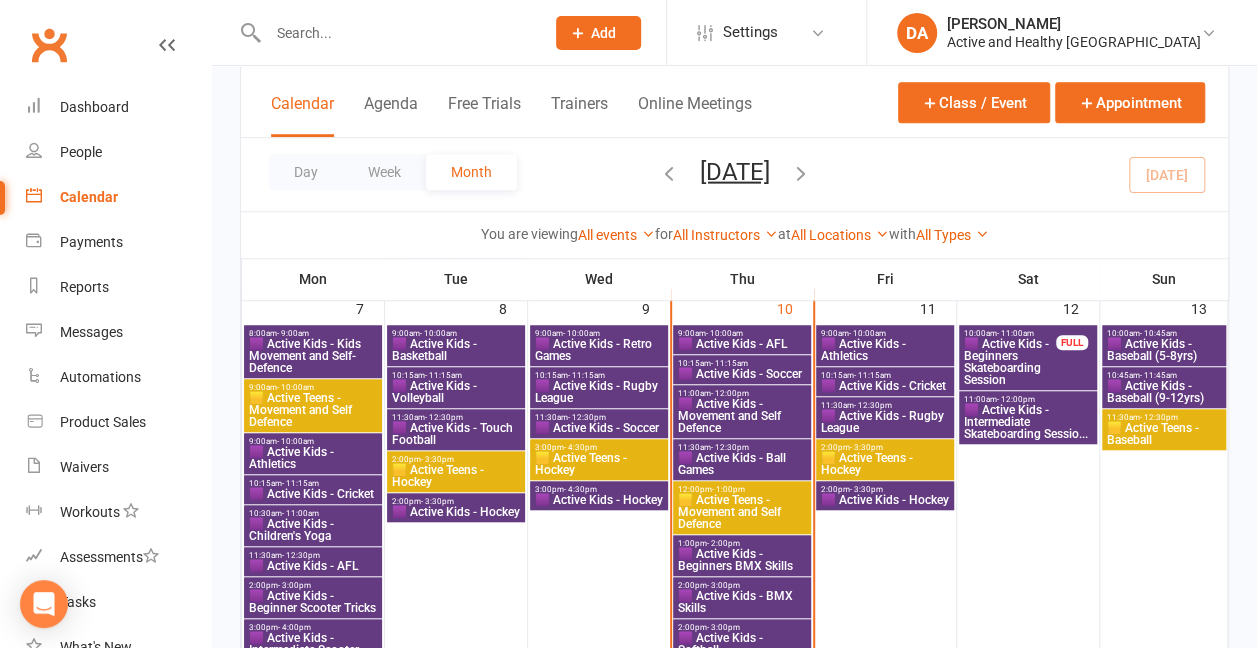 click on "🟪 Active Kids - Beginners Skateboarding Session" at bounding box center (1010, 362) 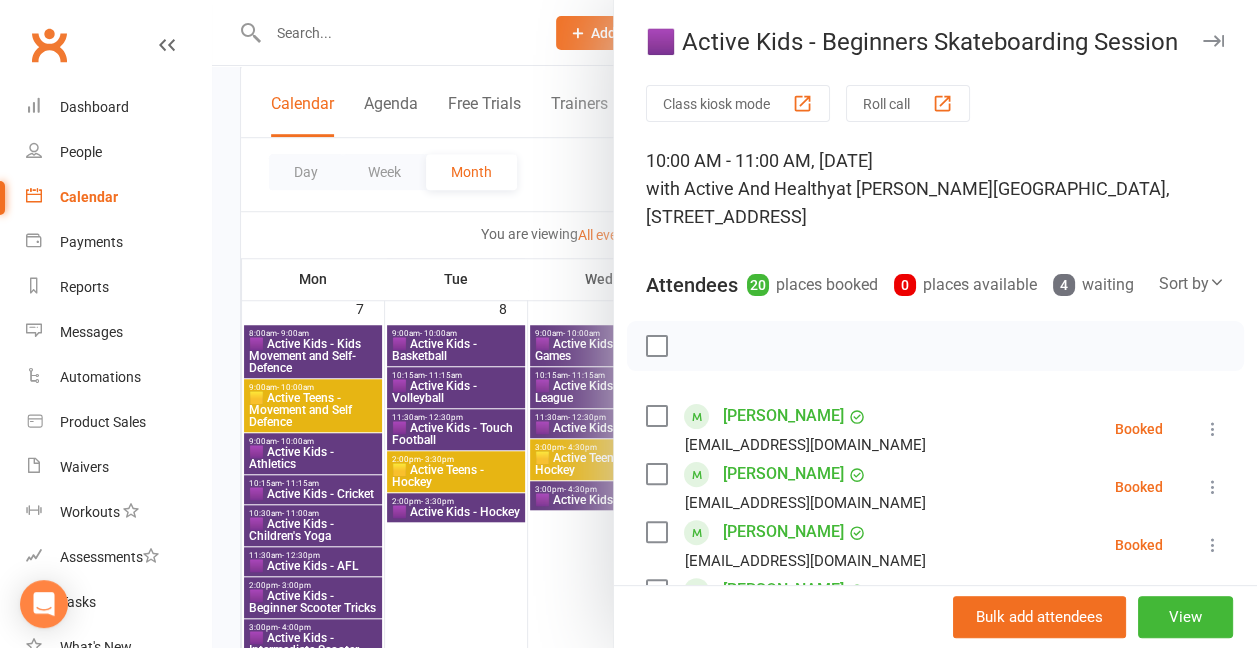 click at bounding box center (734, 324) 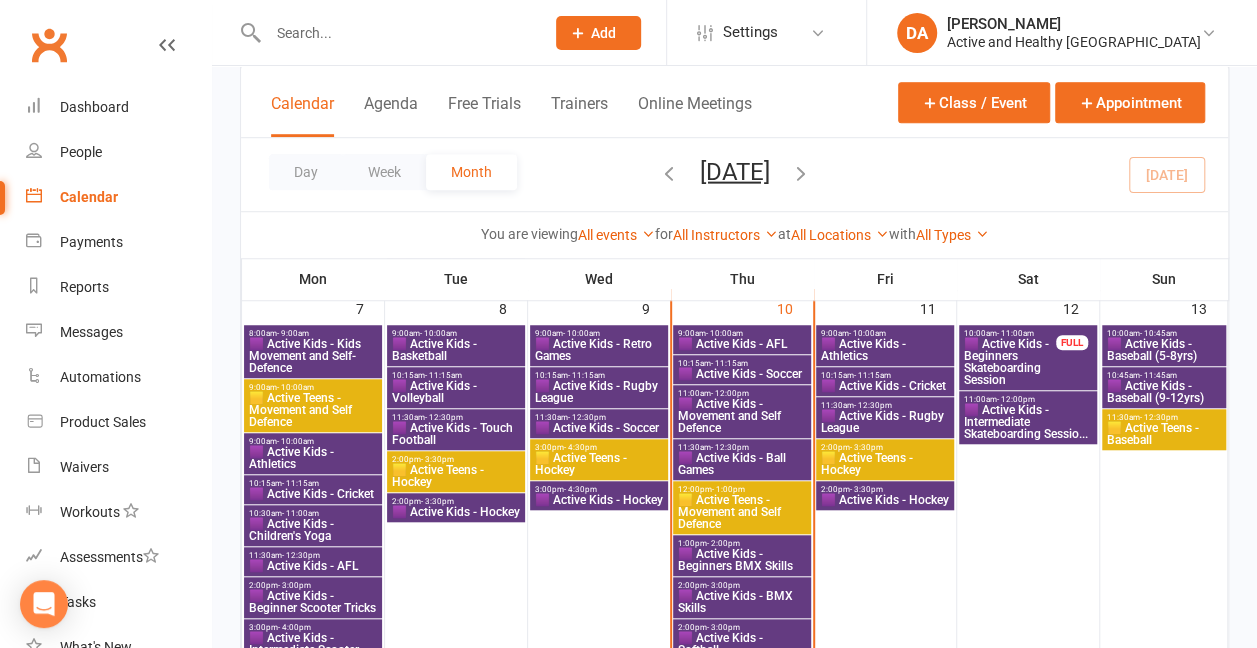 click on "🟪 Active Kids - Intermediate Skateboarding Sessio..." at bounding box center [1028, 422] 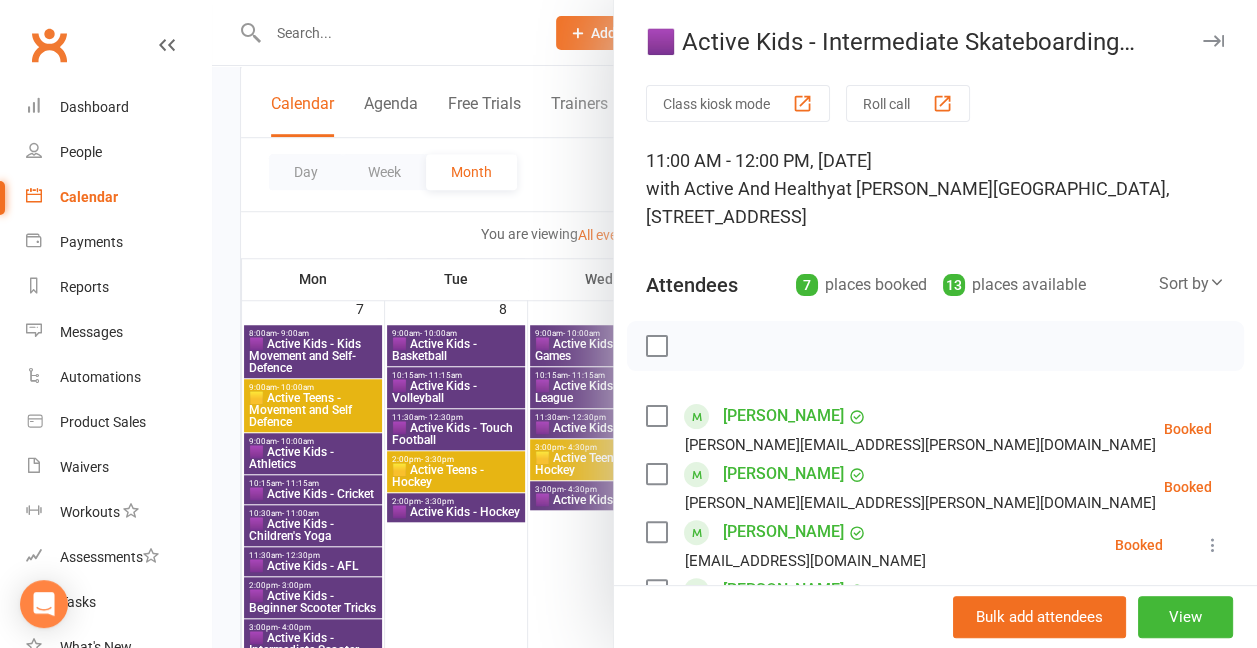 click at bounding box center [734, 324] 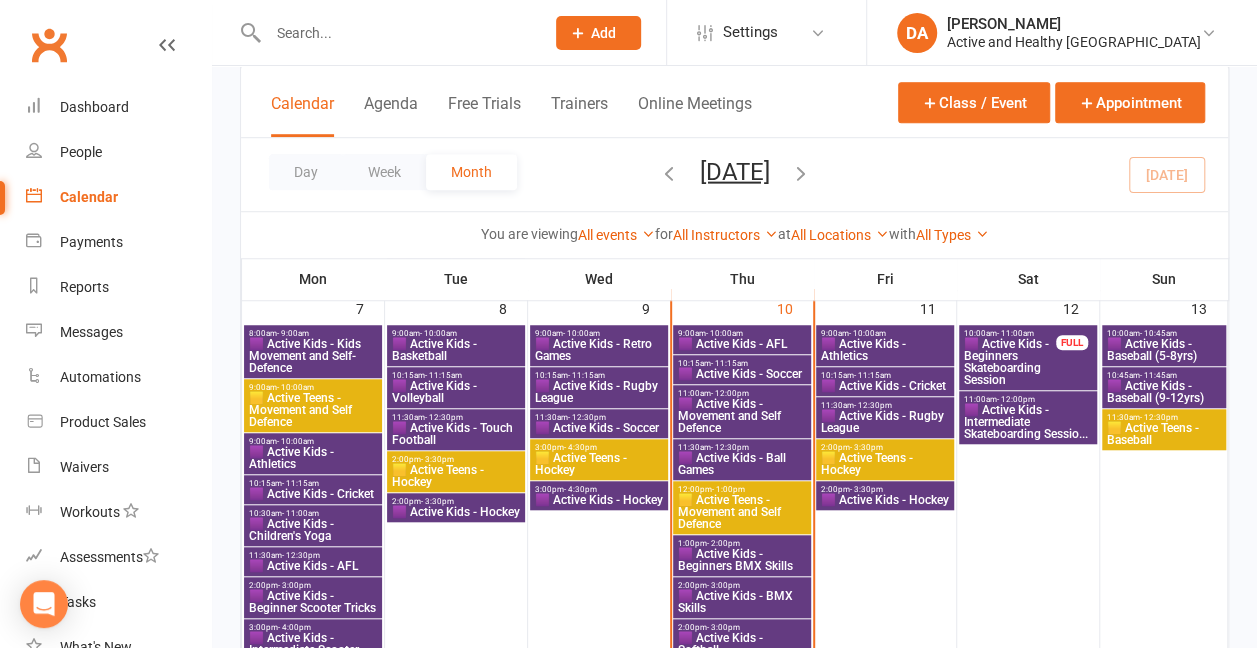click on "🟪 Active Kids - Baseball (5-8yrs)" at bounding box center [1164, 350] 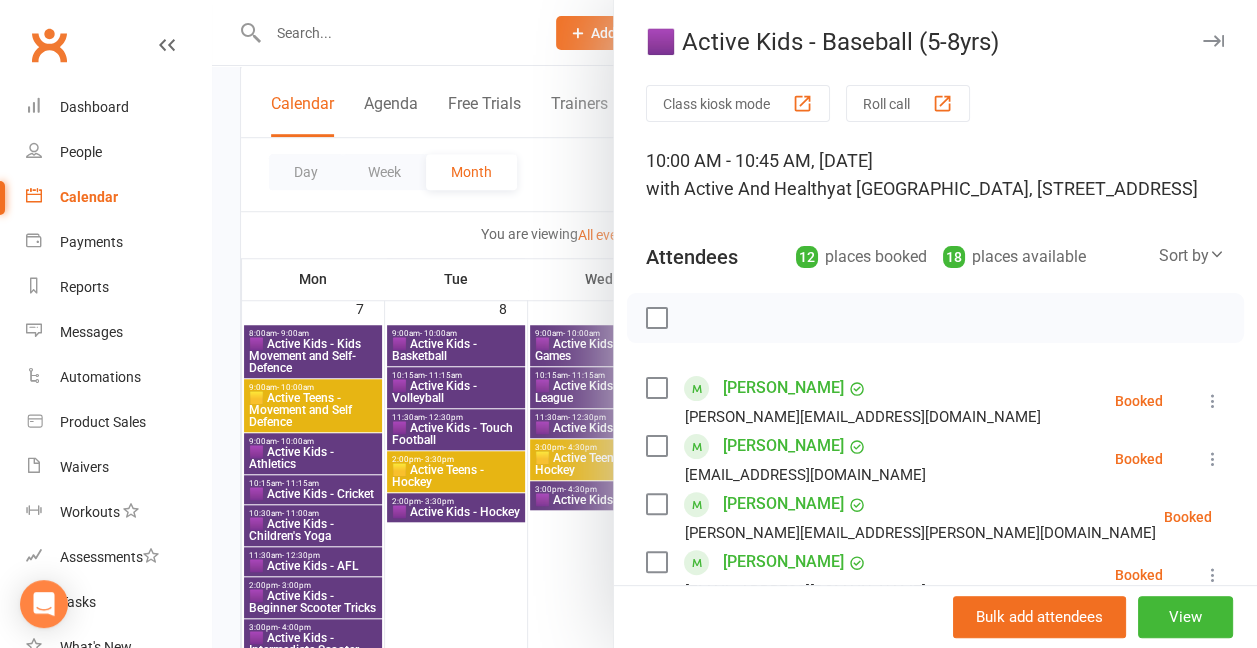 click at bounding box center (734, 324) 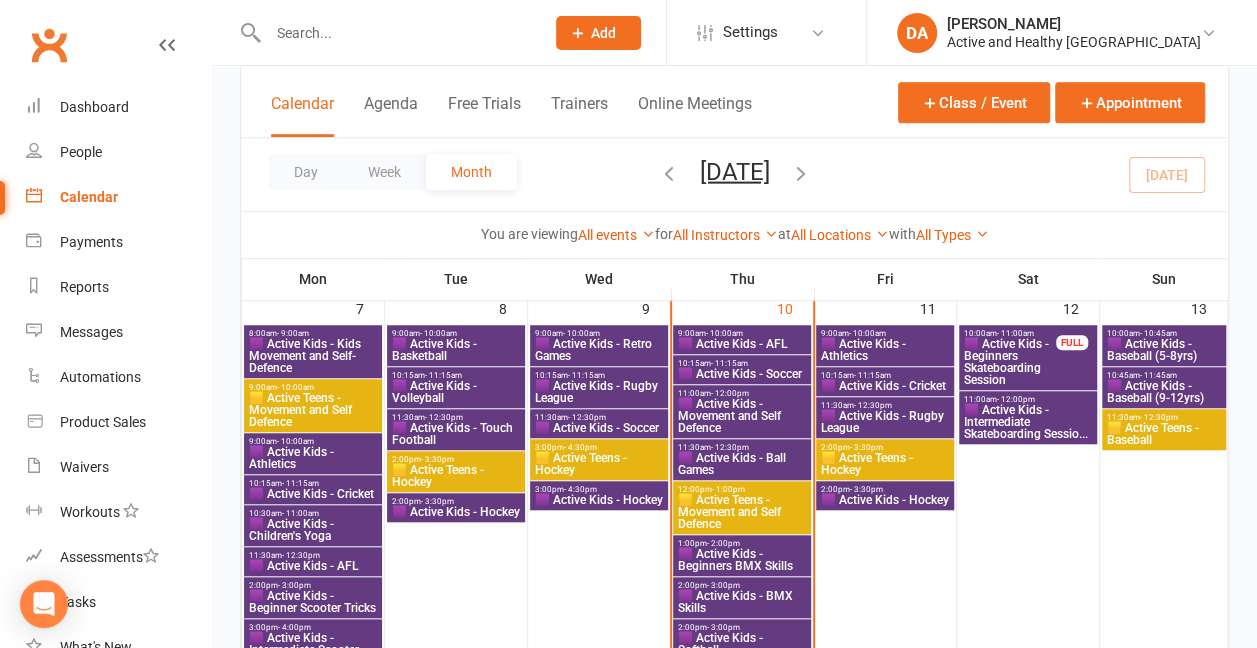 click on "🟪 Active Kids - Baseball (9-12yrs)" at bounding box center [1164, 392] 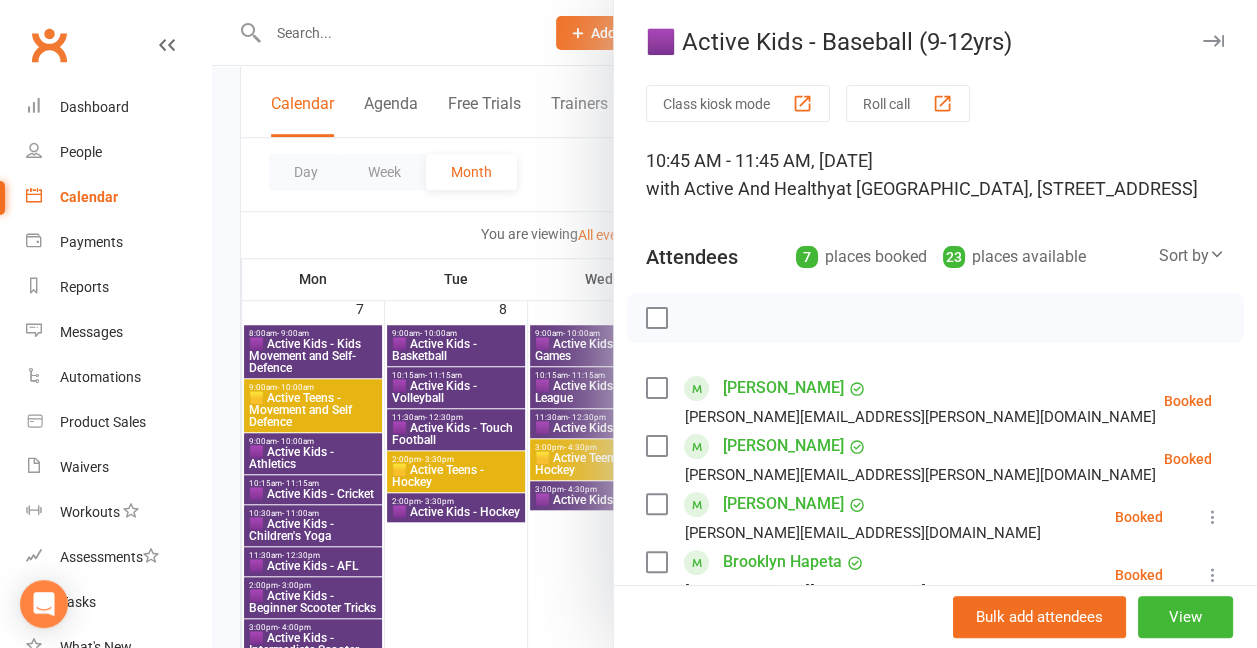 click at bounding box center (734, 324) 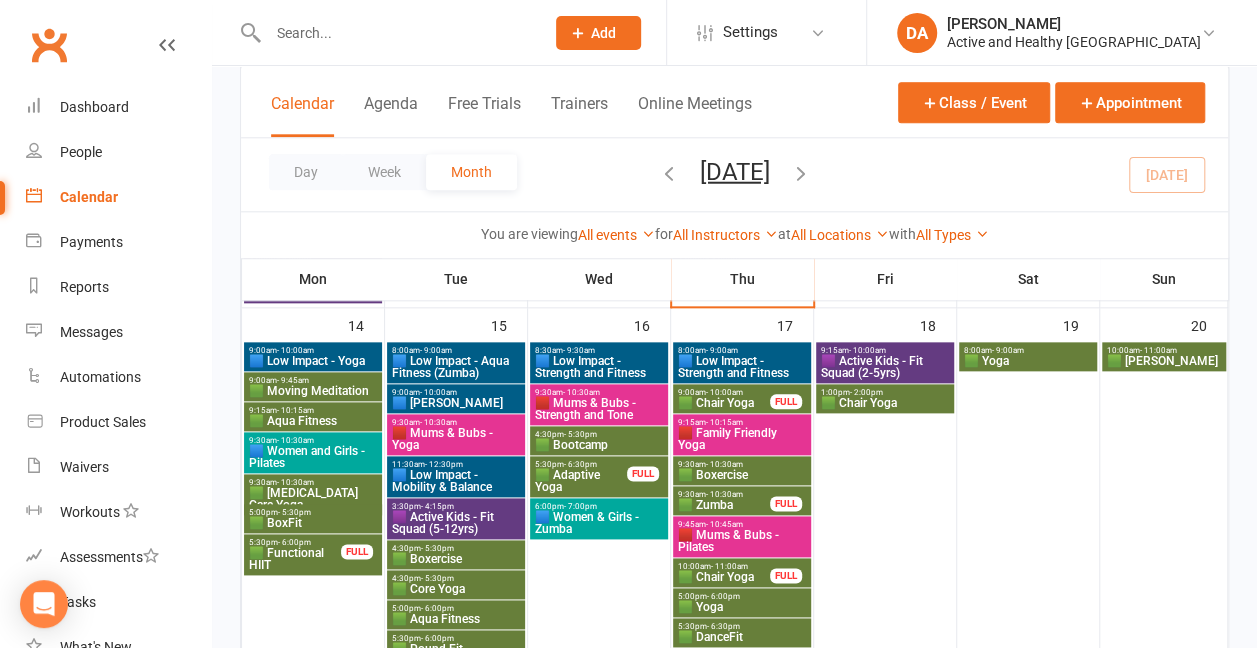 scroll, scrollTop: 1010, scrollLeft: 0, axis: vertical 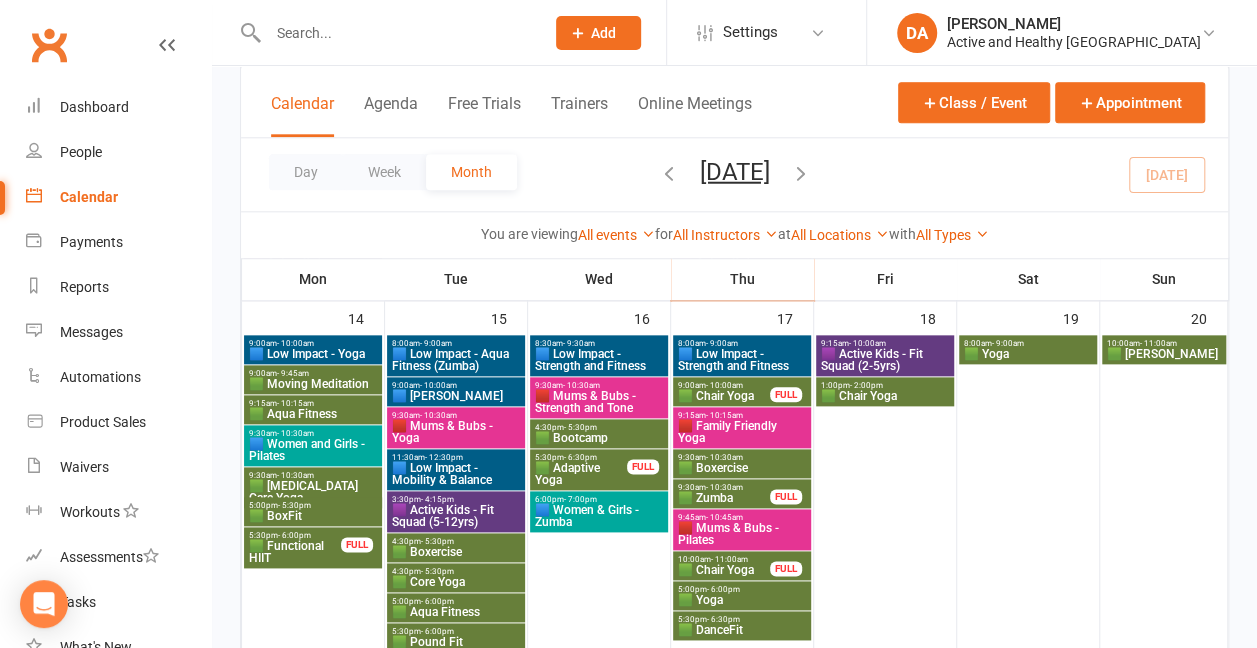 click on "🟪 Active Kids - Fit Squad (5-12yrs)" at bounding box center (456, 516) 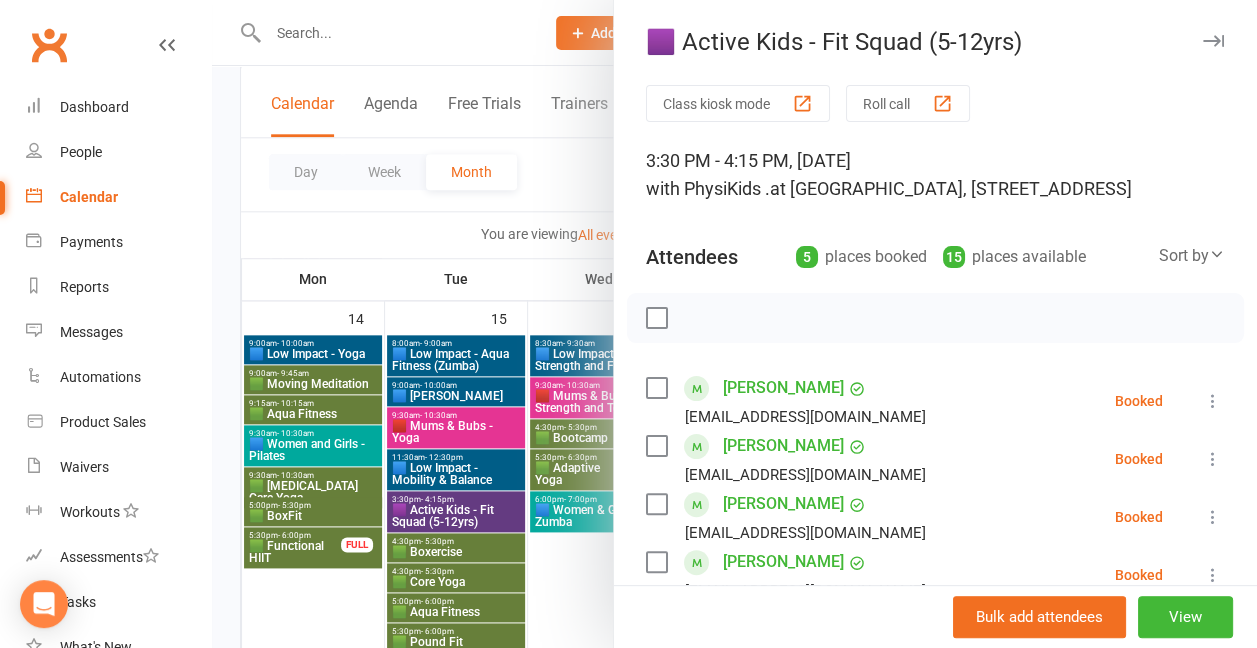 click at bounding box center [734, 324] 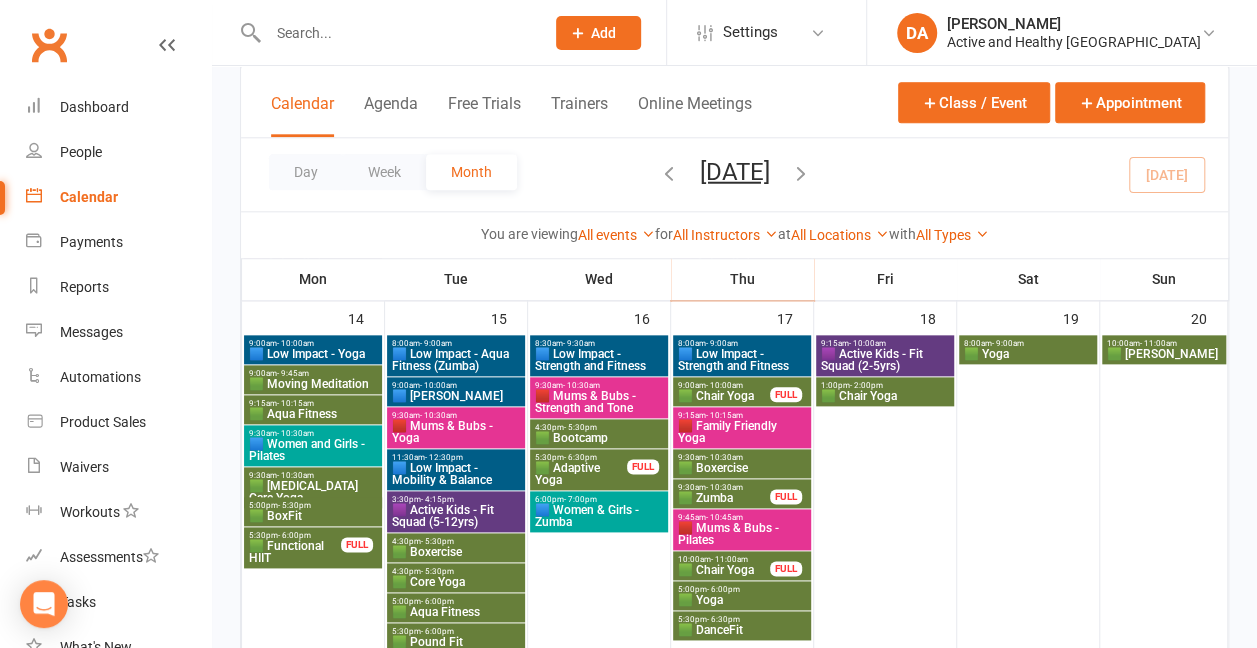click on "🟪 Active Kids - Fit Squad (2-5yrs)" at bounding box center [885, 360] 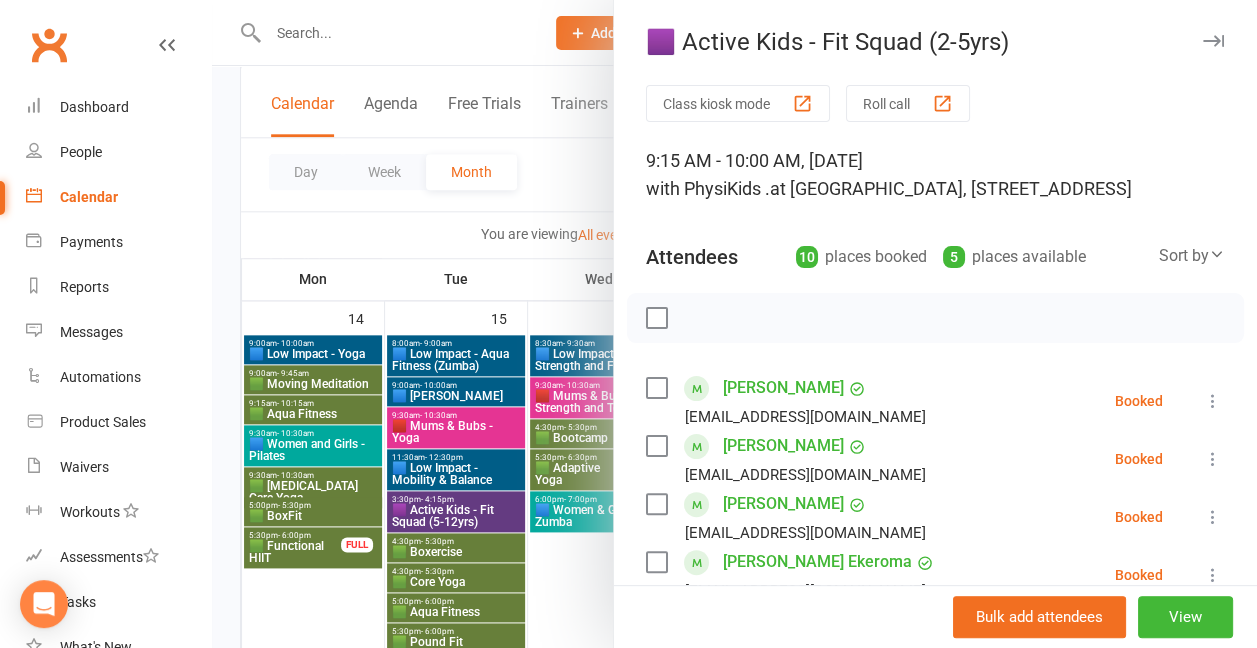 click at bounding box center [734, 324] 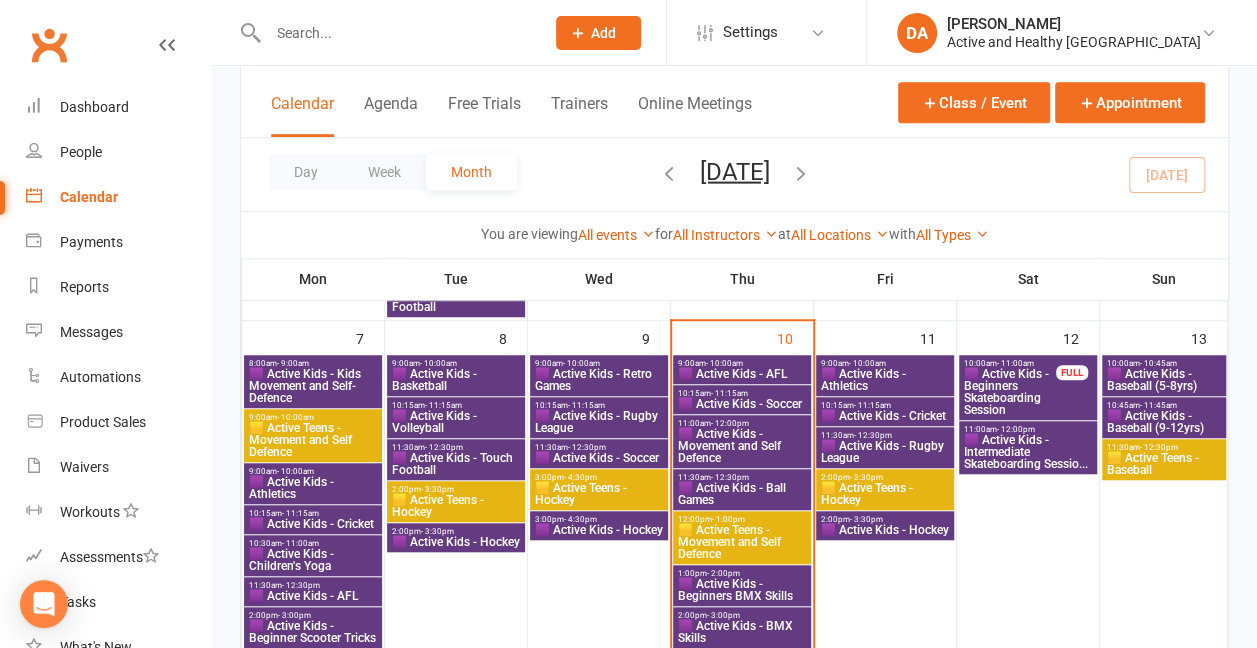 scroll, scrollTop: 601, scrollLeft: 0, axis: vertical 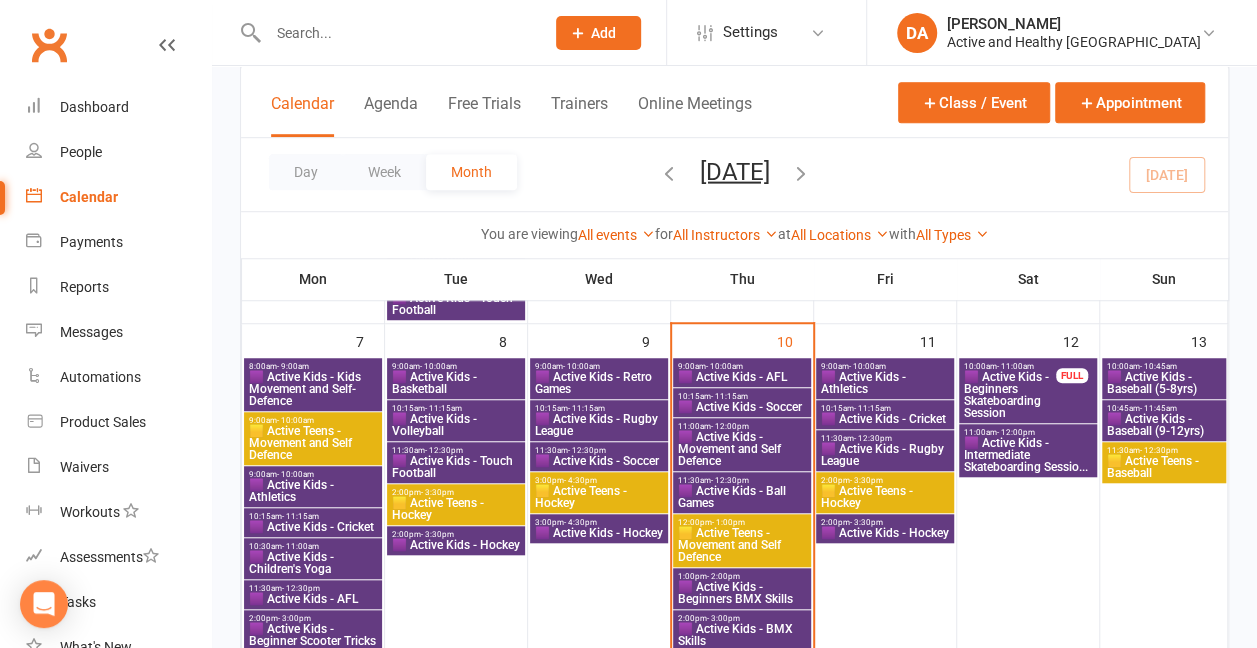 click on "Calendar" at bounding box center [89, 197] 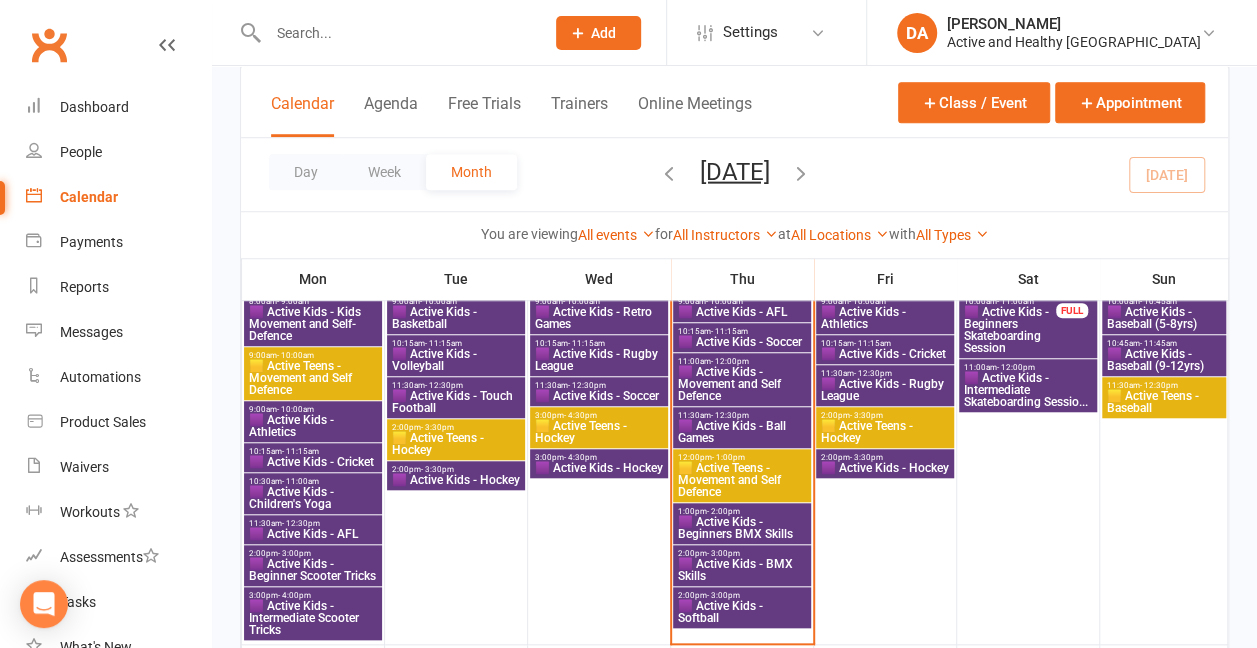 scroll, scrollTop: 630, scrollLeft: 0, axis: vertical 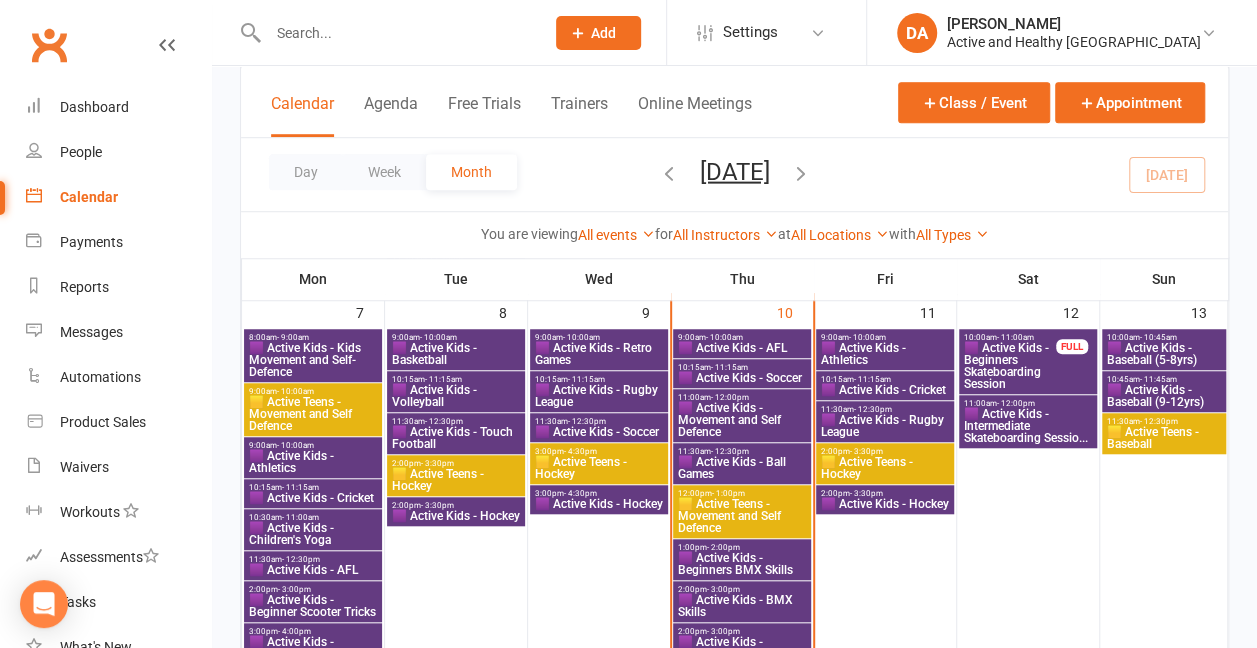 click on "Calendar" at bounding box center (89, 197) 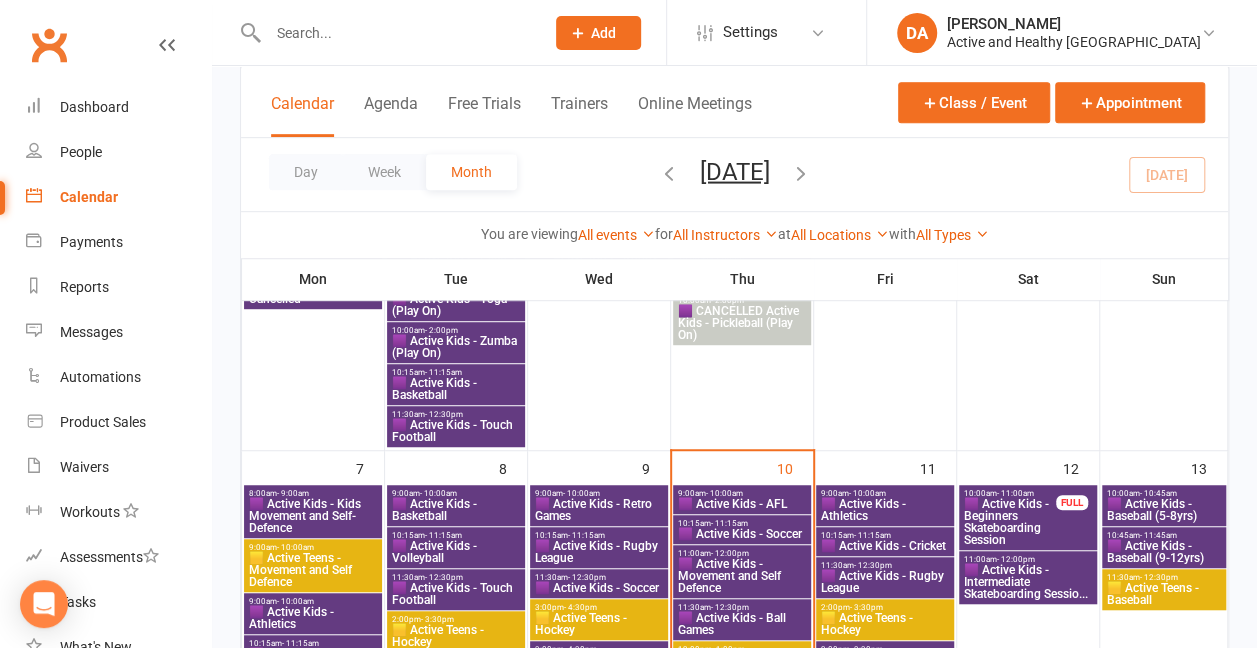 scroll, scrollTop: 500, scrollLeft: 0, axis: vertical 